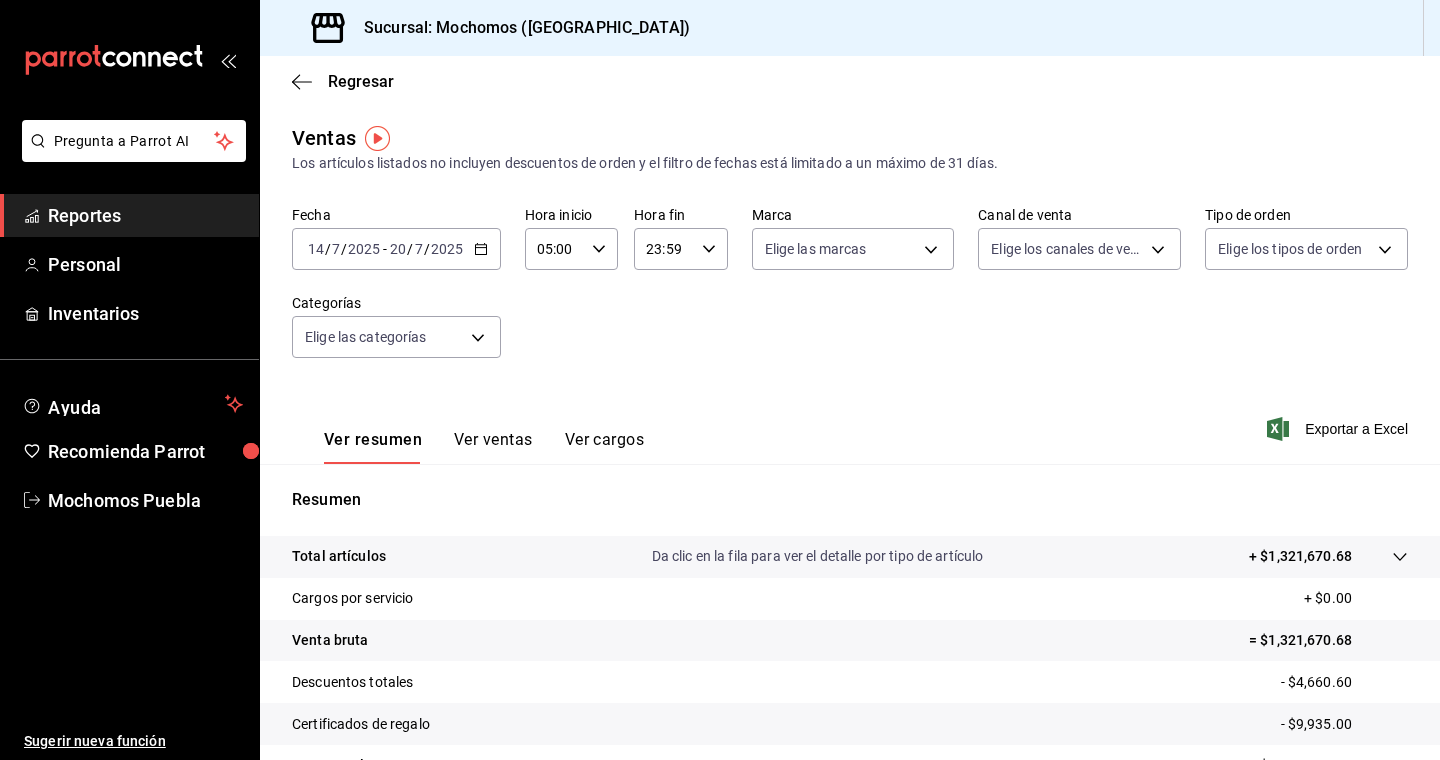 scroll, scrollTop: 0, scrollLeft: 0, axis: both 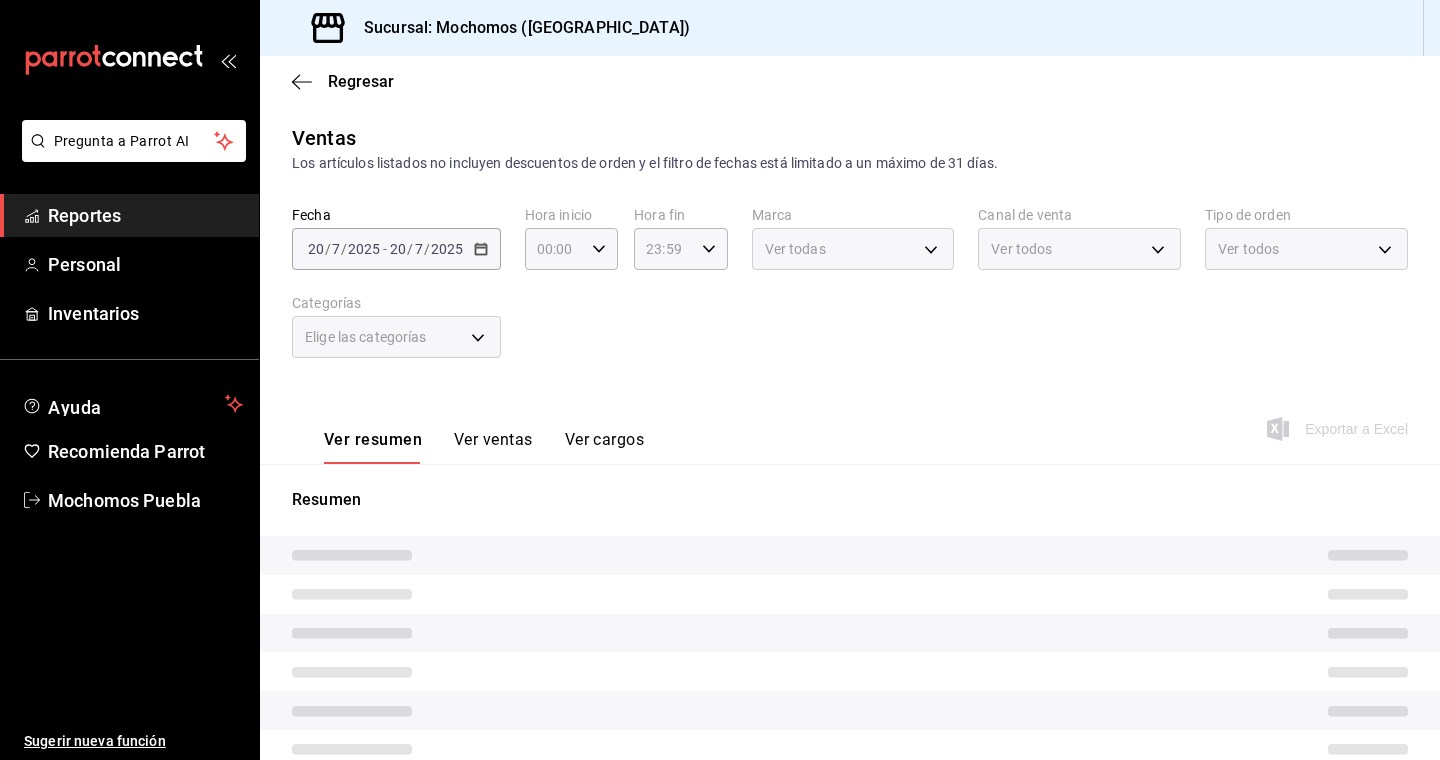 type on "05:00" 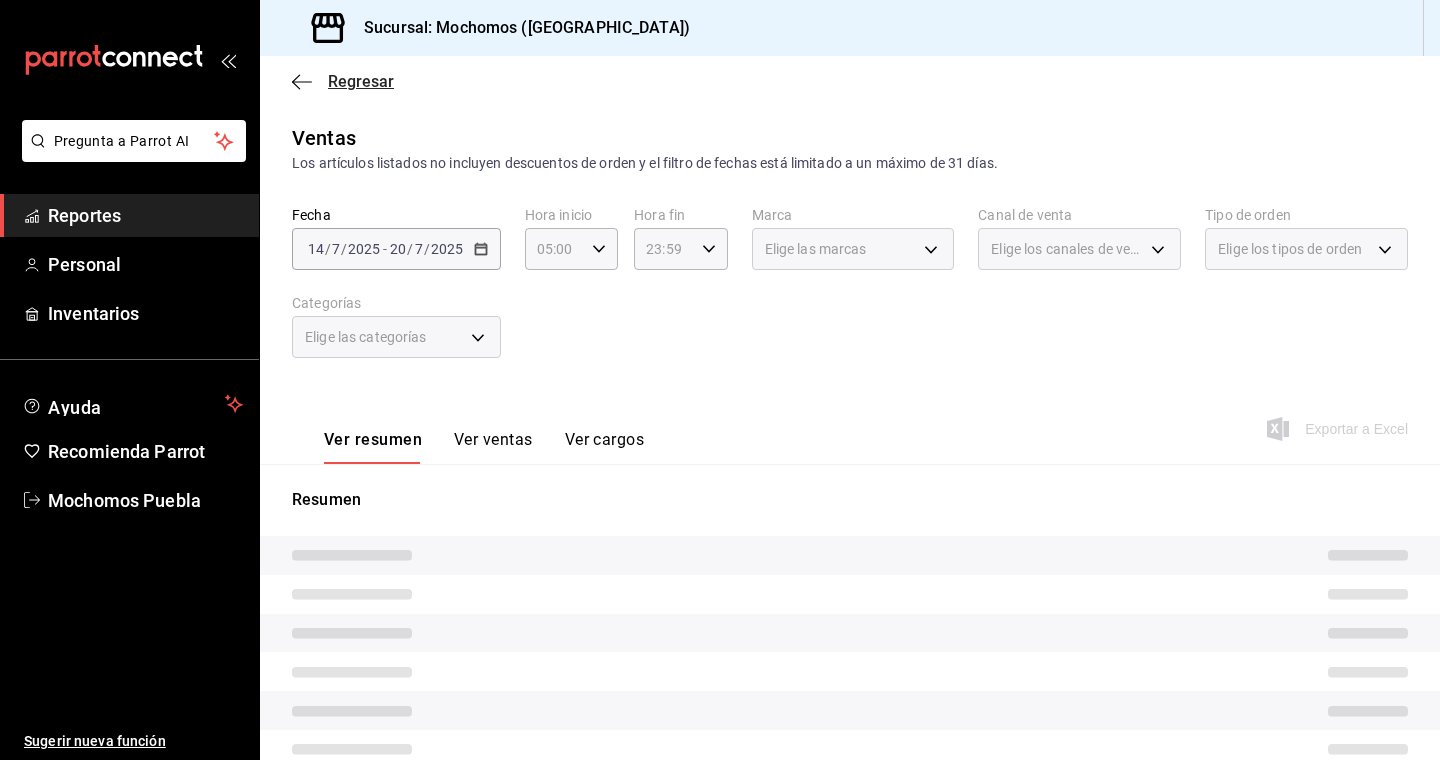 click 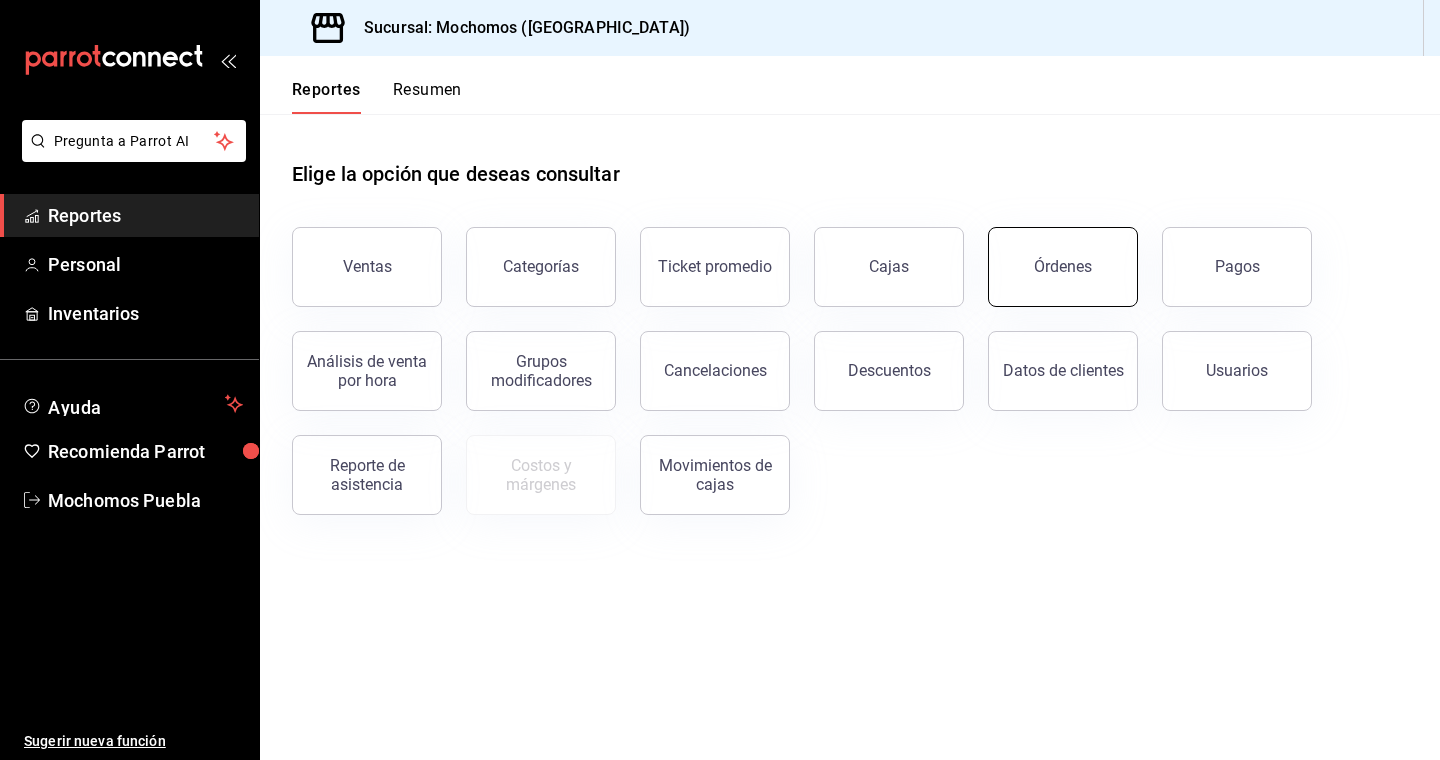 click on "Órdenes" at bounding box center (1063, 266) 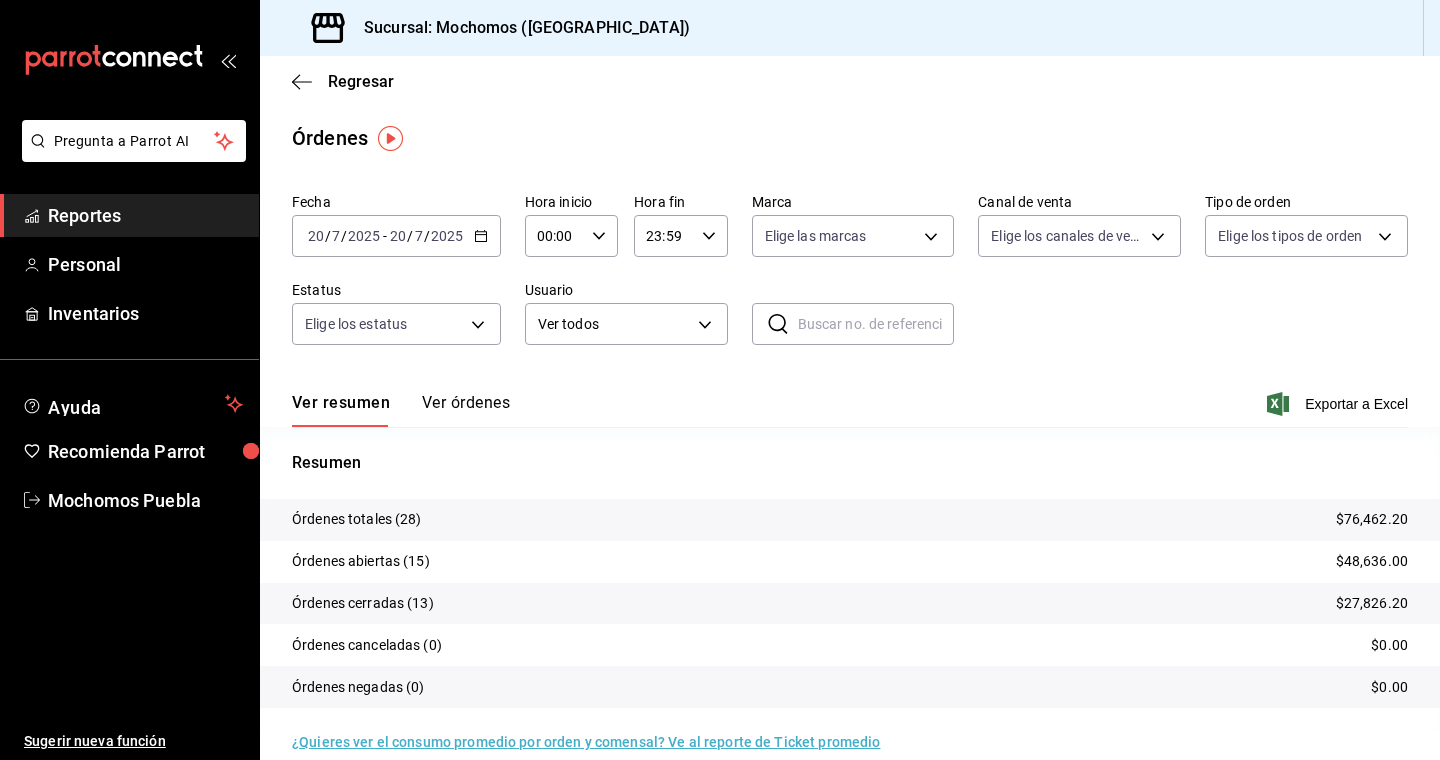 click on "2025-07-20 20 / 7 / 2025 - 2025-07-20 20 / 7 / 2025" at bounding box center (396, 236) 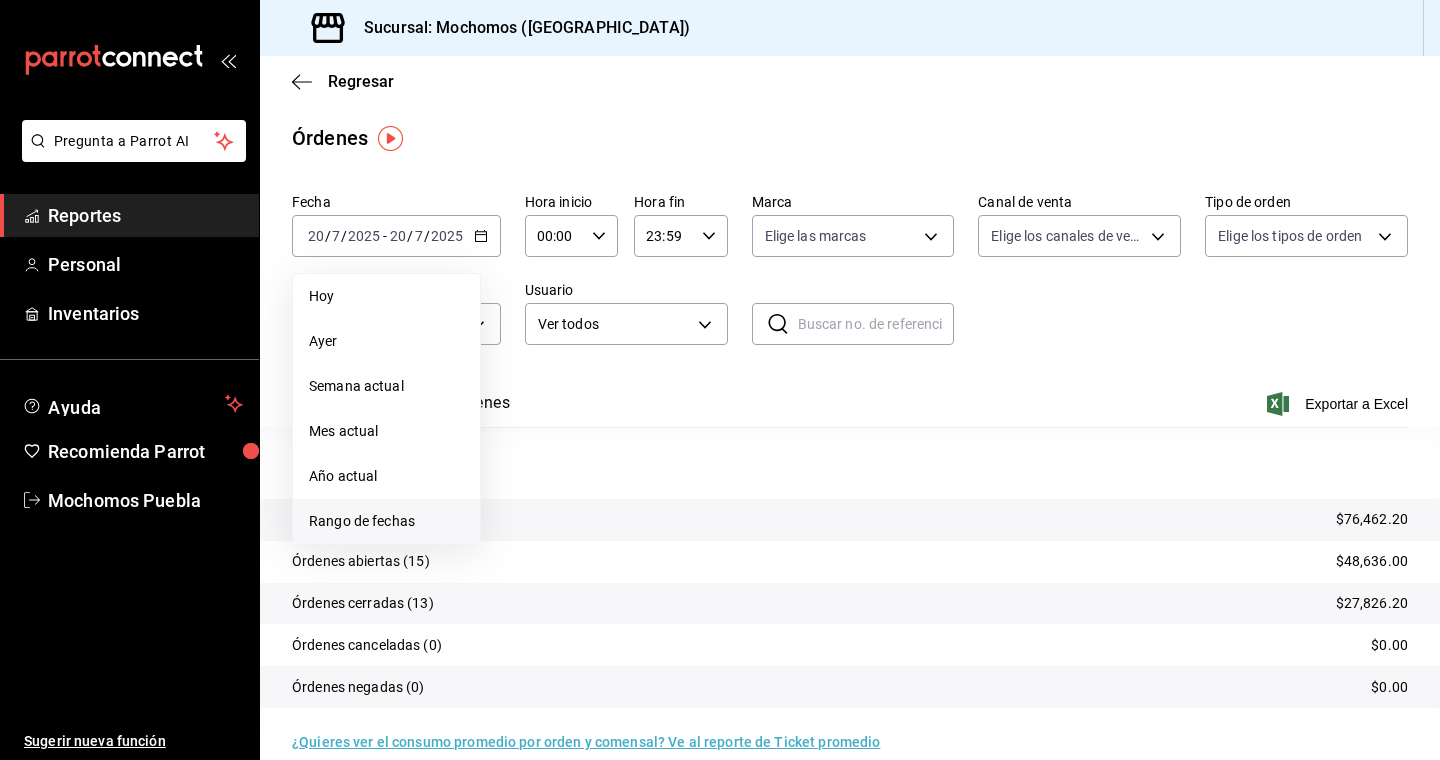 click on "Rango de fechas" at bounding box center (386, 521) 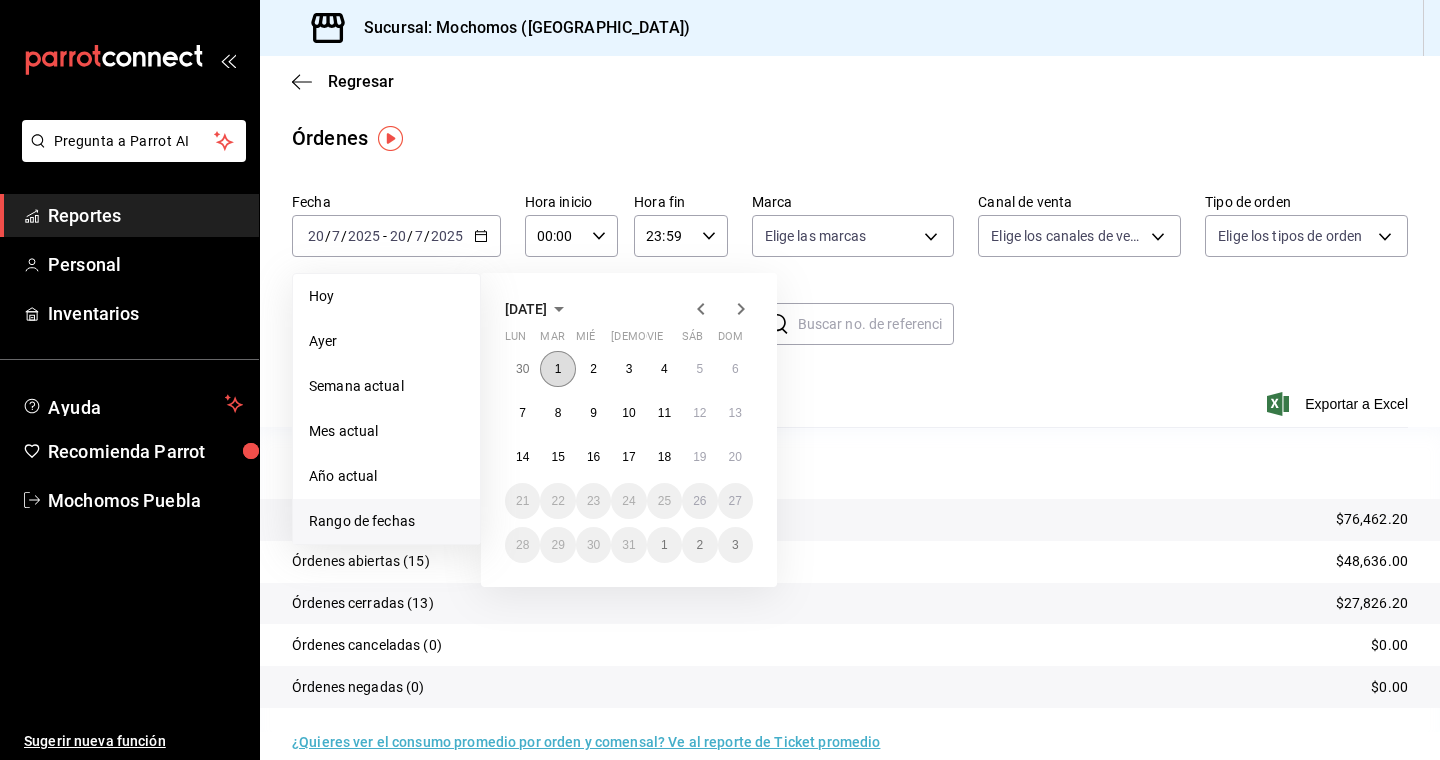 click on "1" at bounding box center (558, 369) 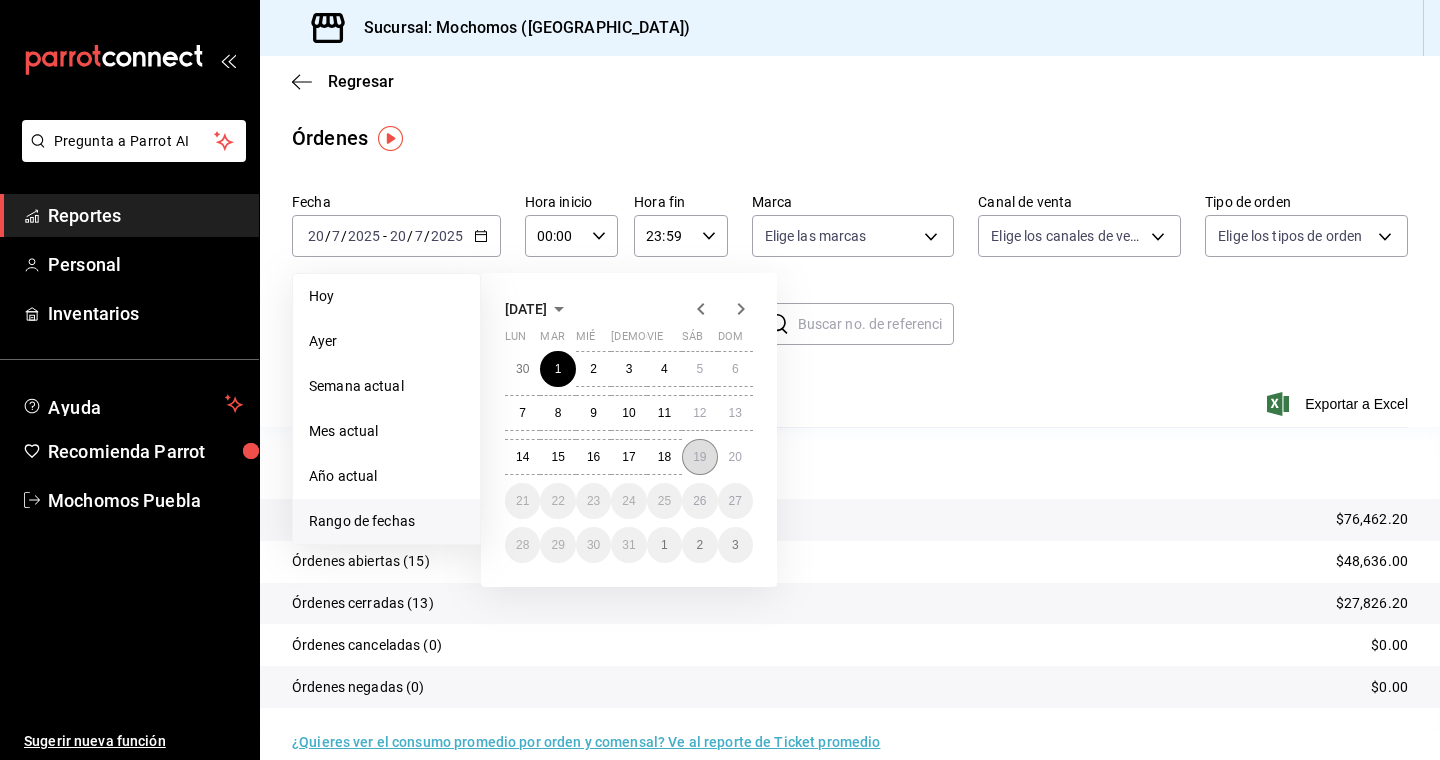 click on "19" at bounding box center [699, 457] 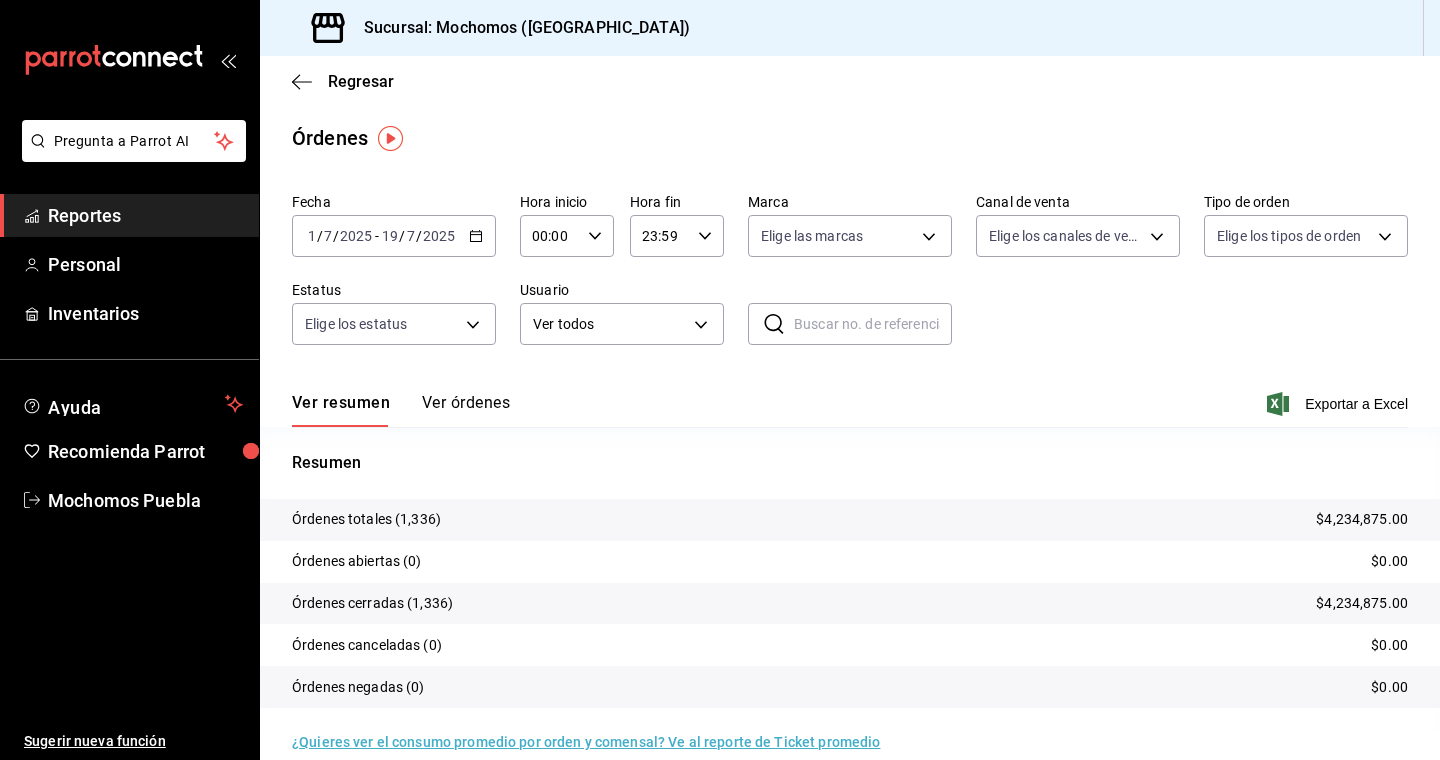 click 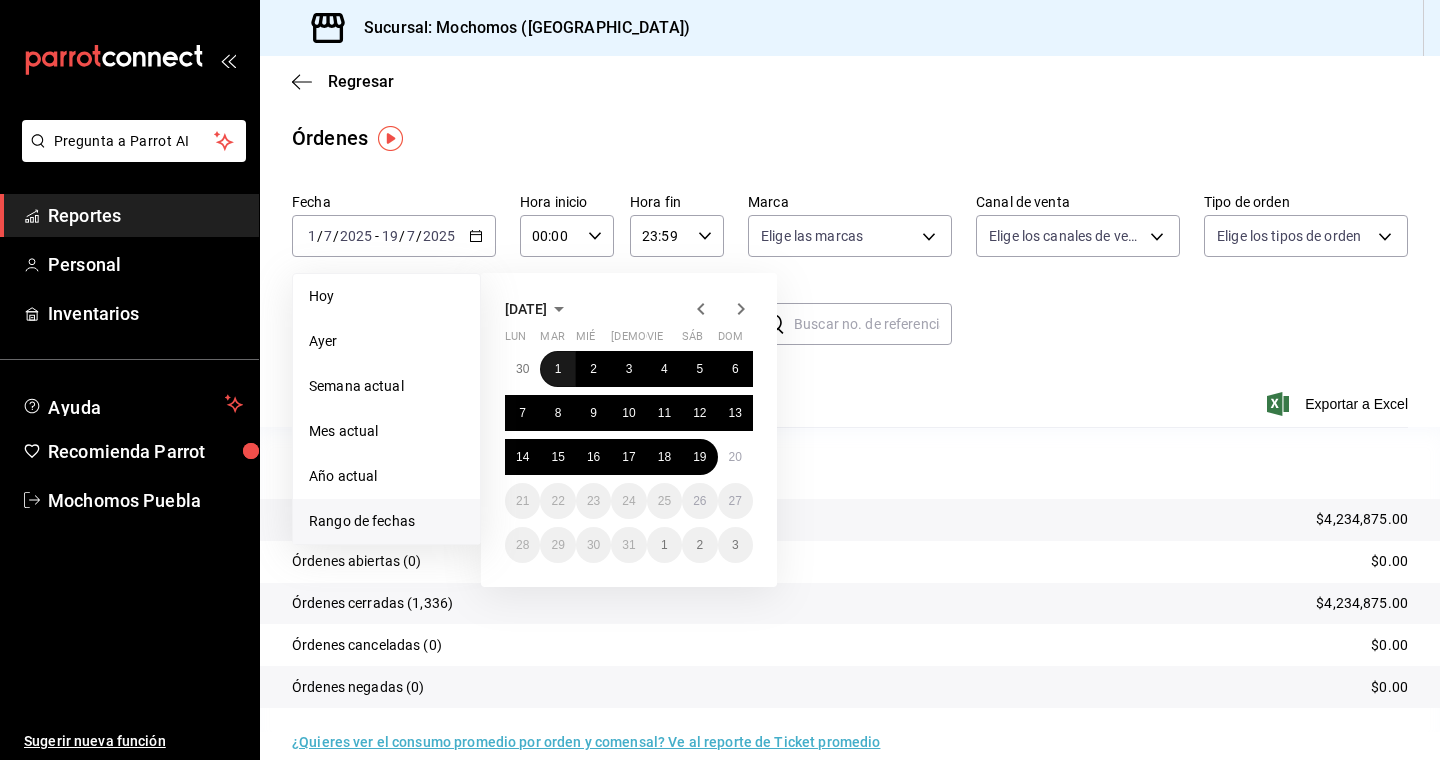click on "1" at bounding box center [558, 369] 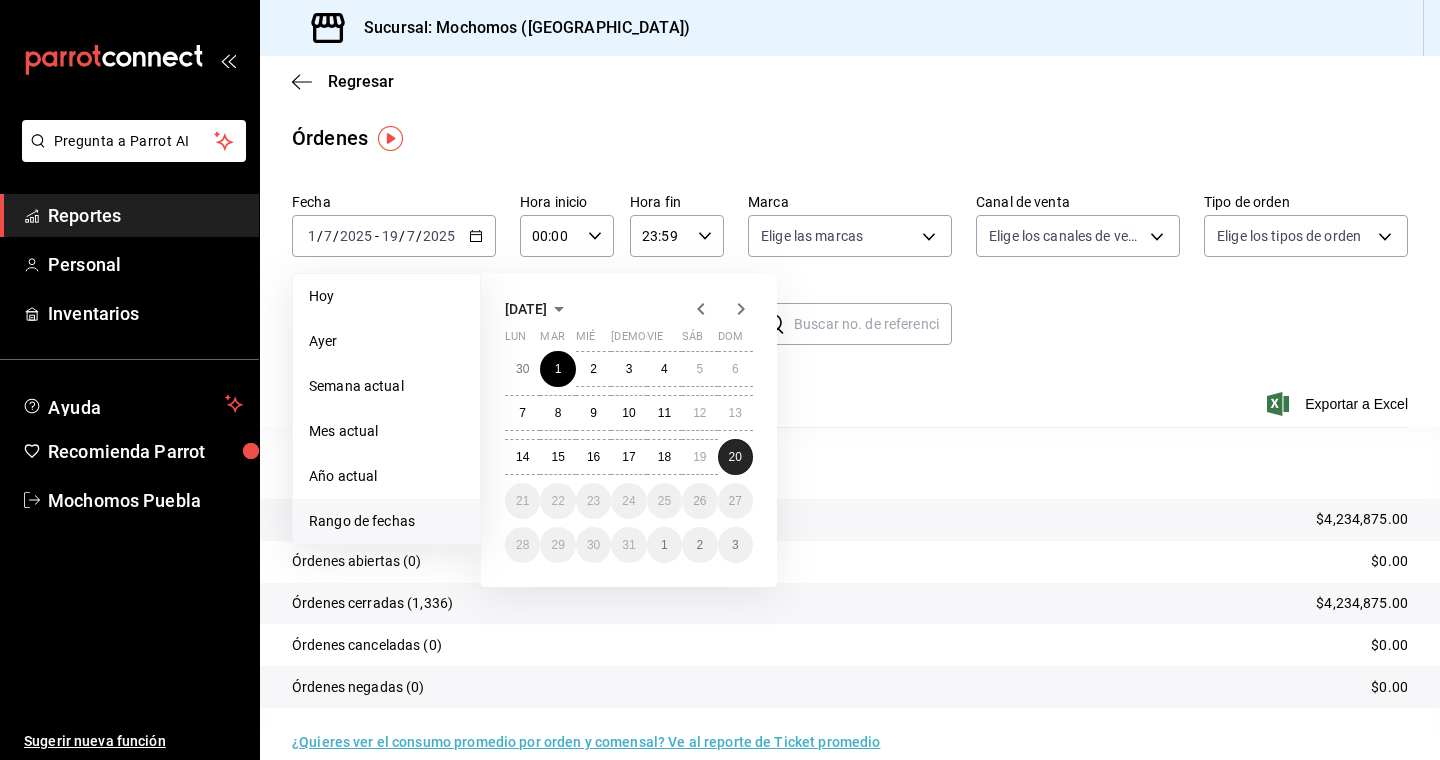 click on "20" at bounding box center (735, 457) 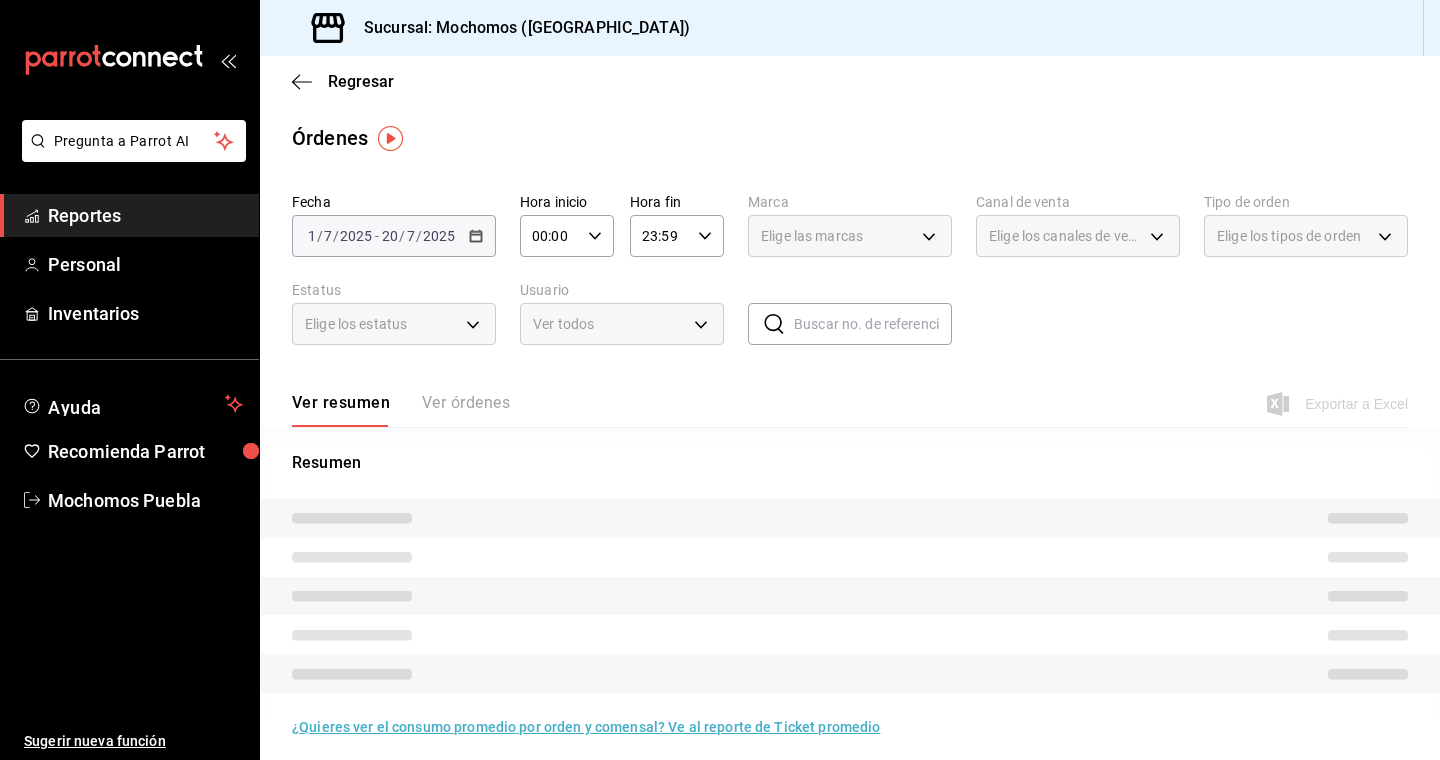 click on "23:59 Hora fin" at bounding box center [677, 236] 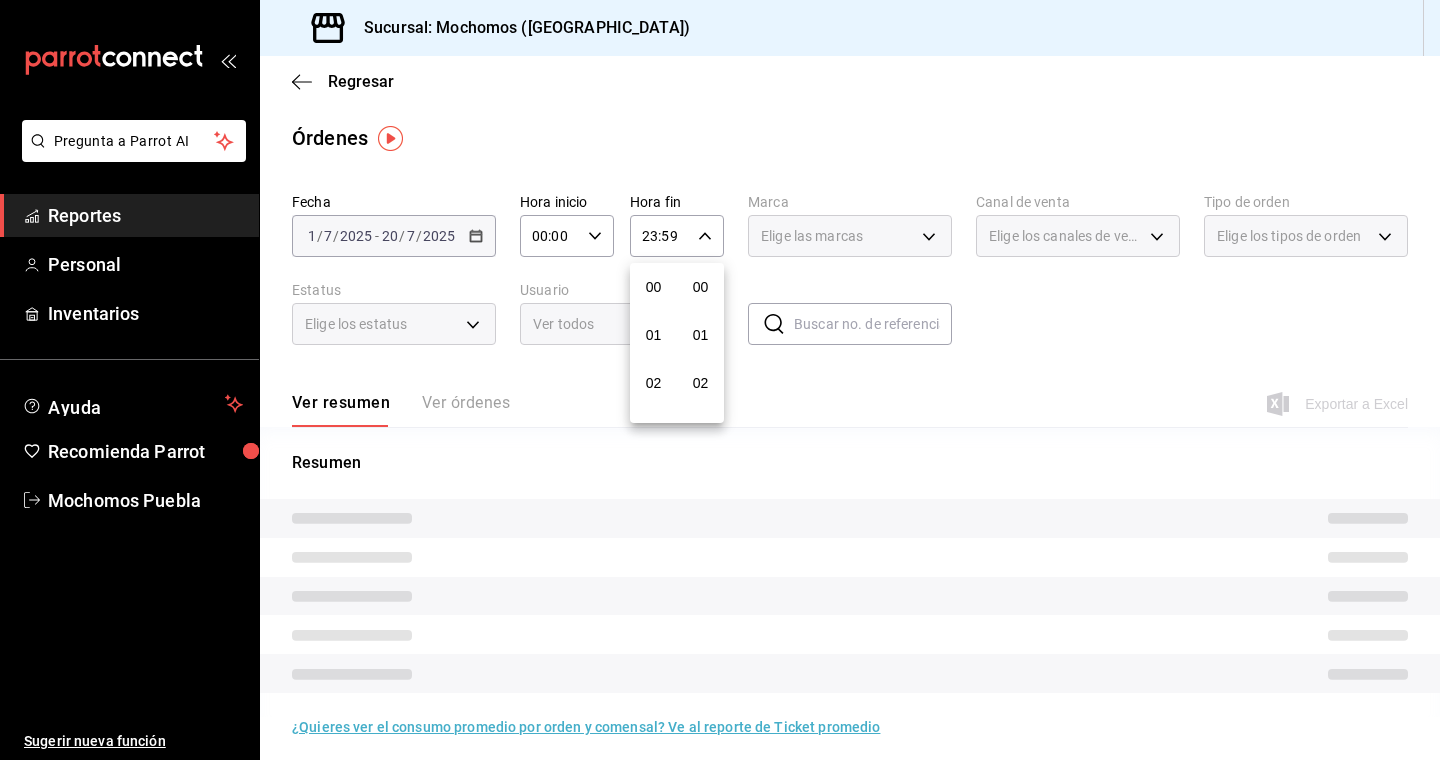 scroll, scrollTop: 1016, scrollLeft: 0, axis: vertical 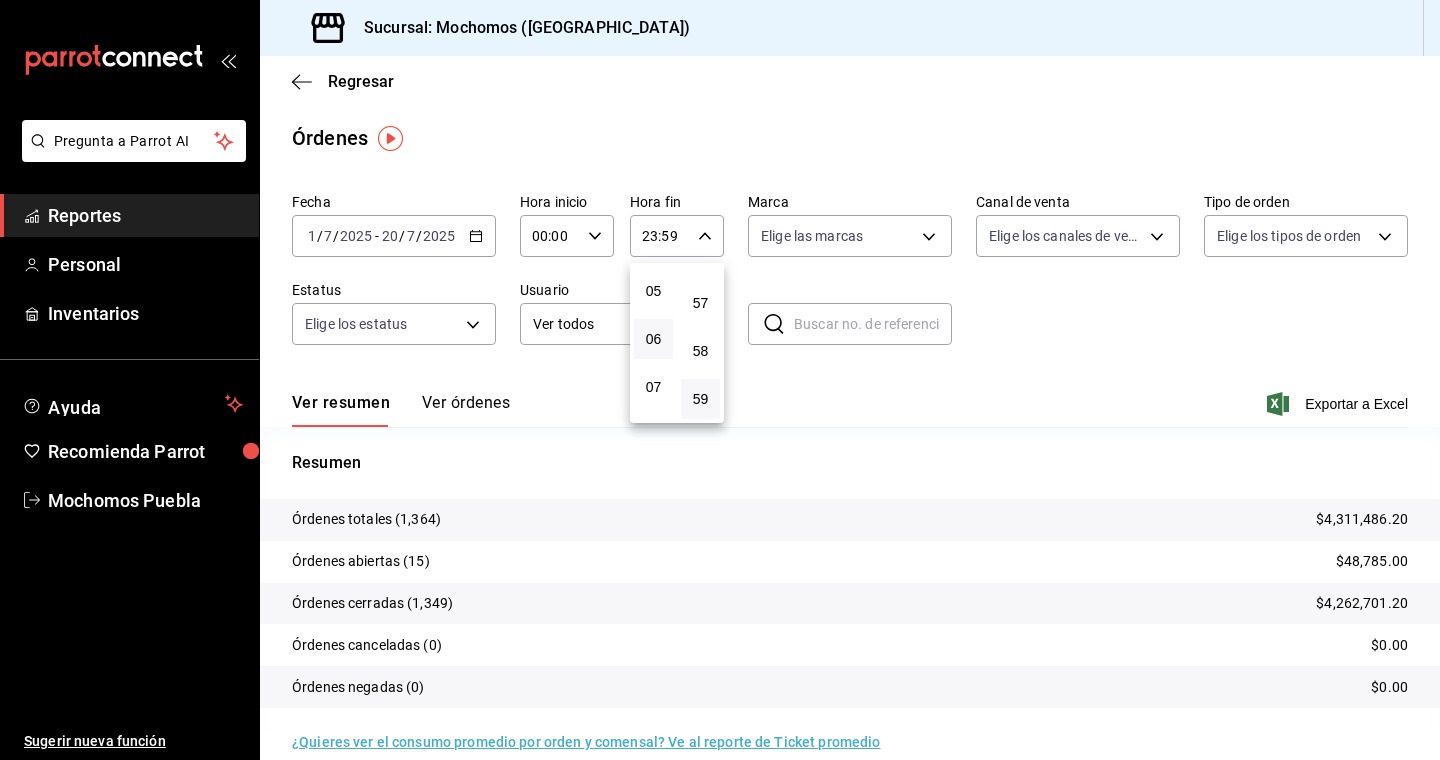 click on "06" at bounding box center (653, 339) 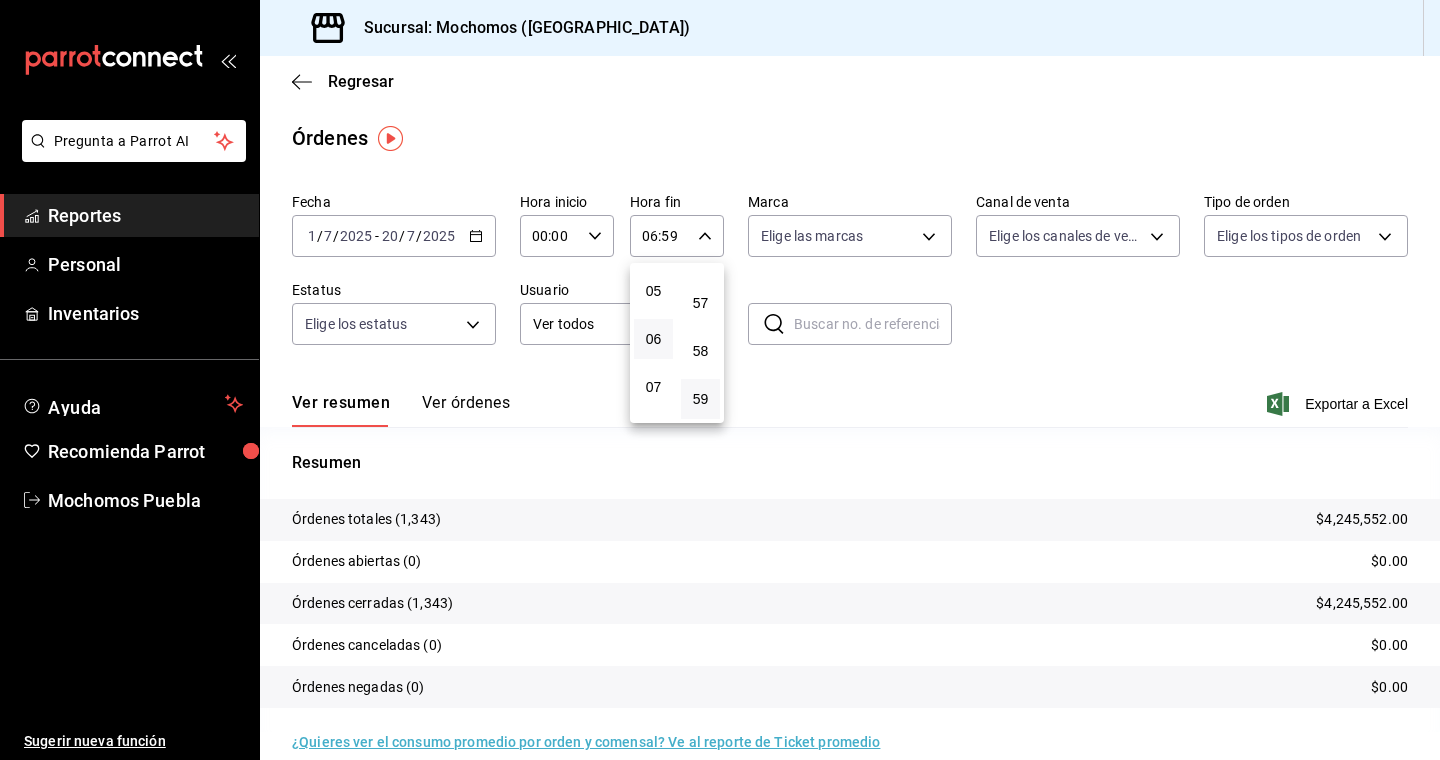 click at bounding box center (720, 380) 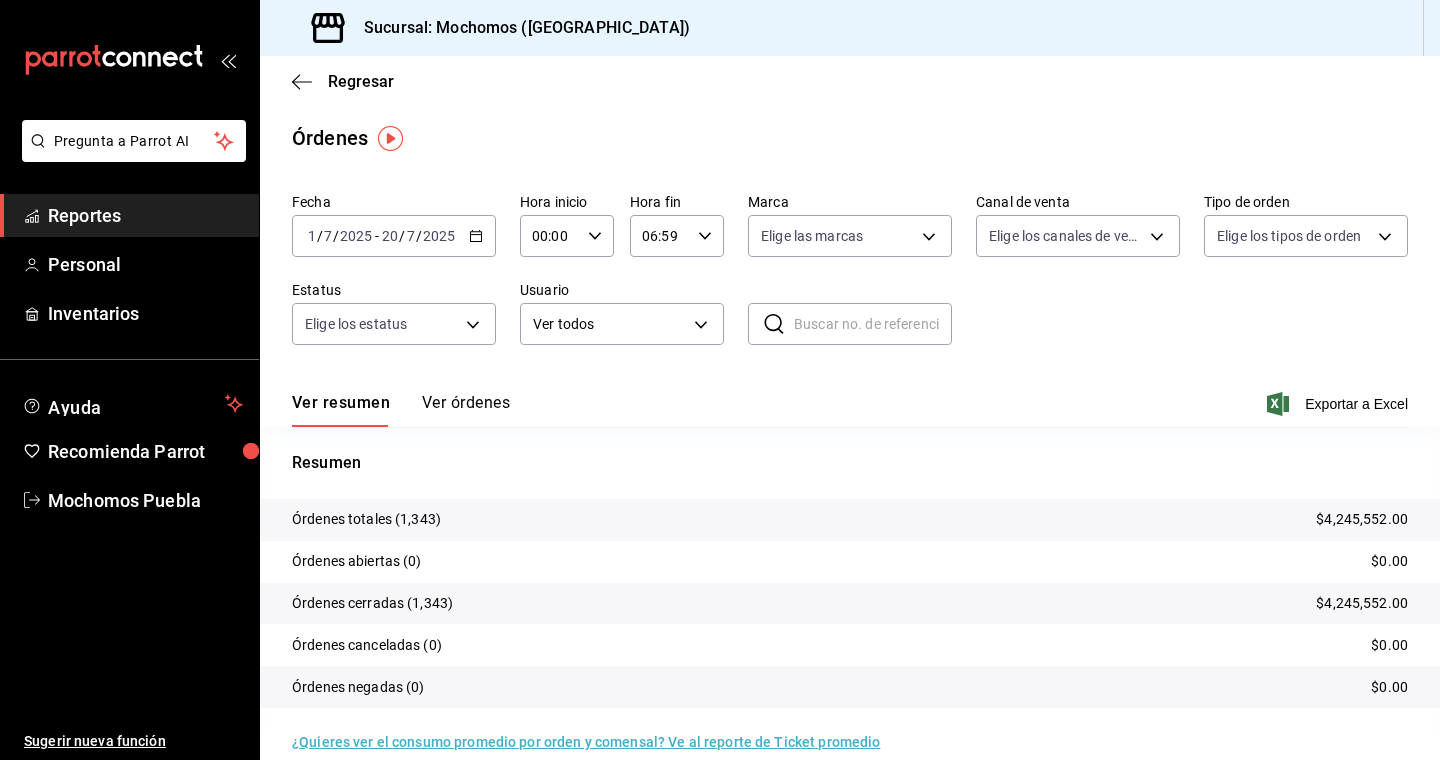 click on "00:00 Hora inicio" at bounding box center (567, 236) 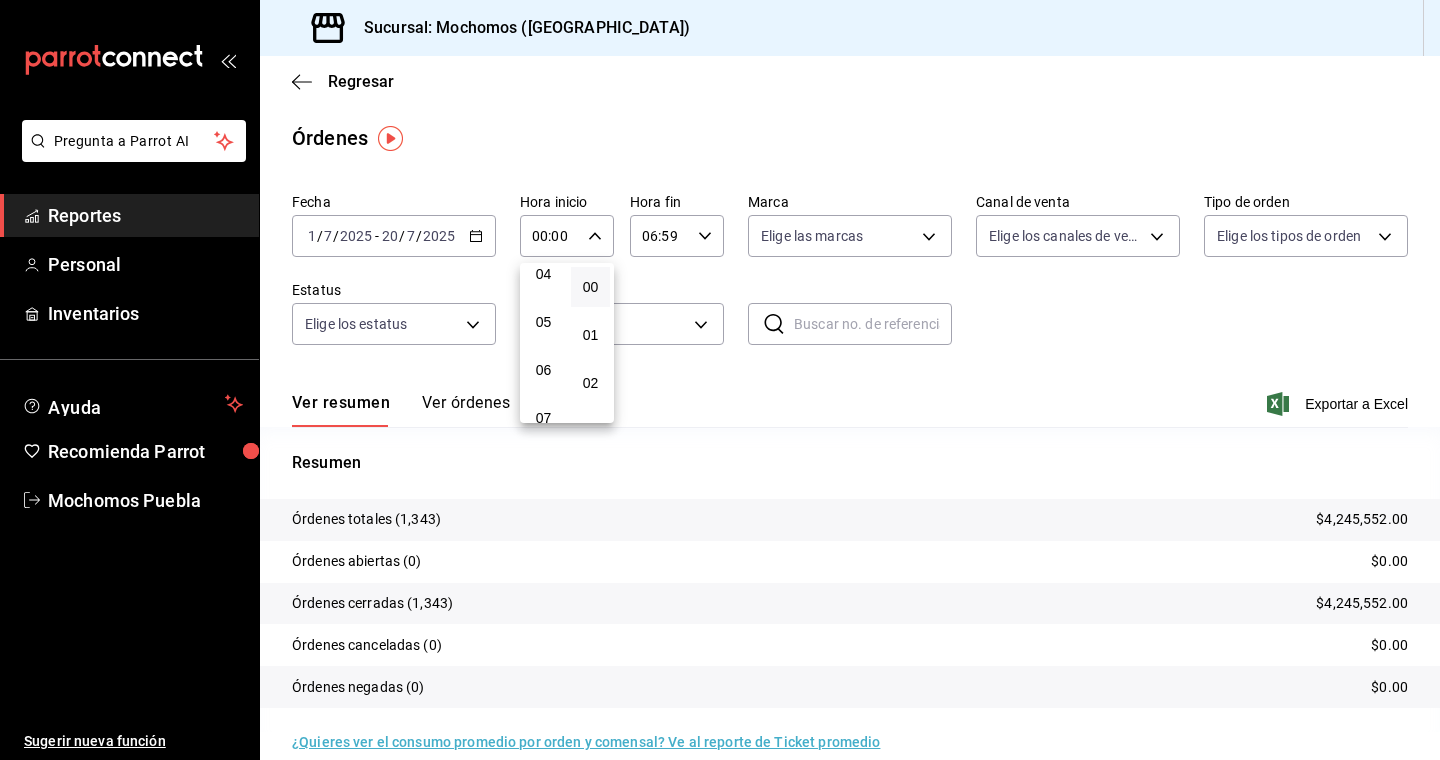 scroll, scrollTop: 214, scrollLeft: 0, axis: vertical 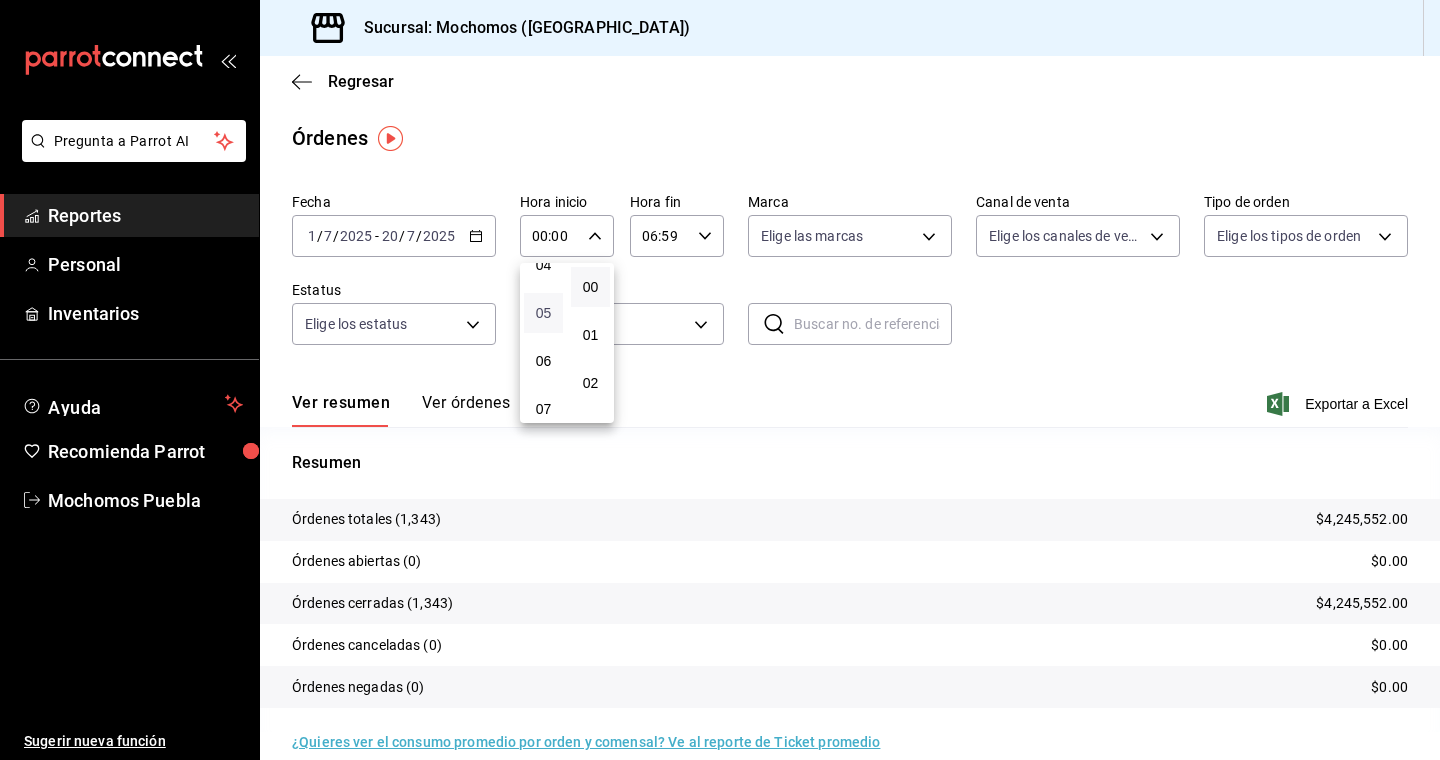 click on "05" at bounding box center (543, 313) 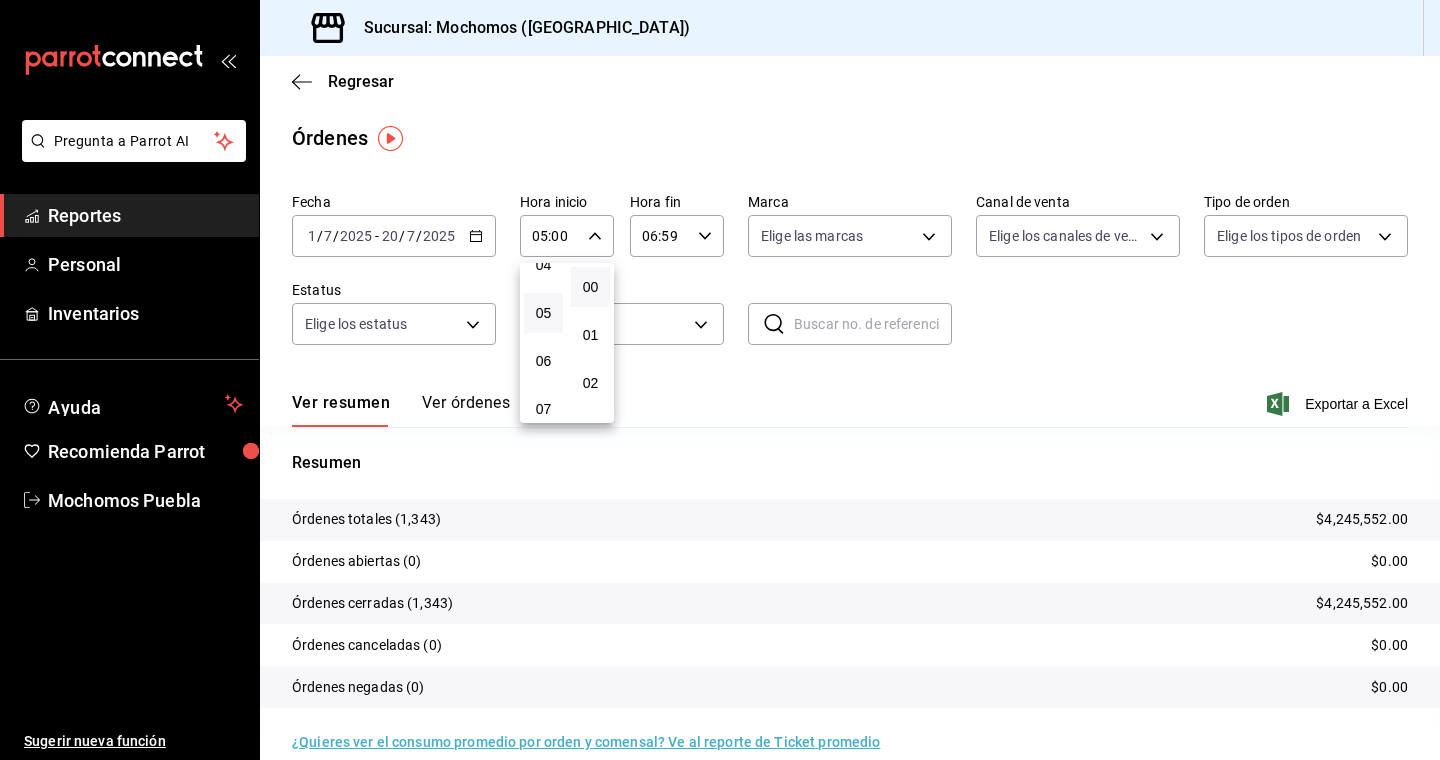 click at bounding box center [720, 380] 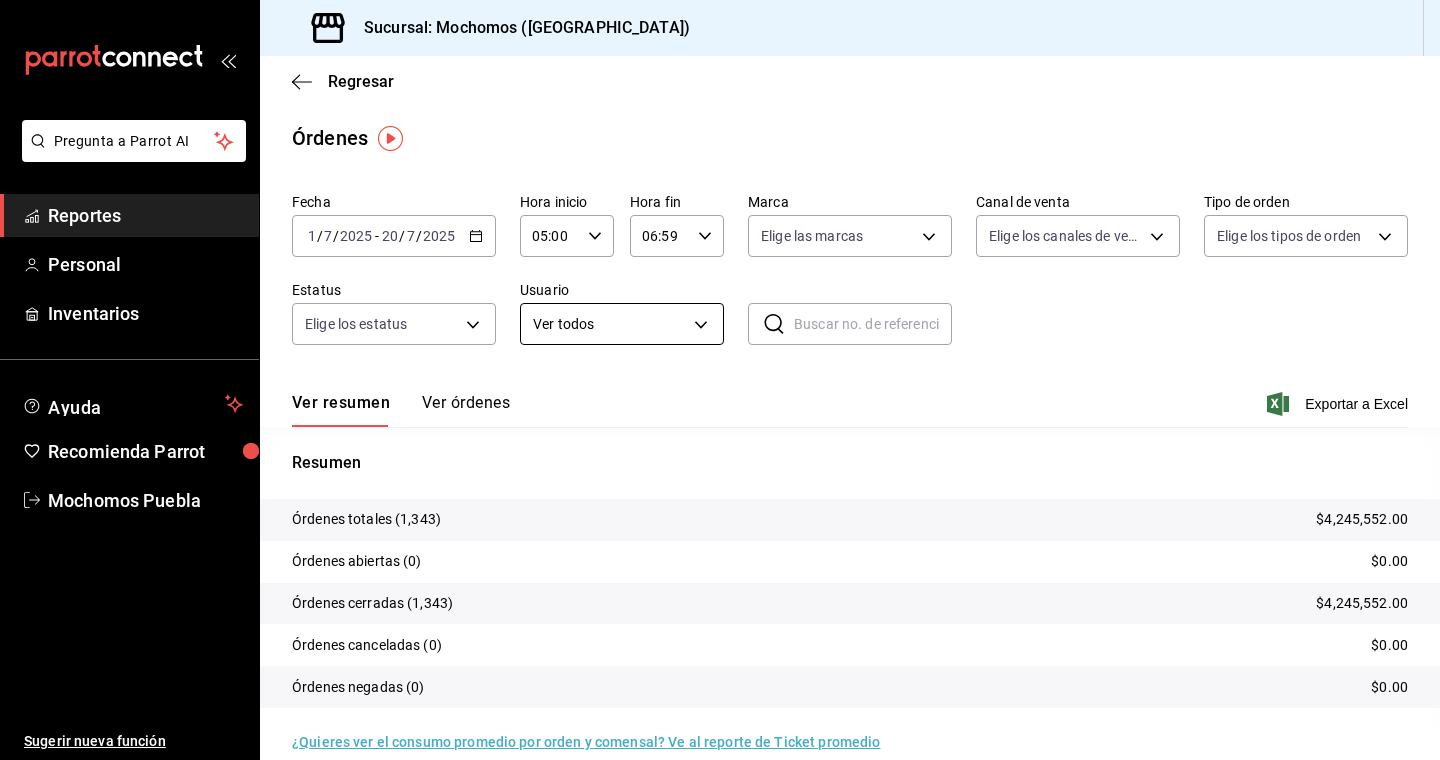 click on "Pregunta a Parrot AI Reportes   Personal   Inventarios   Ayuda Recomienda Parrot   Mochomos Puebla   Sugerir nueva función   Sucursal: Mochomos (Puebla) Regresar Órdenes Fecha 2025-07-01 1 / 7 / 2025 - 2025-07-20 20 / 7 / 2025 Hora inicio 05:00 Hora inicio Hora fin 06:59 Hora fin Marca Elige las marcas Canal de venta Elige los canales de venta Tipo de orden Elige los tipos de orden Estatus Elige los estatus Usuario Ver todos ALL ​ ​ Ver resumen Ver órdenes Exportar a Excel Resumen Órdenes totales (1,343) $4,245,552.00 Órdenes abiertas (0) $0.00 Órdenes cerradas (1,343) $4,245,552.00 Órdenes canceladas (0) $0.00 Órdenes negadas (0) $0.00 ¿Quieres ver el consumo promedio por orden y comensal? Ve al reporte de Ticket promedio Pregunta a Parrot AI Reportes   Personal   Inventarios   Ayuda Recomienda Parrot   Mochomos Puebla   Sugerir nueva función   GANA 1 MES GRATIS EN TU SUSCRIPCIÓN AQUÍ Ver video tutorial Ir a video Visitar centro de ayuda (81) 2046 6363 soporte@parrotsoftware.io (81) 2046 6363" at bounding box center [720, 380] 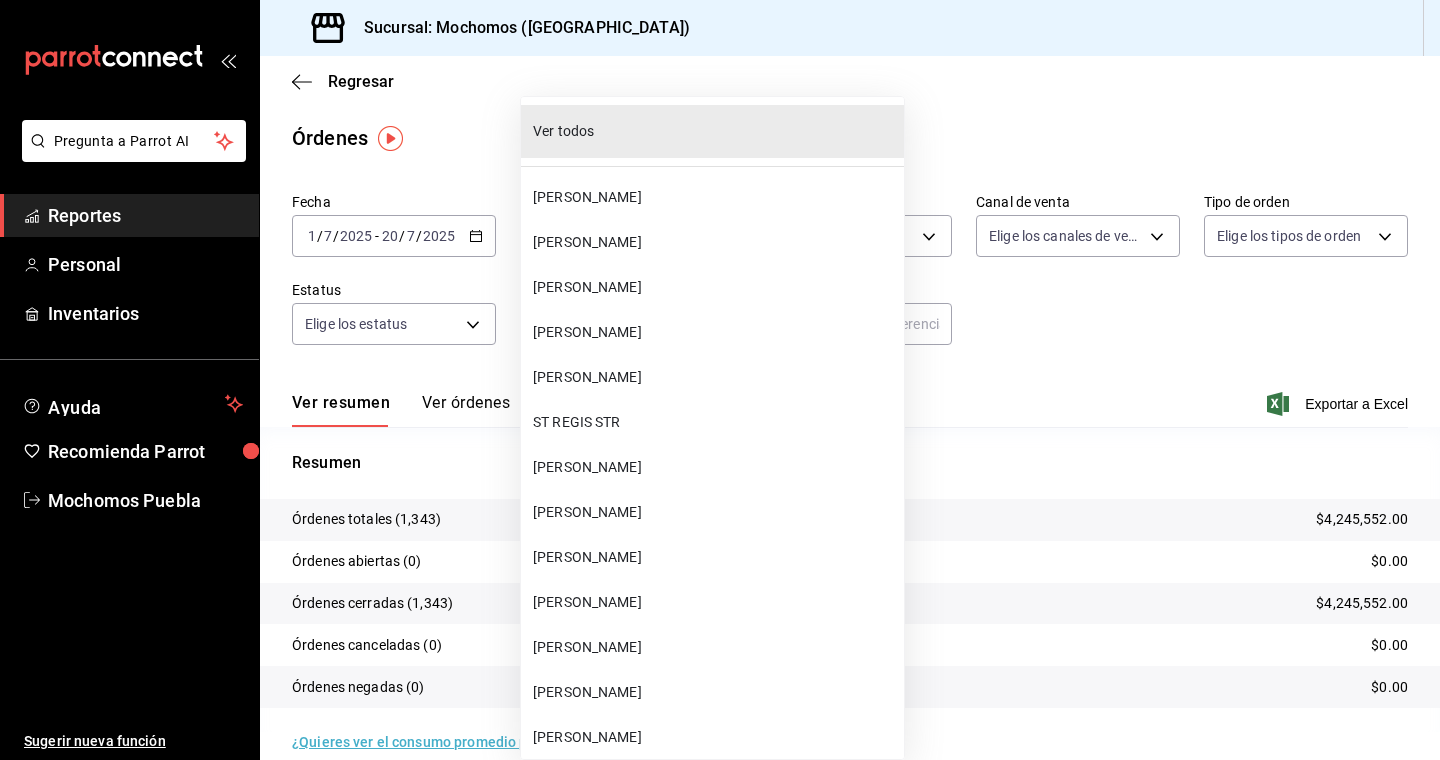 click at bounding box center (720, 380) 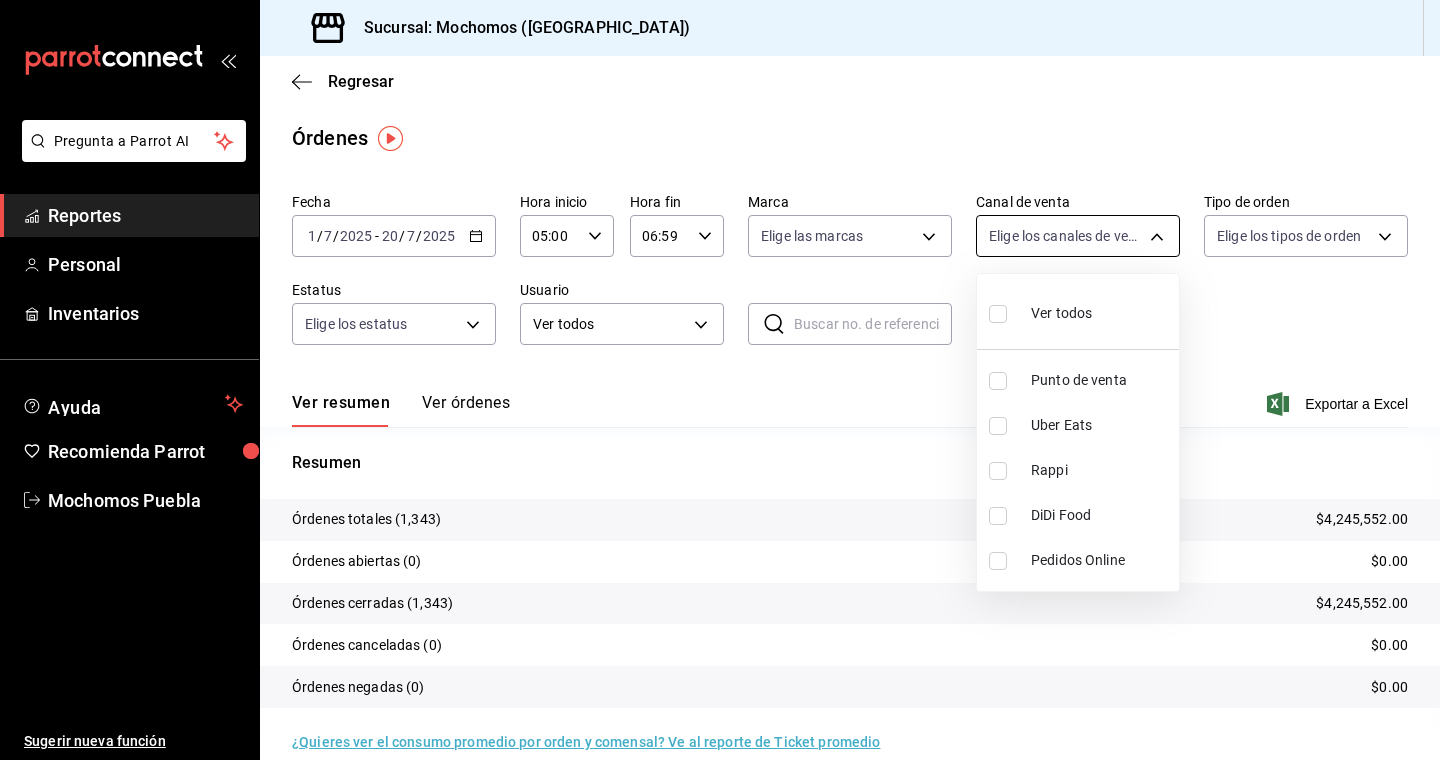 click on "Pregunta a Parrot AI Reportes   Personal   Inventarios   Ayuda Recomienda Parrot   Mochomos Puebla   Sugerir nueva función   Sucursal: Mochomos (Puebla) Regresar Órdenes Fecha 2025-07-01 1 / 7 / 2025 - 2025-07-20 20 / 7 / 2025 Hora inicio 05:00 Hora inicio Hora fin 06:59 Hora fin Marca Elige las marcas Canal de venta Elige los canales de venta Tipo de orden Elige los tipos de orden Estatus Elige los estatus Usuario Ver todos ALL ​ ​ Ver resumen Ver órdenes Exportar a Excel Resumen Órdenes totales (1,343) $4,245,552.00 Órdenes abiertas (0) $0.00 Órdenes cerradas (1,343) $4,245,552.00 Órdenes canceladas (0) $0.00 Órdenes negadas (0) $0.00 ¿Quieres ver el consumo promedio por orden y comensal? Ve al reporte de Ticket promedio Pregunta a Parrot AI Reportes   Personal   Inventarios   Ayuda Recomienda Parrot   Mochomos Puebla   Sugerir nueva función   GANA 1 MES GRATIS EN TU SUSCRIPCIÓN AQUÍ Ver video tutorial Ir a video Visitar centro de ayuda (81) 2046 6363 soporte@parrotsoftware.io (81) 2046 6363" at bounding box center [720, 380] 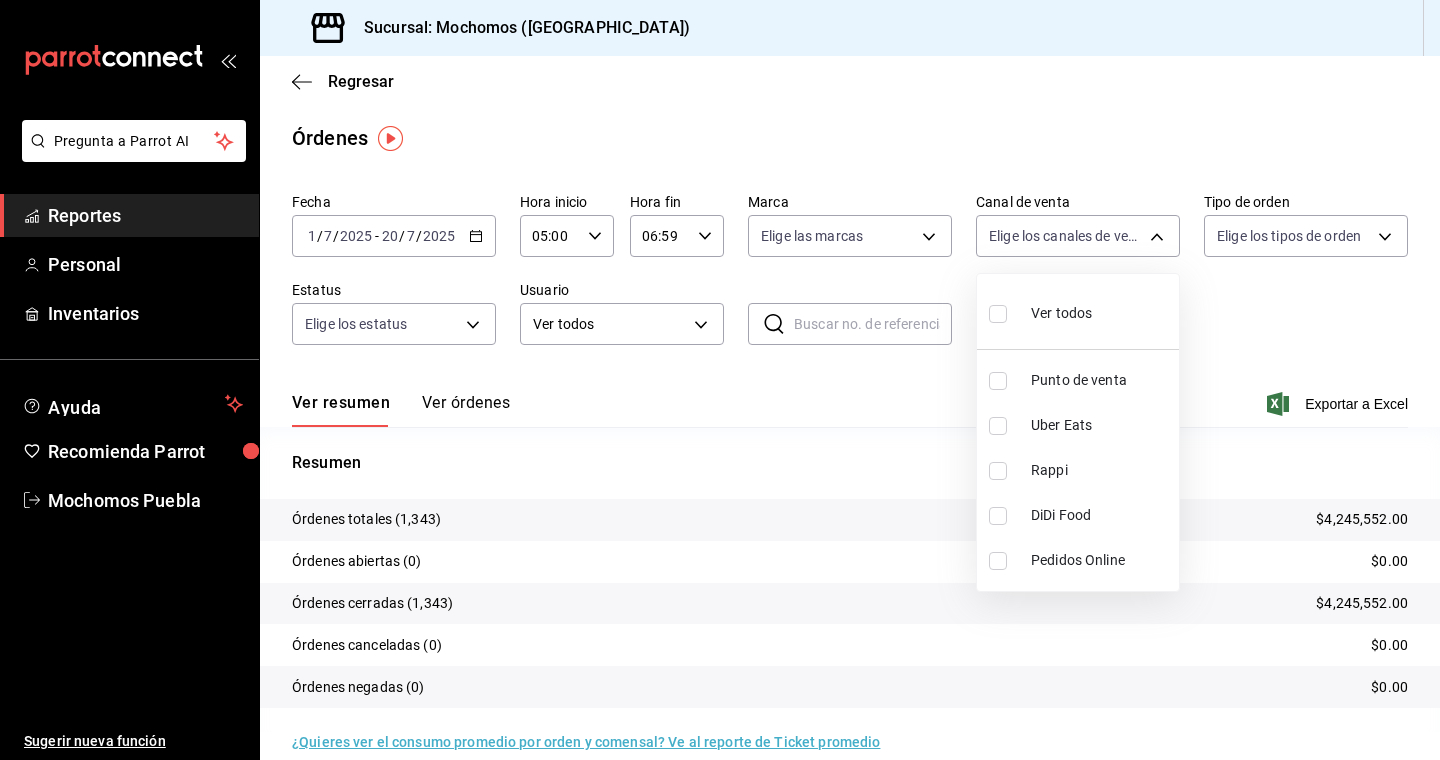 click at bounding box center (720, 380) 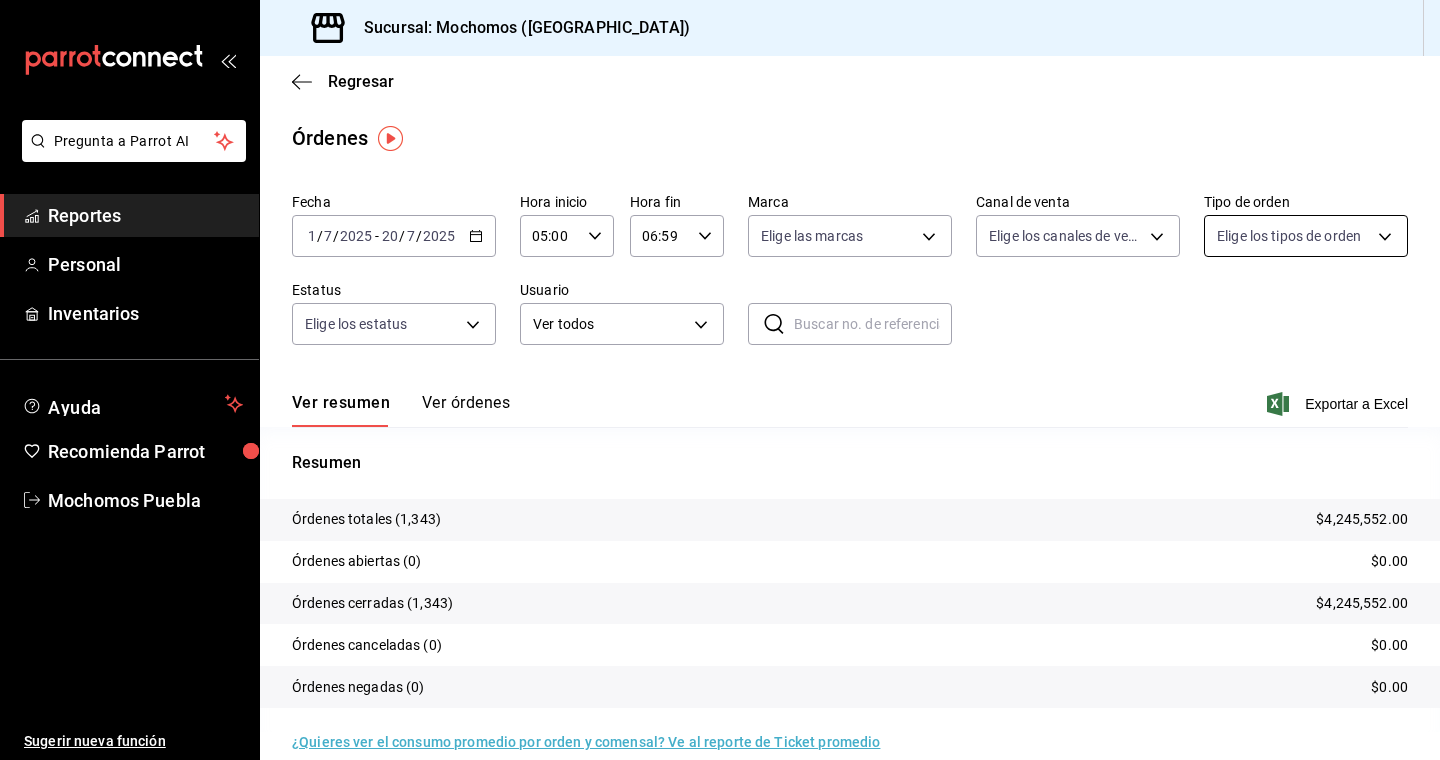 click on "Pregunta a Parrot AI Reportes   Personal   Inventarios   Ayuda Recomienda Parrot   Mochomos Puebla   Sugerir nueva función   Sucursal: Mochomos (Puebla) Regresar Órdenes Fecha 2025-07-01 1 / 7 / 2025 - 2025-07-20 20 / 7 / 2025 Hora inicio 05:00 Hora inicio Hora fin 06:59 Hora fin Marca Elige las marcas Canal de venta Elige los canales de venta Tipo de orden Elige los tipos de orden Estatus Elige los estatus Usuario Ver todos ALL ​ ​ Ver resumen Ver órdenes Exportar a Excel Resumen Órdenes totales (1,343) $4,245,552.00 Órdenes abiertas (0) $0.00 Órdenes cerradas (1,343) $4,245,552.00 Órdenes canceladas (0) $0.00 Órdenes negadas (0) $0.00 ¿Quieres ver el consumo promedio por orden y comensal? Ve al reporte de Ticket promedio Pregunta a Parrot AI Reportes   Personal   Inventarios   Ayuda Recomienda Parrot   Mochomos Puebla   Sugerir nueva función   GANA 1 MES GRATIS EN TU SUSCRIPCIÓN AQUÍ Ver video tutorial Ir a video Visitar centro de ayuda (81) 2046 6363 soporte@parrotsoftware.io (81) 2046 6363" at bounding box center [720, 380] 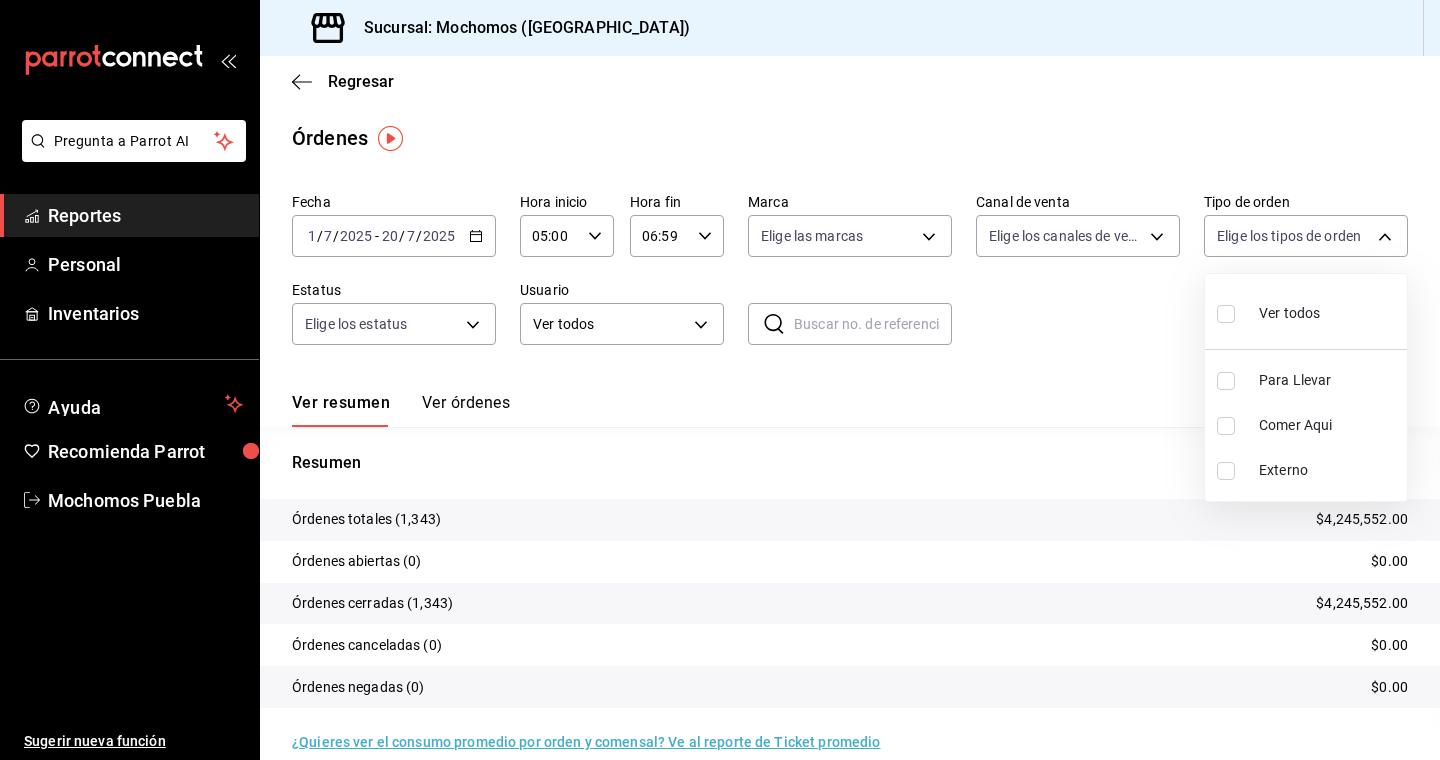 click at bounding box center (720, 380) 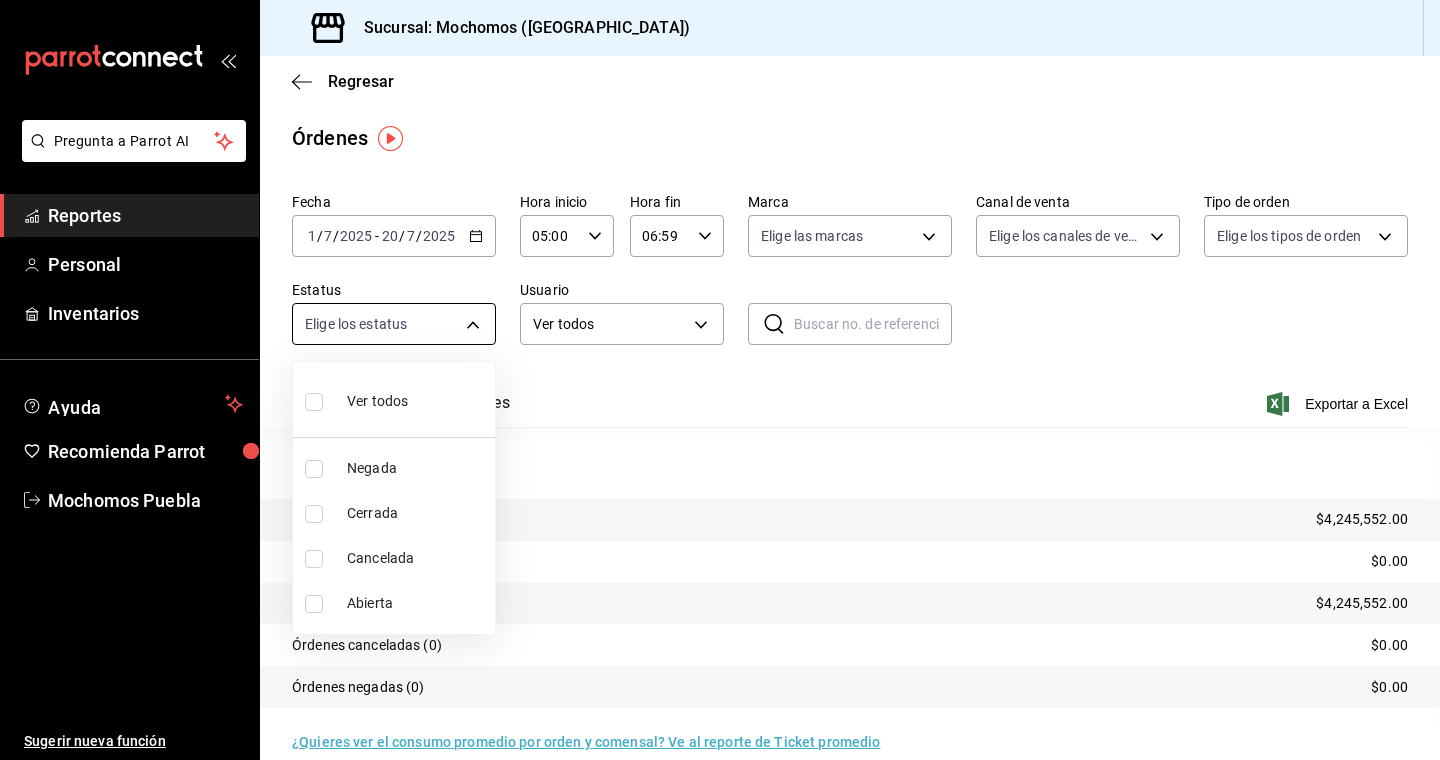 click on "Pregunta a Parrot AI Reportes   Personal   Inventarios   Ayuda Recomienda Parrot   Mochomos Puebla   Sugerir nueva función   Sucursal: Mochomos (Puebla) Regresar Órdenes Fecha 2025-07-01 1 / 7 / 2025 - 2025-07-20 20 / 7 / 2025 Hora inicio 05:00 Hora inicio Hora fin 06:59 Hora fin Marca Elige las marcas Canal de venta Elige los canales de venta Tipo de orden Elige los tipos de orden Estatus Elige los estatus Usuario Ver todos ALL ​ ​ Ver resumen Ver órdenes Exportar a Excel Resumen Órdenes totales (1,343) $4,245,552.00 Órdenes abiertas (0) $0.00 Órdenes cerradas (1,343) $4,245,552.00 Órdenes canceladas (0) $0.00 Órdenes negadas (0) $0.00 ¿Quieres ver el consumo promedio por orden y comensal? Ve al reporte de Ticket promedio Pregunta a Parrot AI Reportes   Personal   Inventarios   Ayuda Recomienda Parrot   Mochomos Puebla   Sugerir nueva función   GANA 1 MES GRATIS EN TU SUSCRIPCIÓN AQUÍ Ver video tutorial Ir a video Visitar centro de ayuda (81) 2046 6363 soporte@parrotsoftware.io (81) 2046 6363" at bounding box center [720, 380] 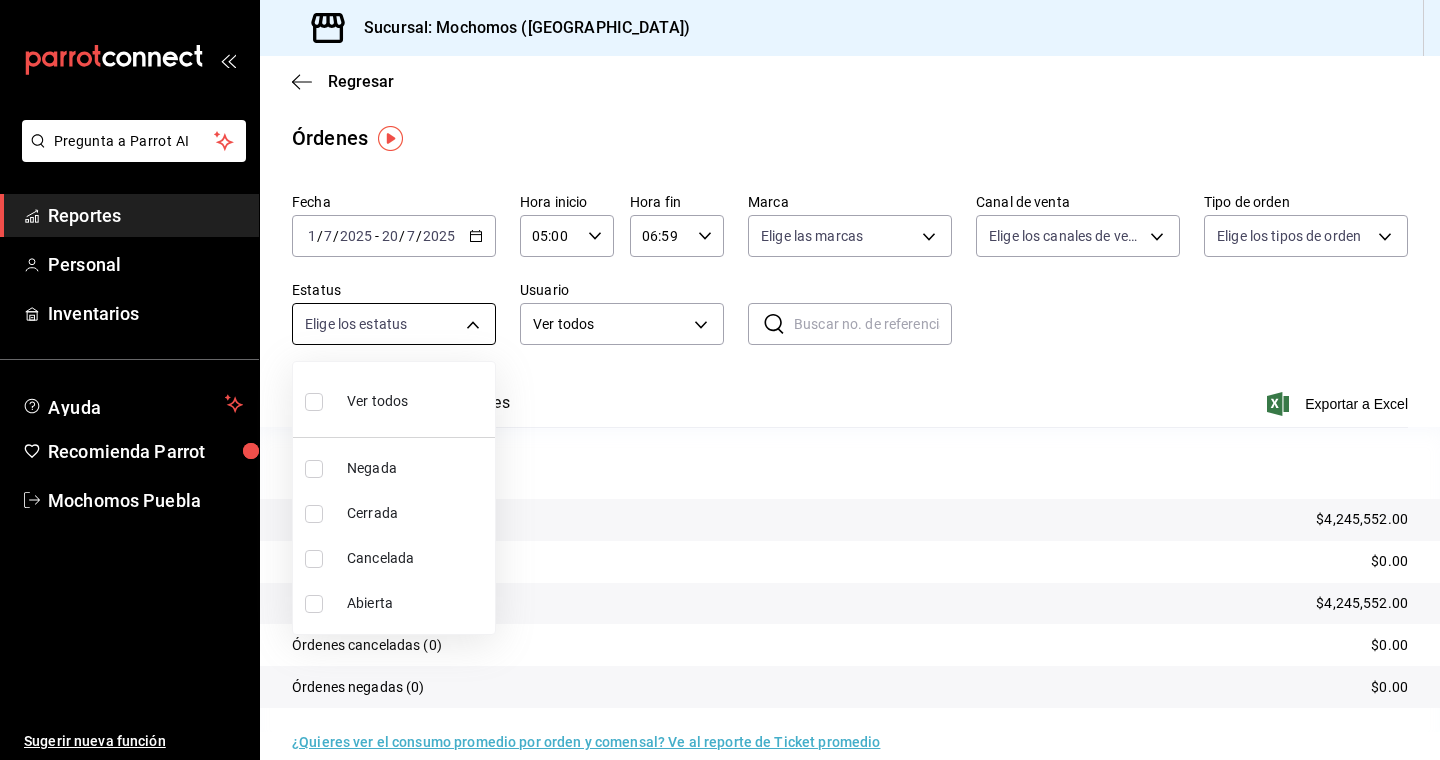 click at bounding box center [720, 380] 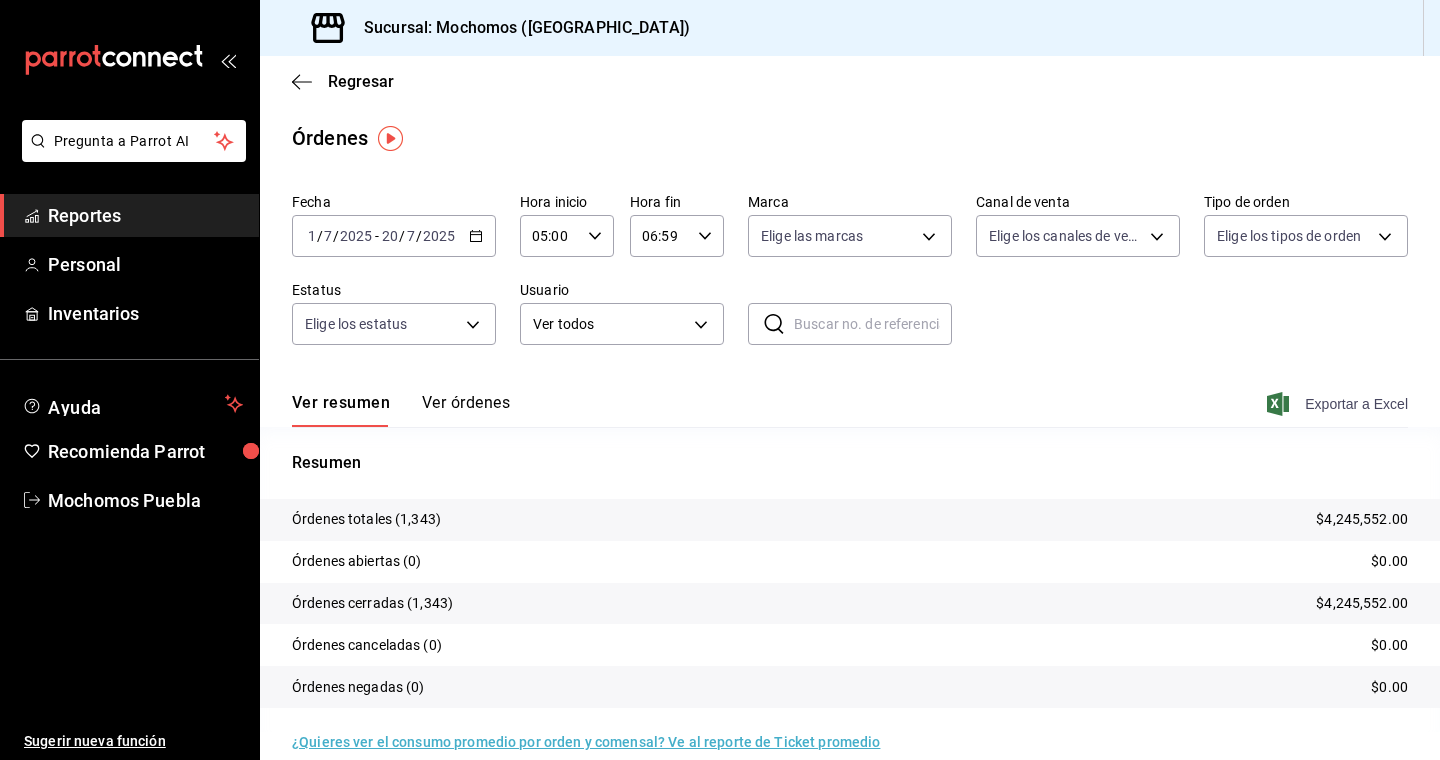 click on "Exportar a Excel" at bounding box center (1339, 404) 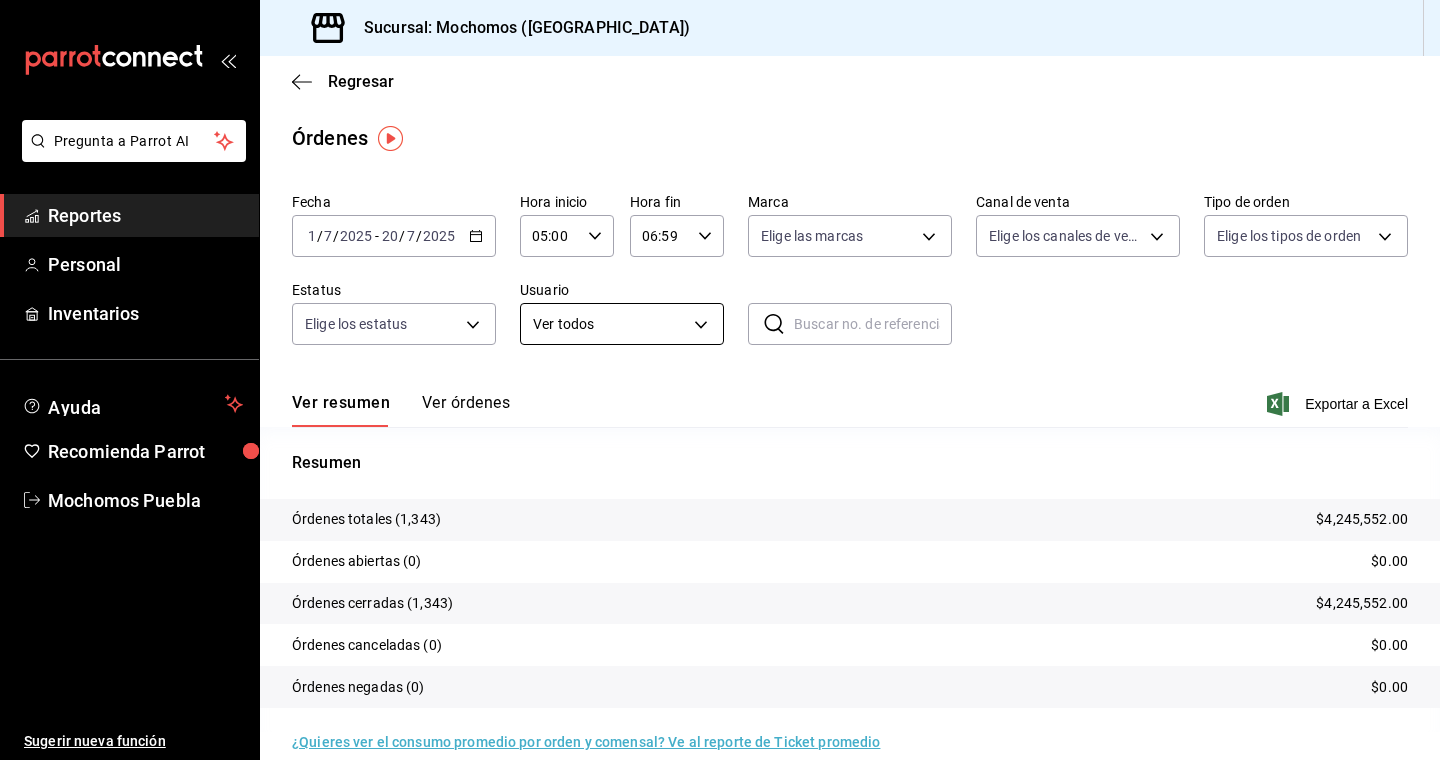click on "Pregunta a Parrot AI Reportes   Personal   Inventarios   Ayuda Recomienda Parrot   Mochomos Puebla   Sugerir nueva función   Sucursal: Mochomos (Puebla) Regresar Órdenes Fecha 2025-07-01 1 / 7 / 2025 - 2025-07-20 20 / 7 / 2025 Hora inicio 05:00 Hora inicio Hora fin 06:59 Hora fin Marca Elige las marcas Canal de venta Elige los canales de venta Tipo de orden Elige los tipos de orden Estatus Elige los estatus Usuario Ver todos ALL ​ ​ Ver resumen Ver órdenes Exportar a Excel Resumen Órdenes totales (1,343) $4,245,552.00 Órdenes abiertas (0) $0.00 Órdenes cerradas (1,343) $4,245,552.00 Órdenes canceladas (0) $0.00 Órdenes negadas (0) $0.00 ¿Quieres ver el consumo promedio por orden y comensal? Ve al reporte de Ticket promedio Pregunta a Parrot AI Reportes   Personal   Inventarios   Ayuda Recomienda Parrot   Mochomos Puebla   Sugerir nueva función   GANA 1 MES GRATIS EN TU SUSCRIPCIÓN AQUÍ Ver video tutorial Ir a video Visitar centro de ayuda (81) 2046 6363 soporte@parrotsoftware.io (81) 2046 6363" at bounding box center [720, 380] 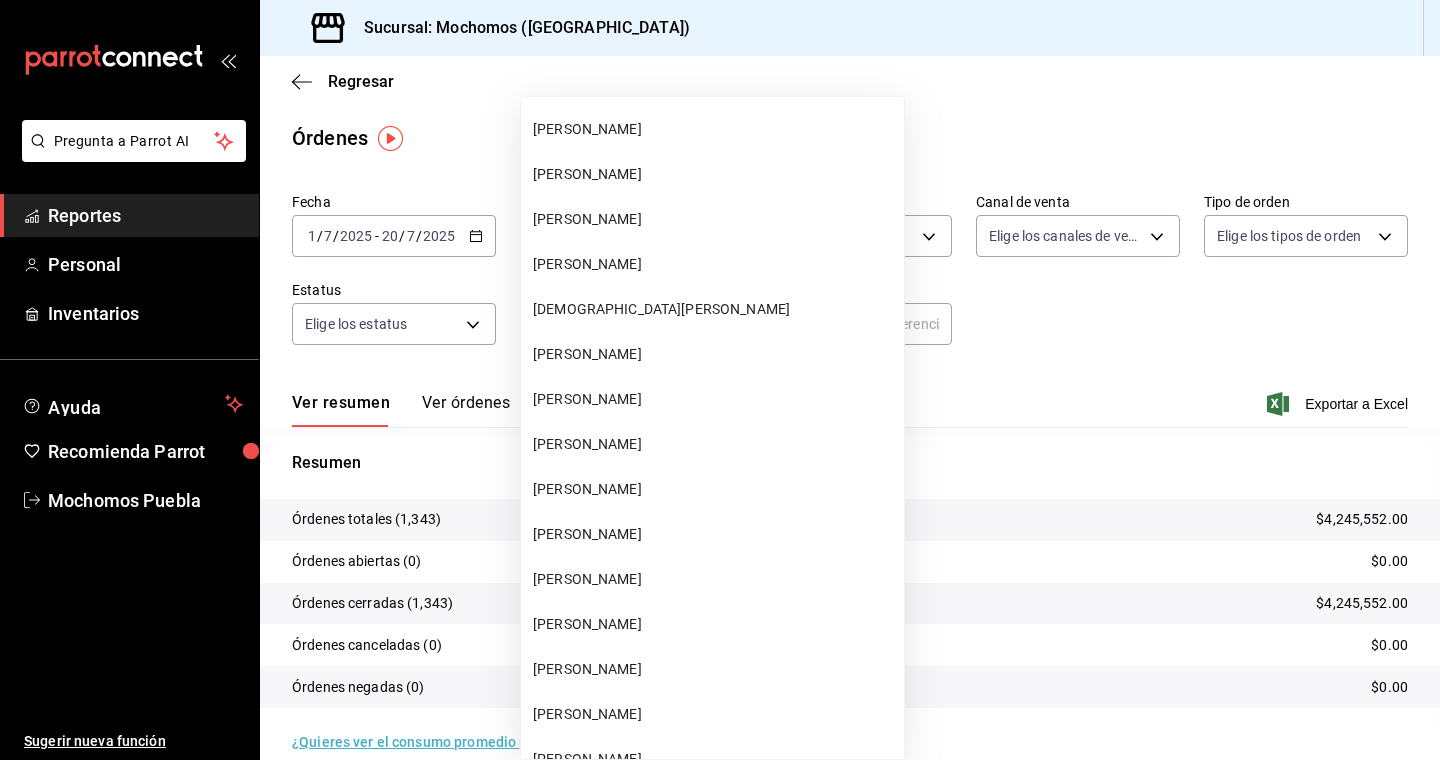scroll, scrollTop: 6544, scrollLeft: 0, axis: vertical 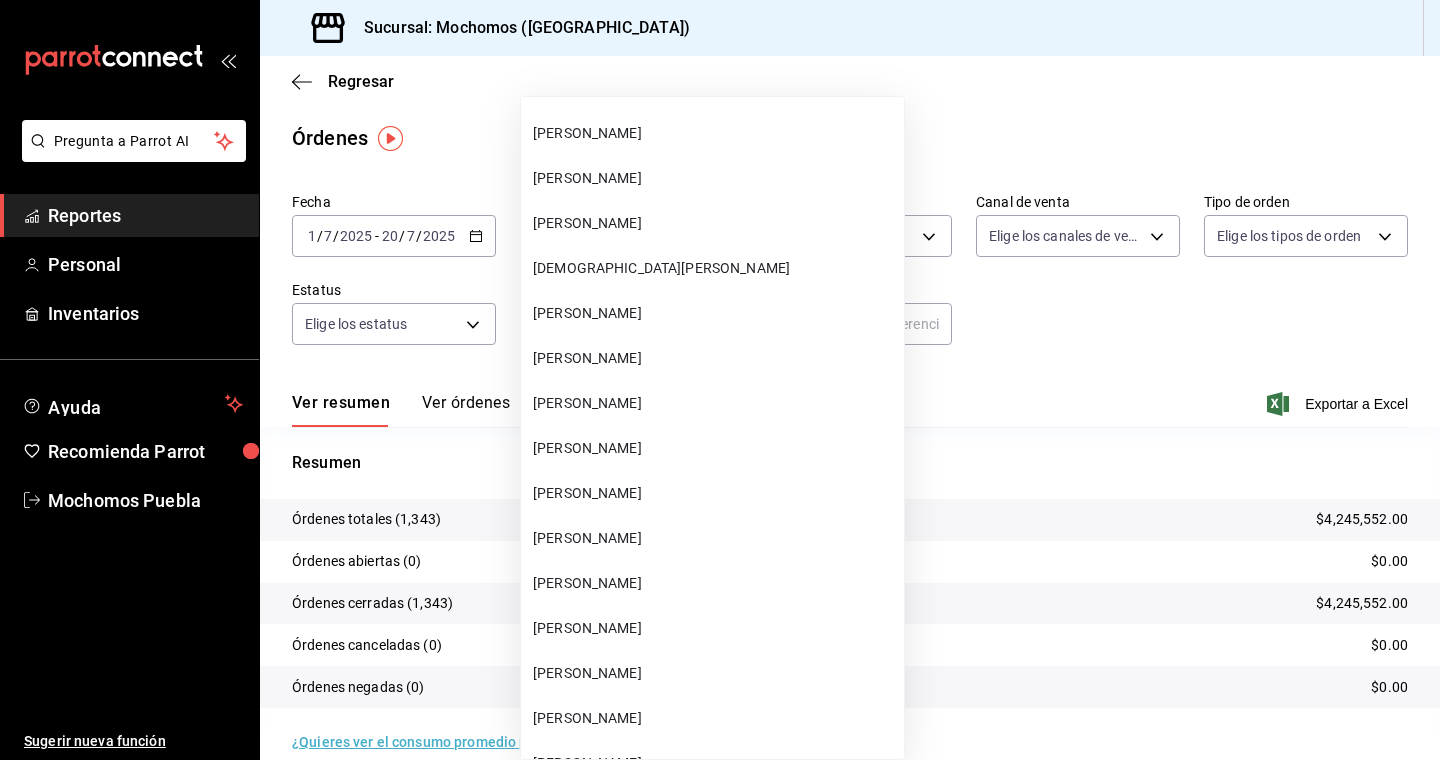 type 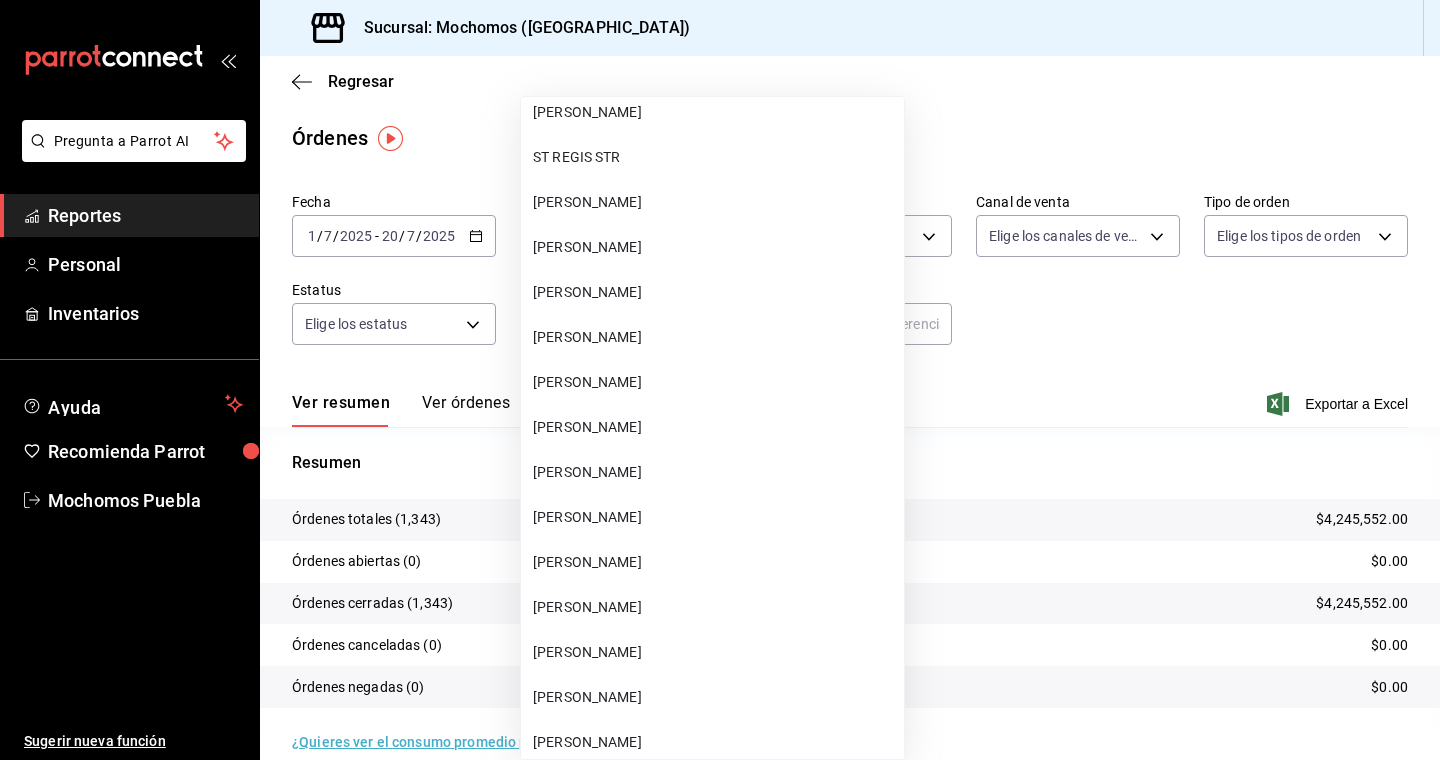 type 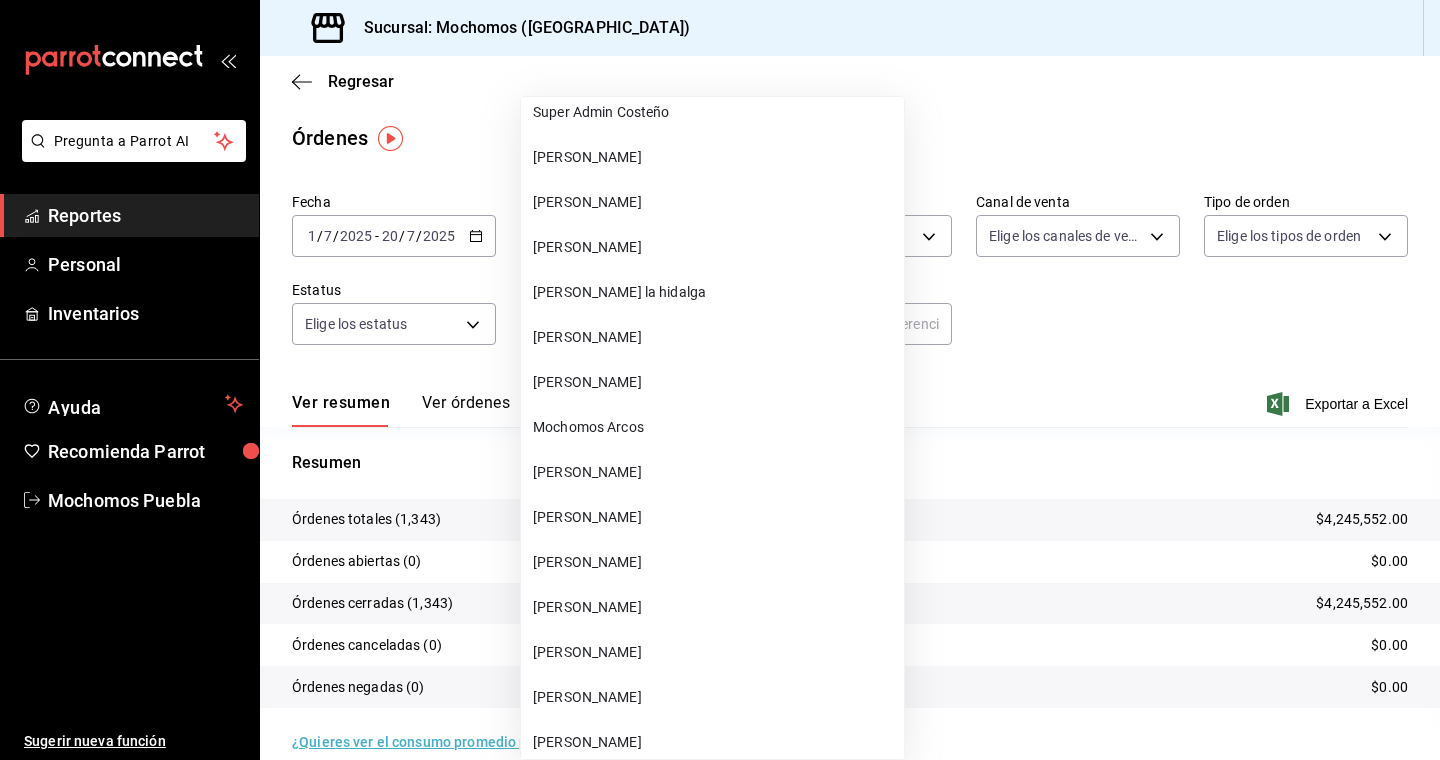 scroll, scrollTop: 3730, scrollLeft: 0, axis: vertical 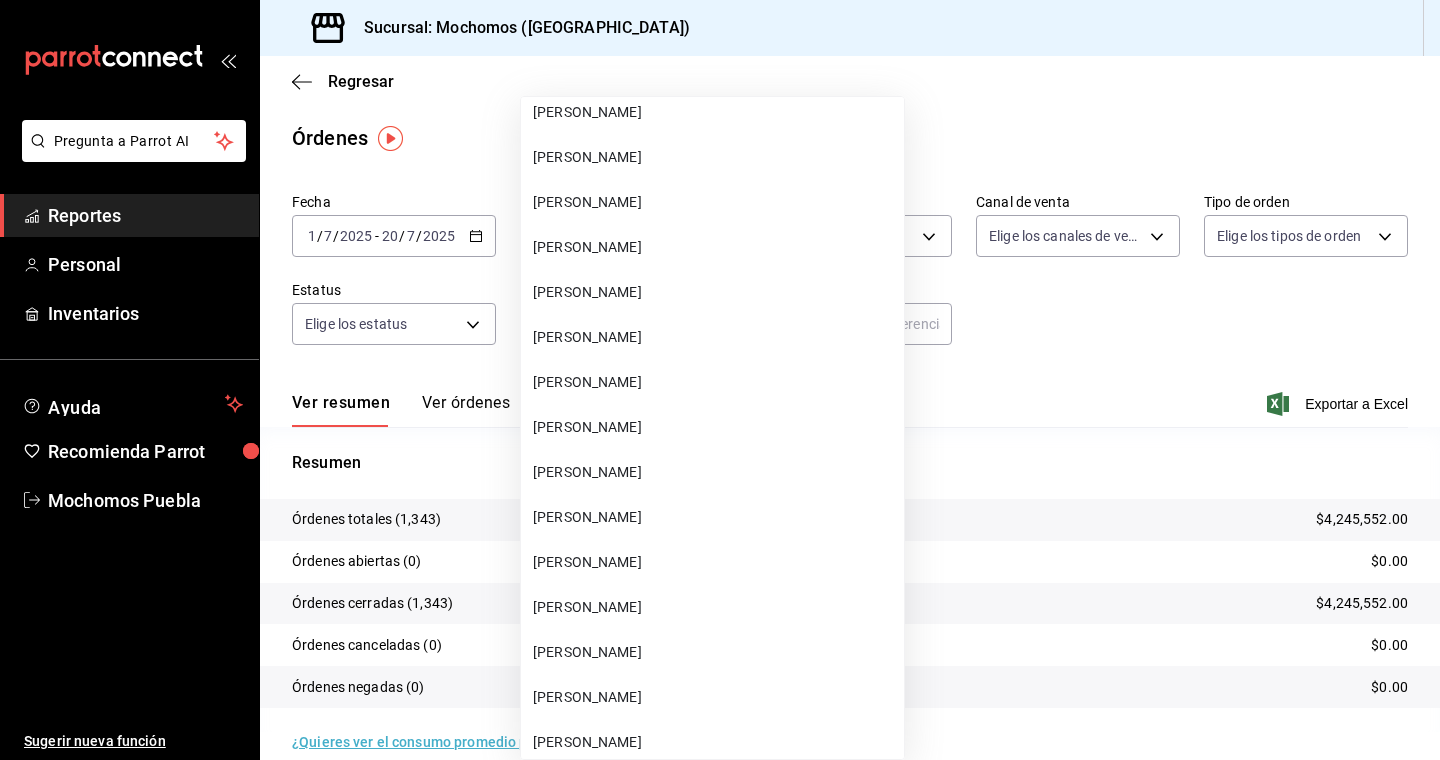 type 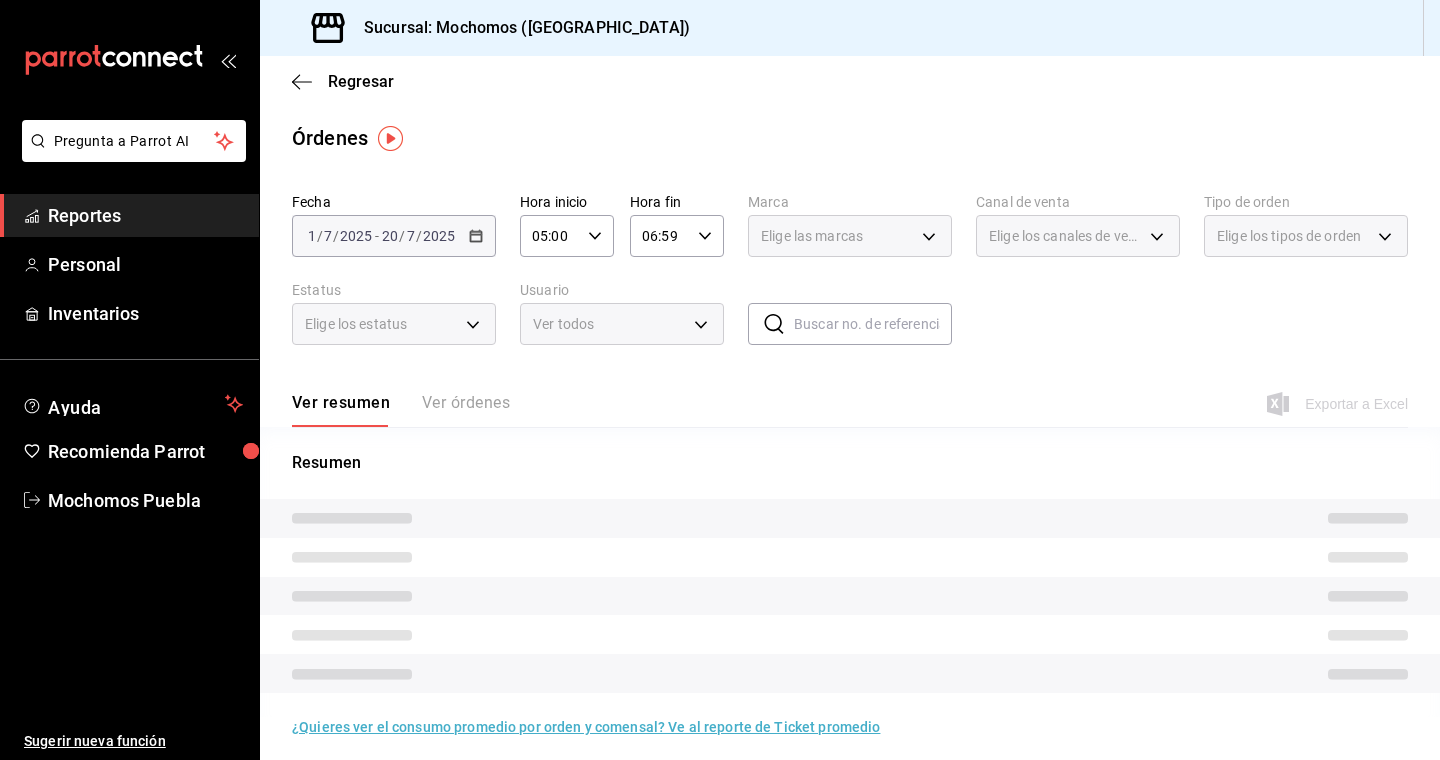 type on "3ba944d1-b519-4583-b2e4-9d684c48765e" 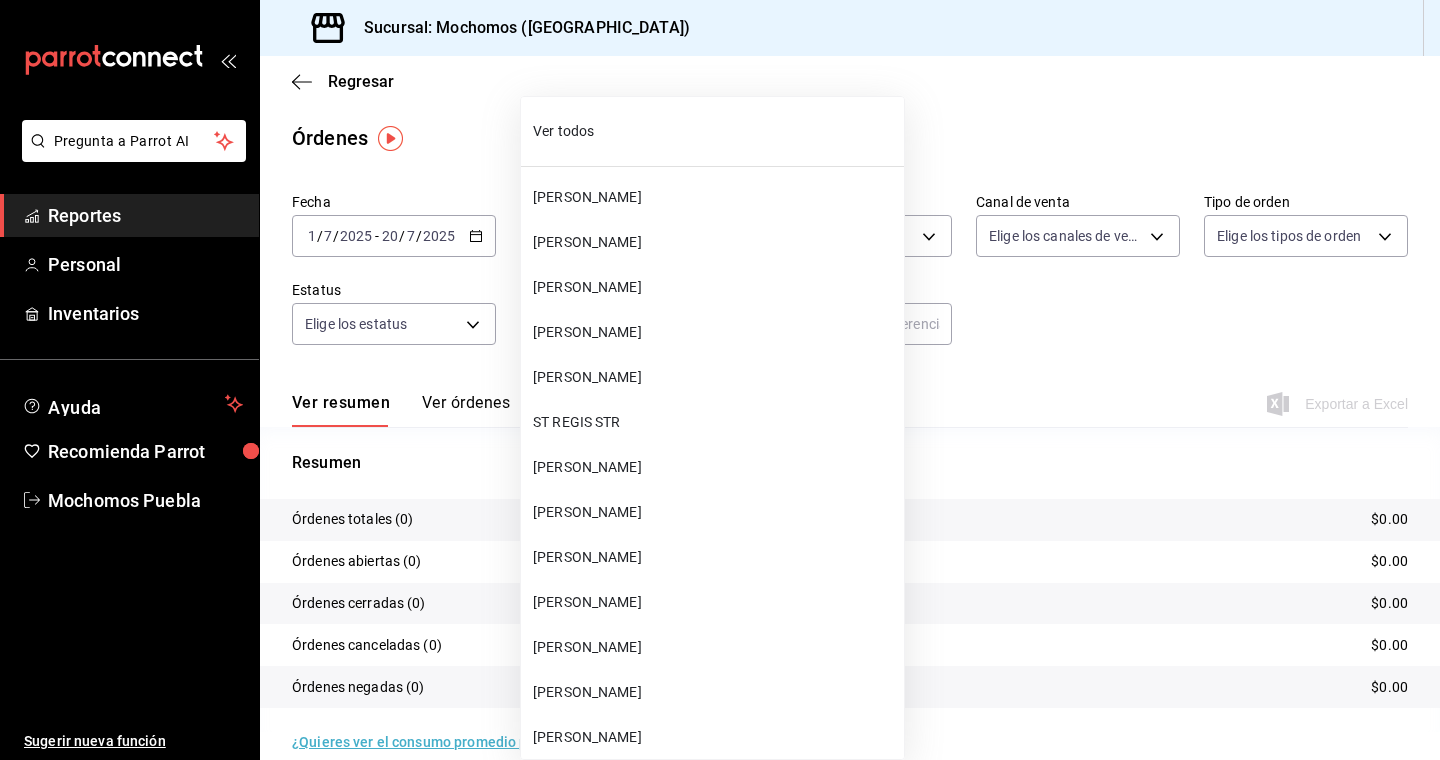 click on "Pregunta a Parrot AI Reportes   Personal   Inventarios   Ayuda Recomienda Parrot   Mochomos Puebla   Sugerir nueva función   Sucursal: Mochomos (Puebla) Regresar Órdenes Fecha 2025-07-01 1 / 7 / 2025 - 2025-07-20 20 / 7 / 2025 Hora inicio 05:00 Hora inicio Hora fin 06:59 Hora fin Marca Elige las marcas Canal de venta Elige los canales de venta Tipo de orden Elige los tipos de orden Estatus Elige los estatus Usuario Juan Carlos Murguia 3ba944d1-b519-4583-b2e4-9d684c48765e ​ ​ Ver resumen Ver órdenes Exportar a Excel Resumen Órdenes totales (0) $0.00 Órdenes abiertas (0) $0.00 Órdenes cerradas (0) $0.00 Órdenes canceladas (0) $0.00 Órdenes negadas (0) $0.00 ¿Quieres ver el consumo promedio por orden y comensal? Ve al reporte de Ticket promedio Pregunta a Parrot AI Reportes   Personal   Inventarios   Ayuda Recomienda Parrot   Mochomos Puebla   Sugerir nueva función   GANA 1 MES GRATIS EN TU SUSCRIPCIÓN AQUÍ Ver video tutorial Ir a video Visitar centro de ayuda (81) 2046 6363 (81) 2046 6363 P Rico" at bounding box center [720, 380] 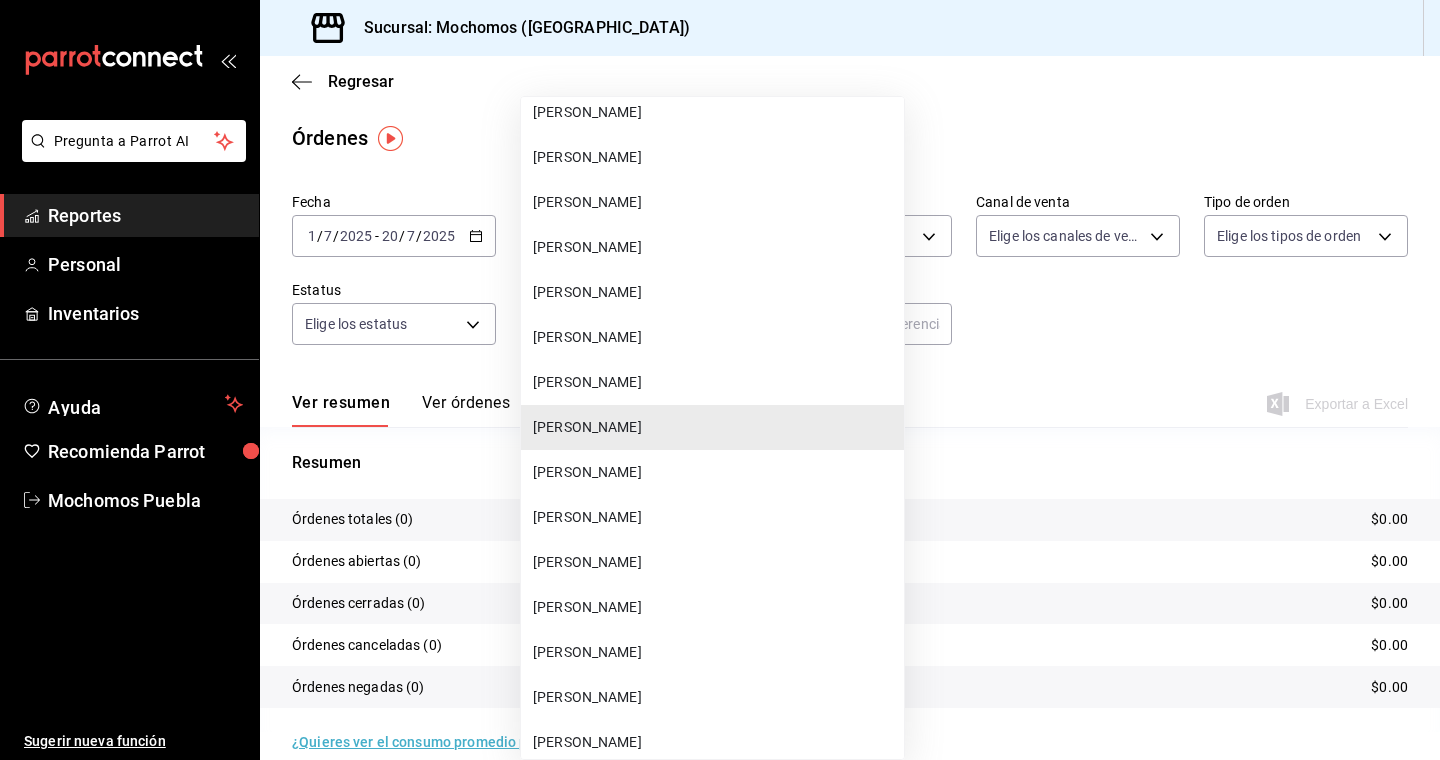 type 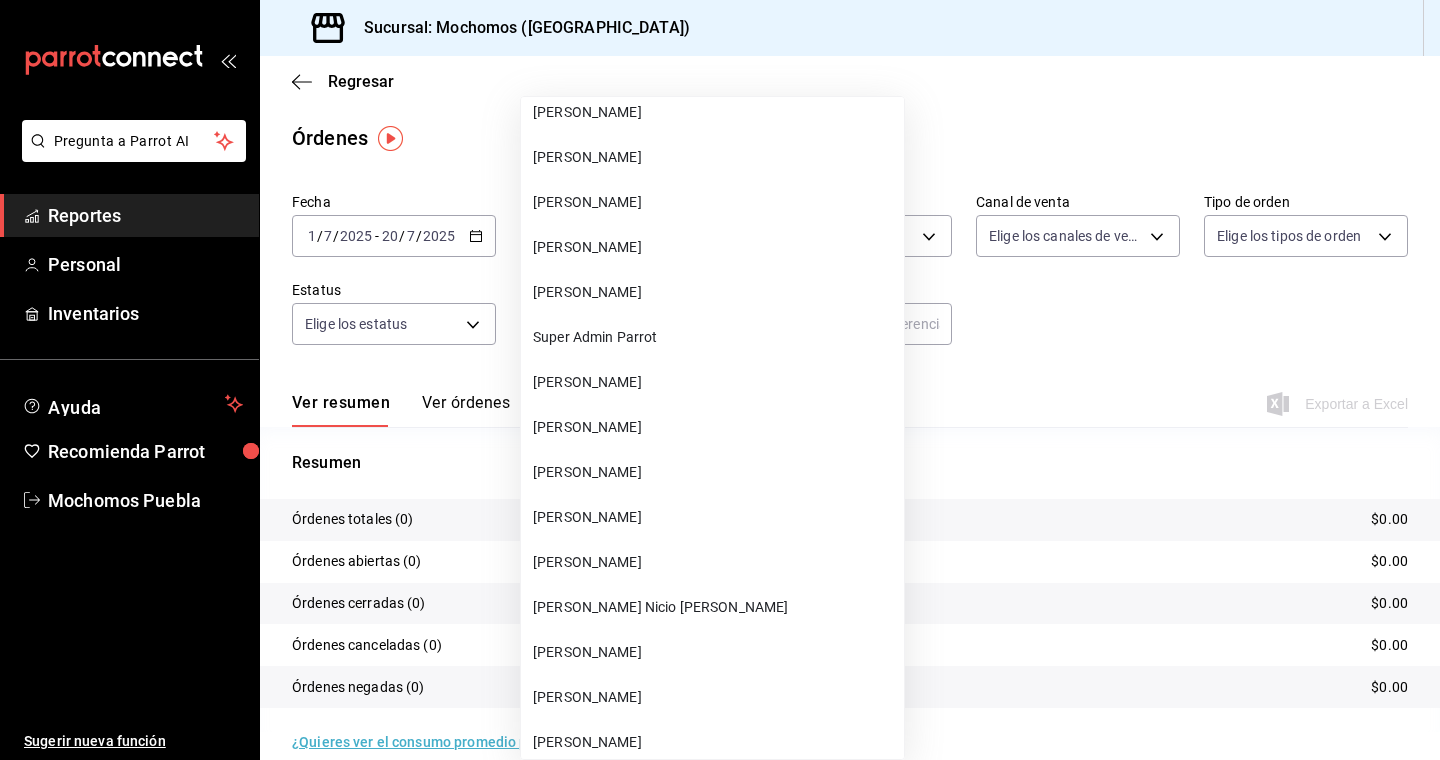 type 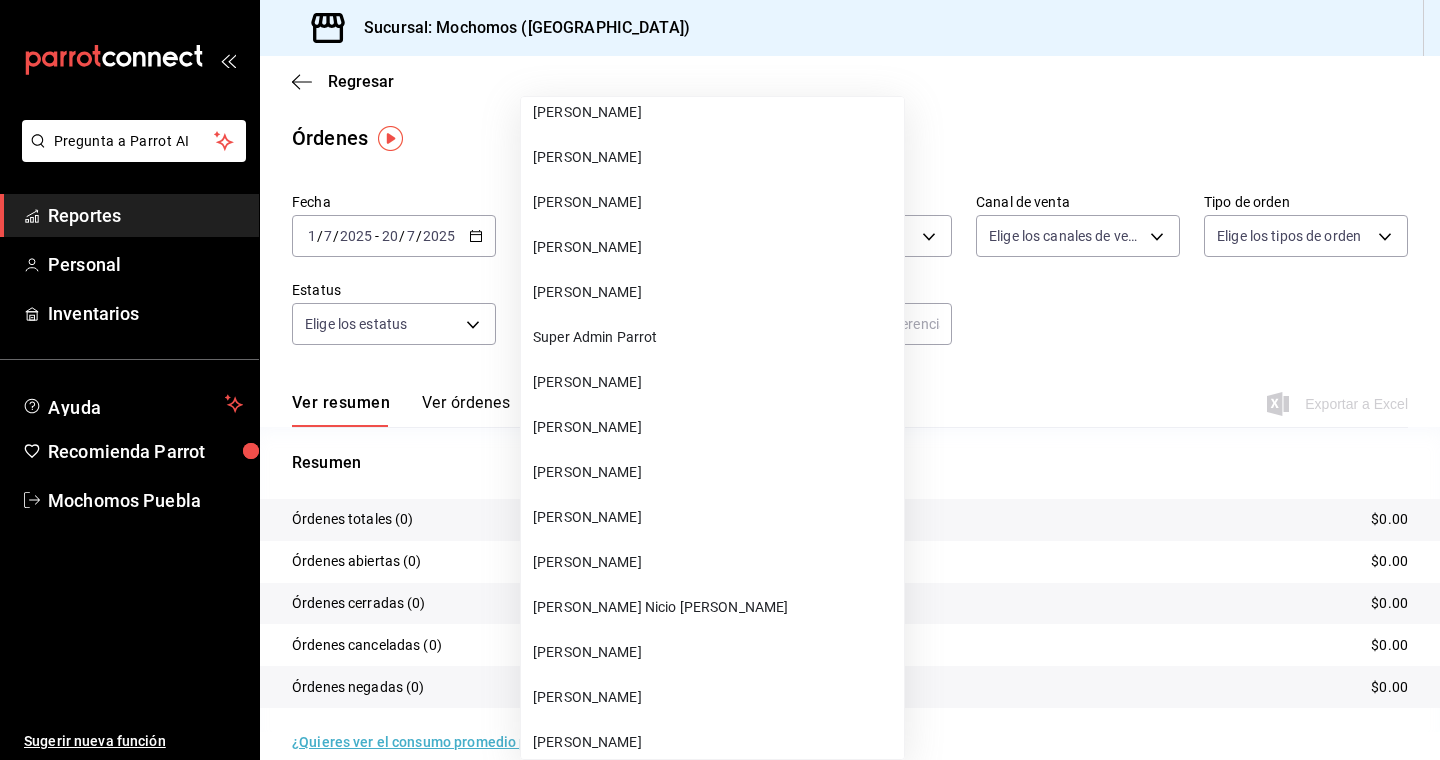 type 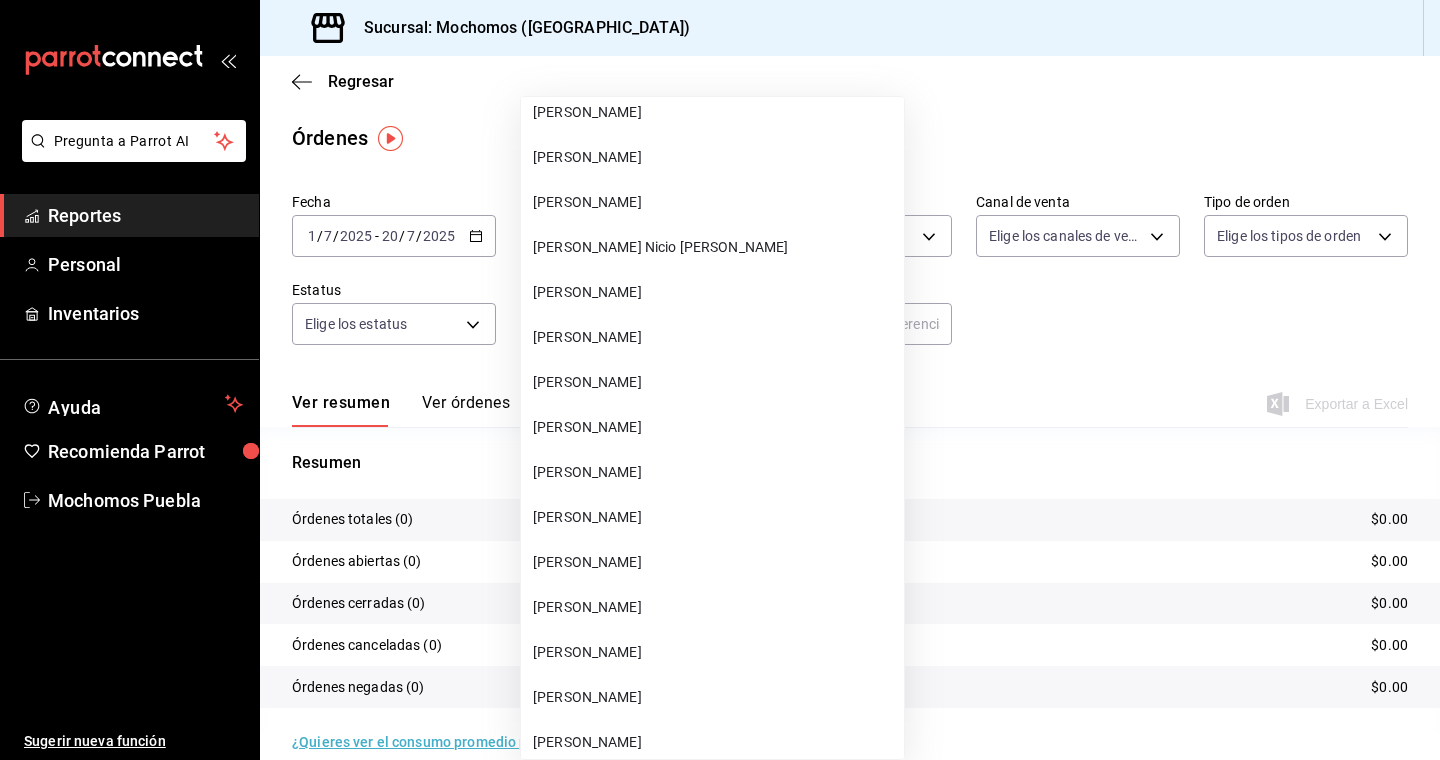 type 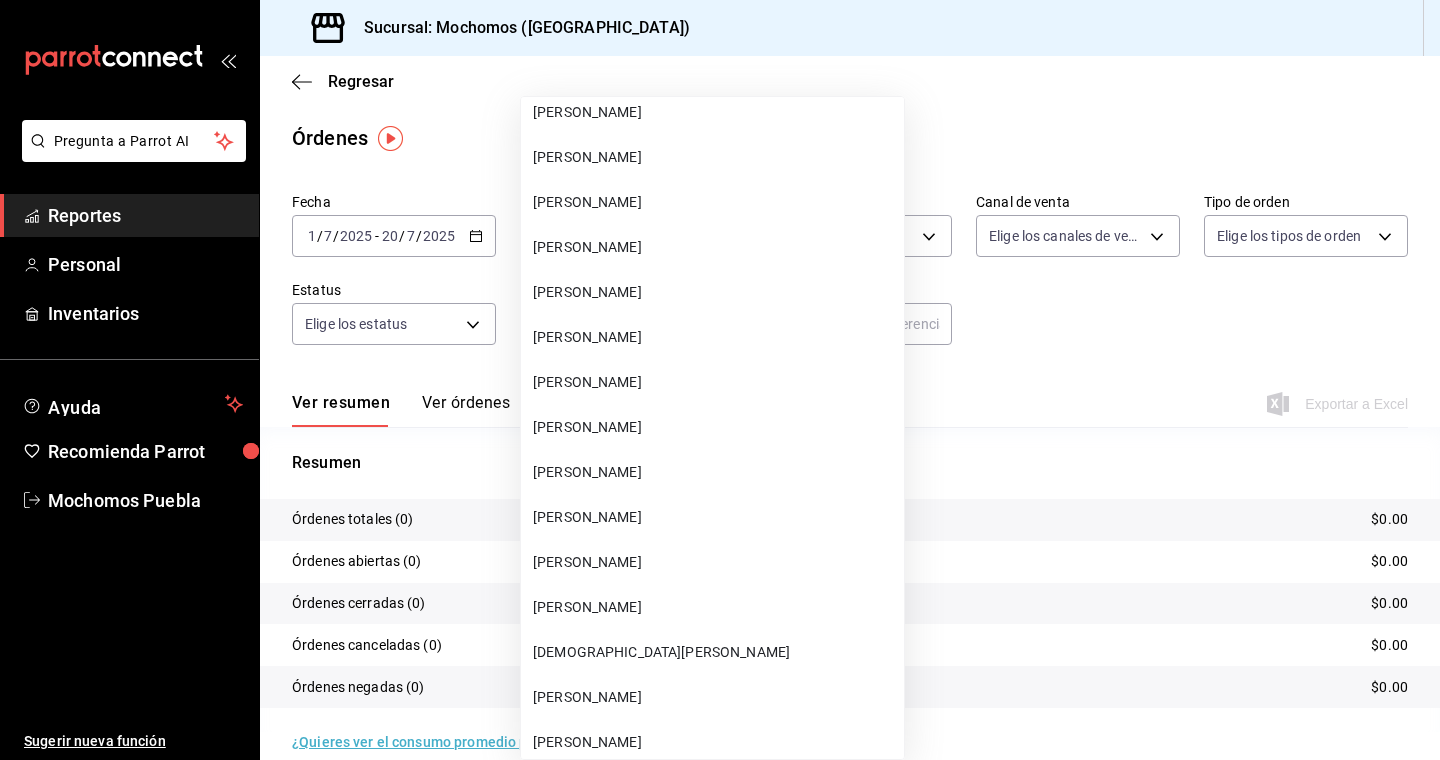 type 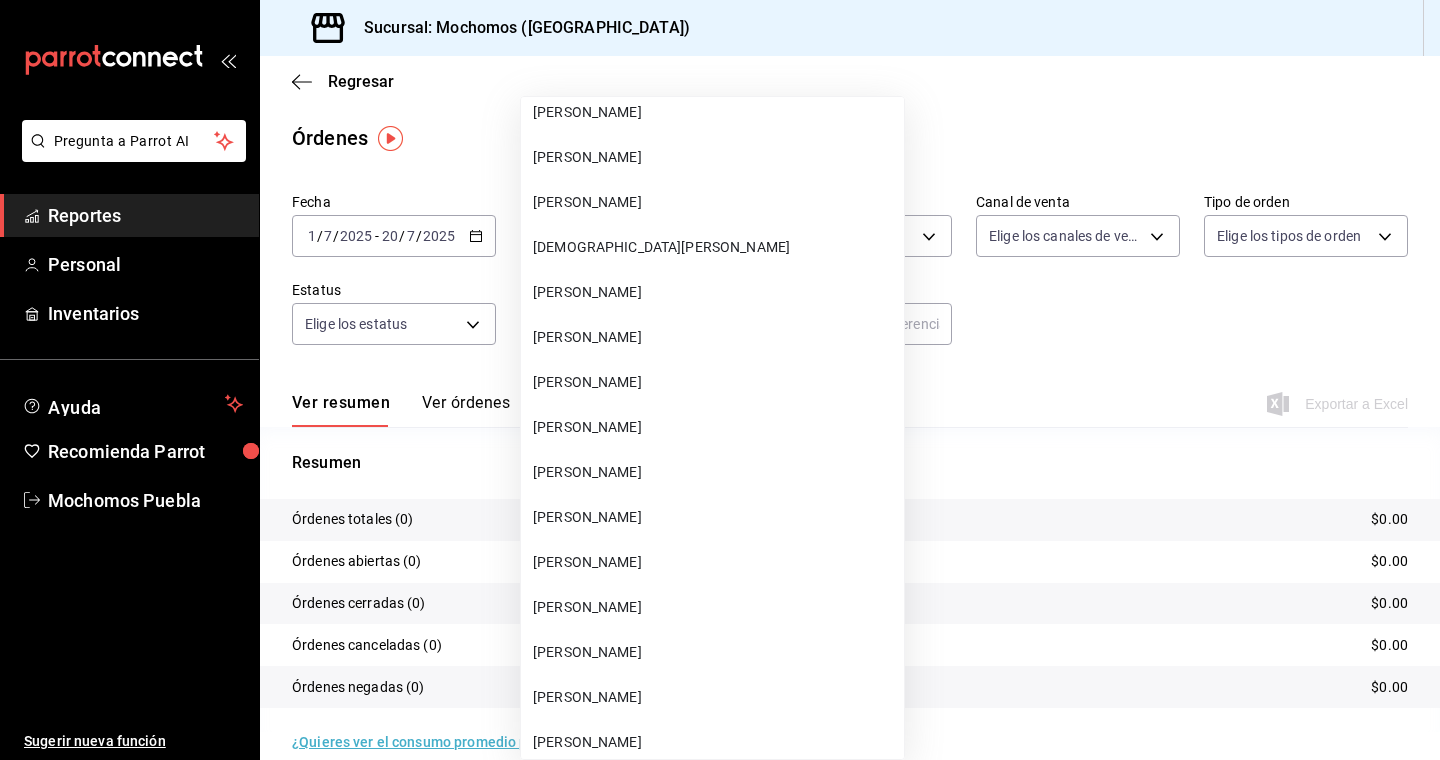 type 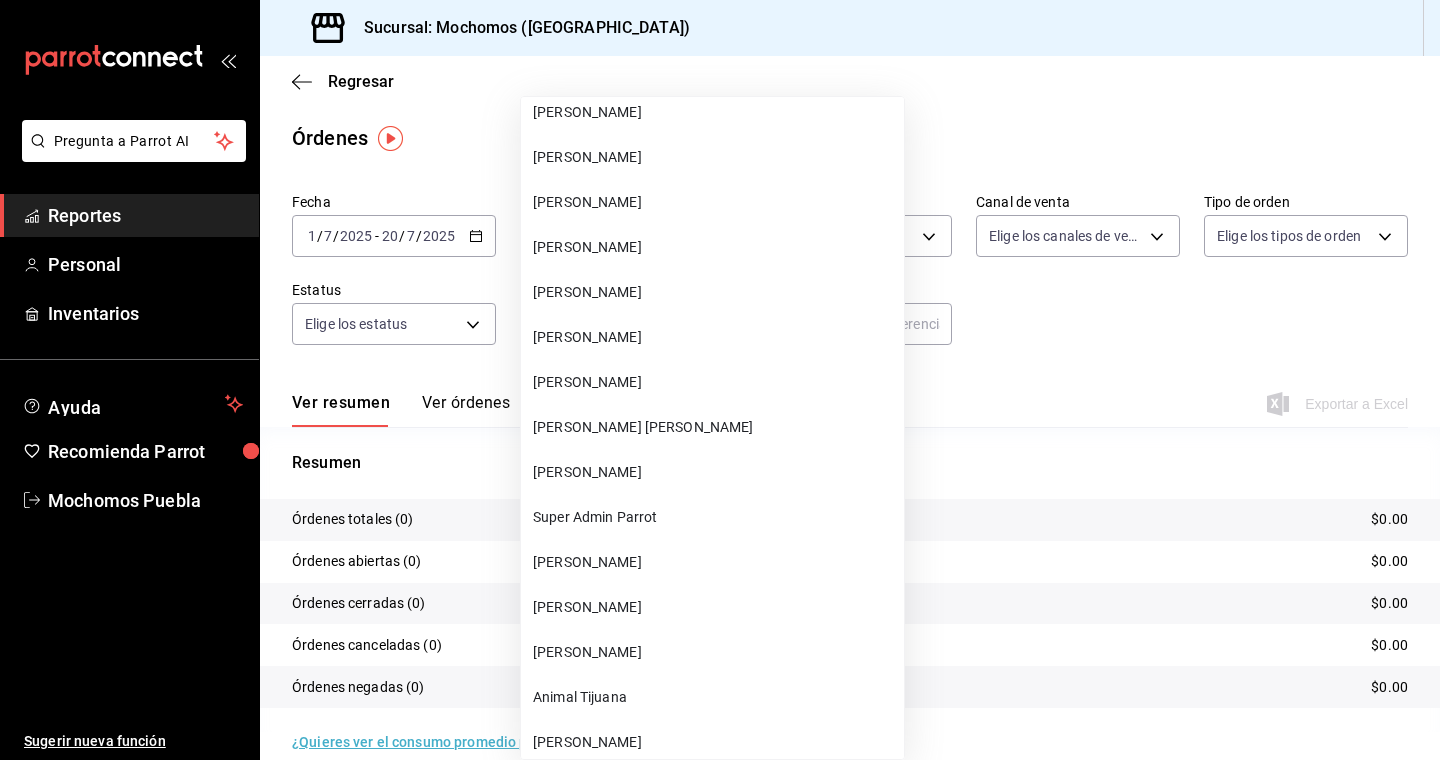type 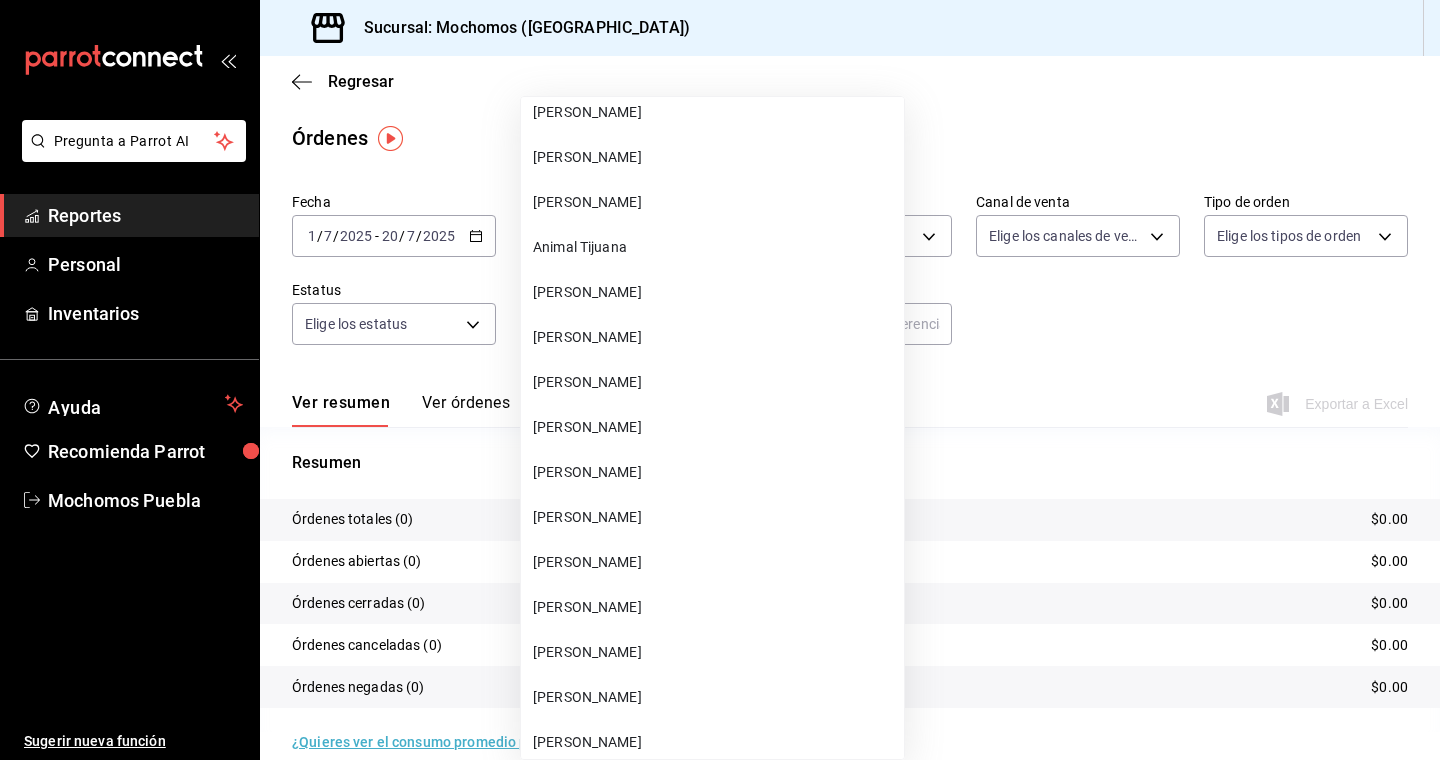 type 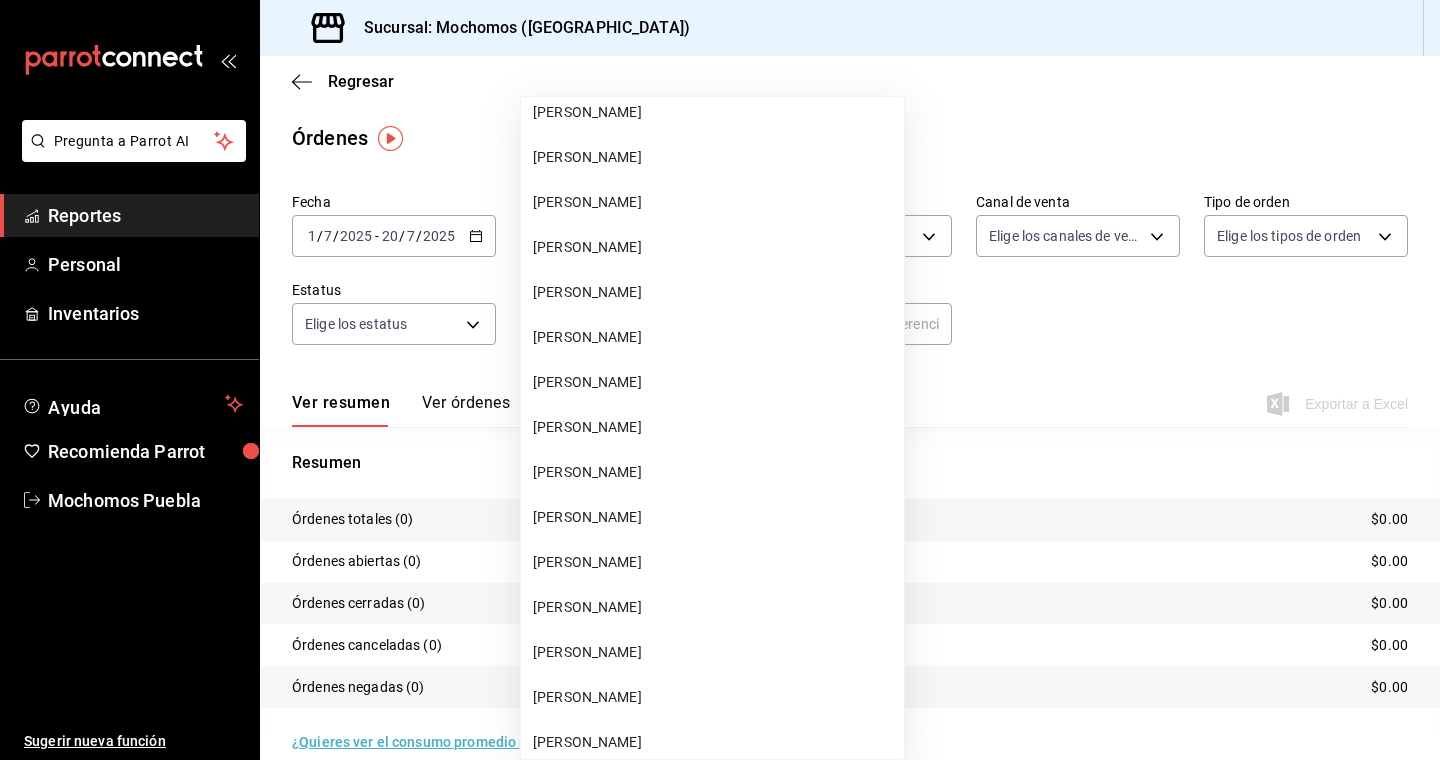 type 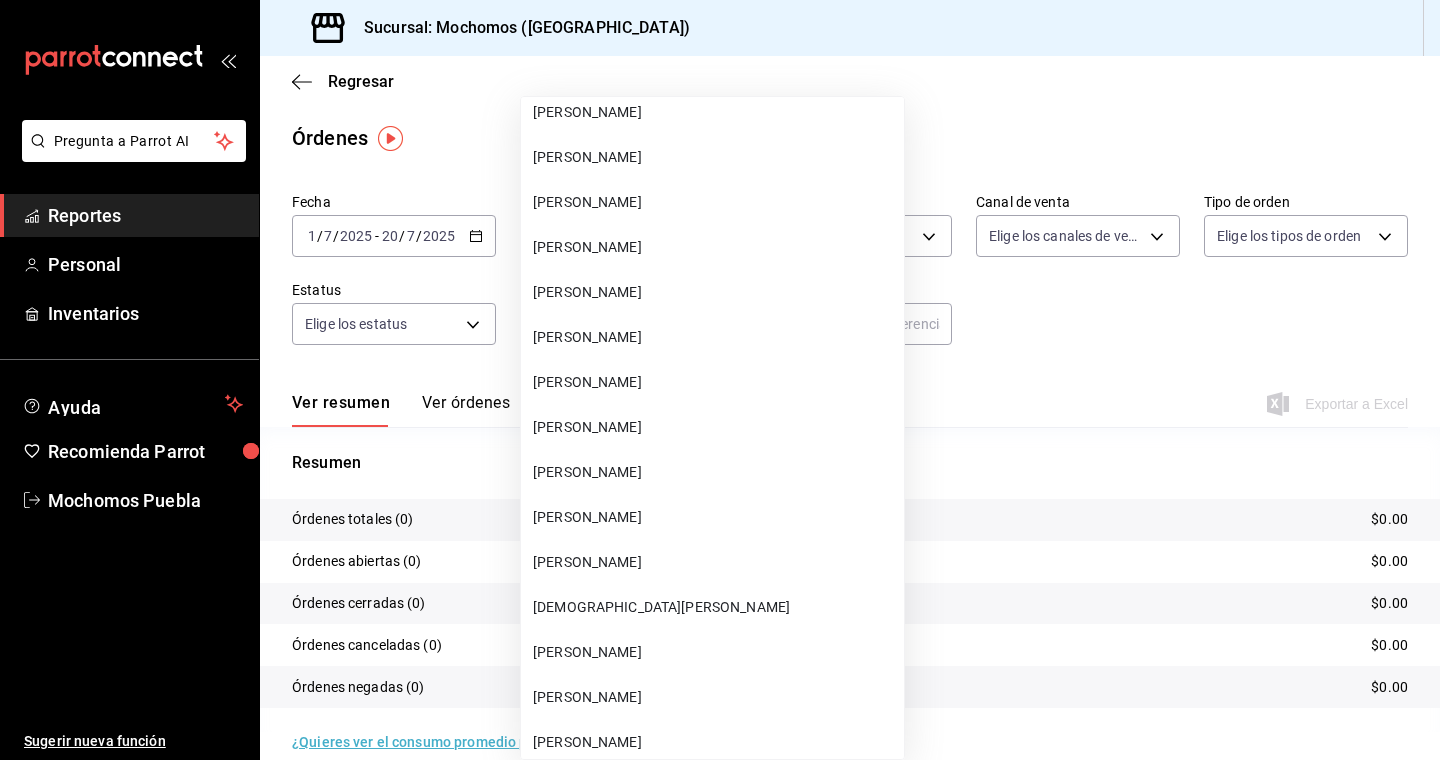 type 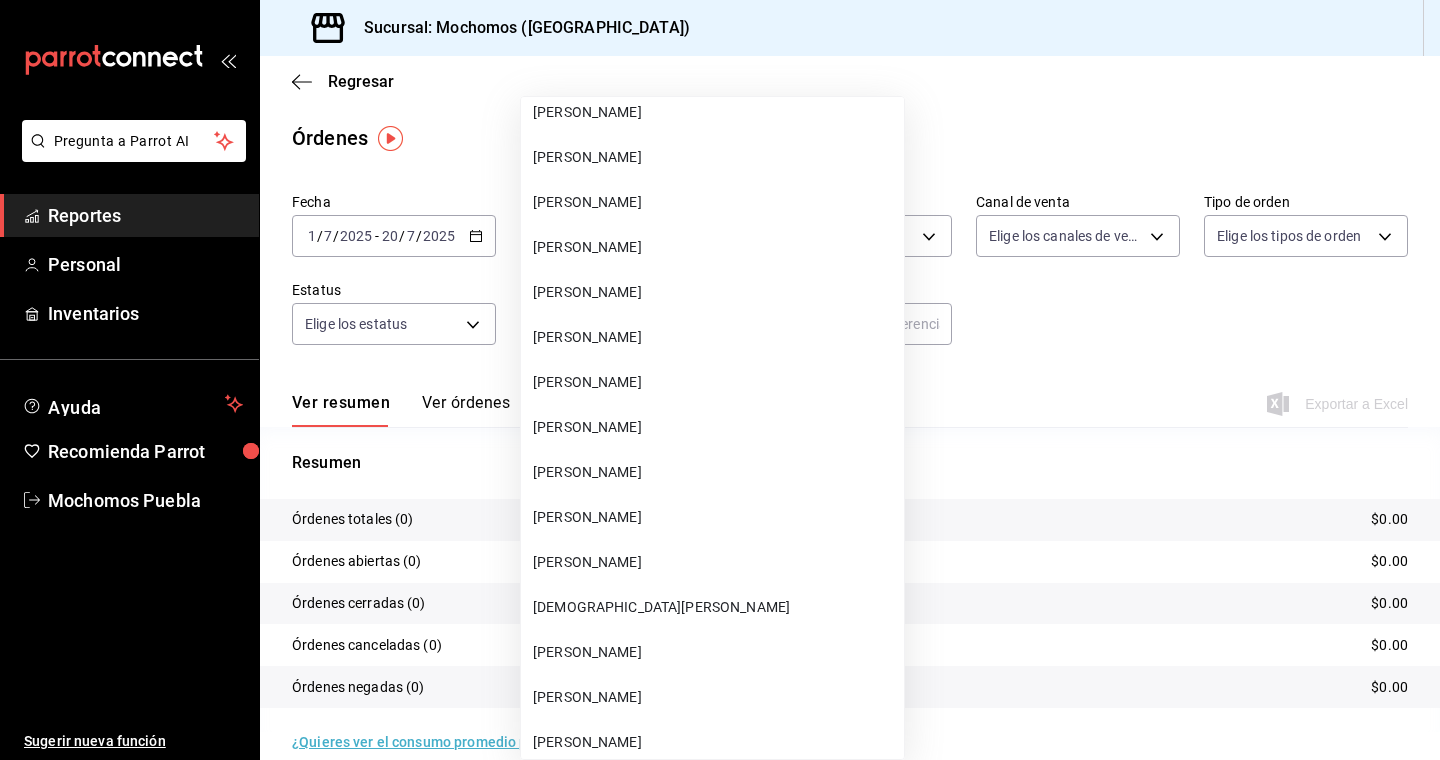 type 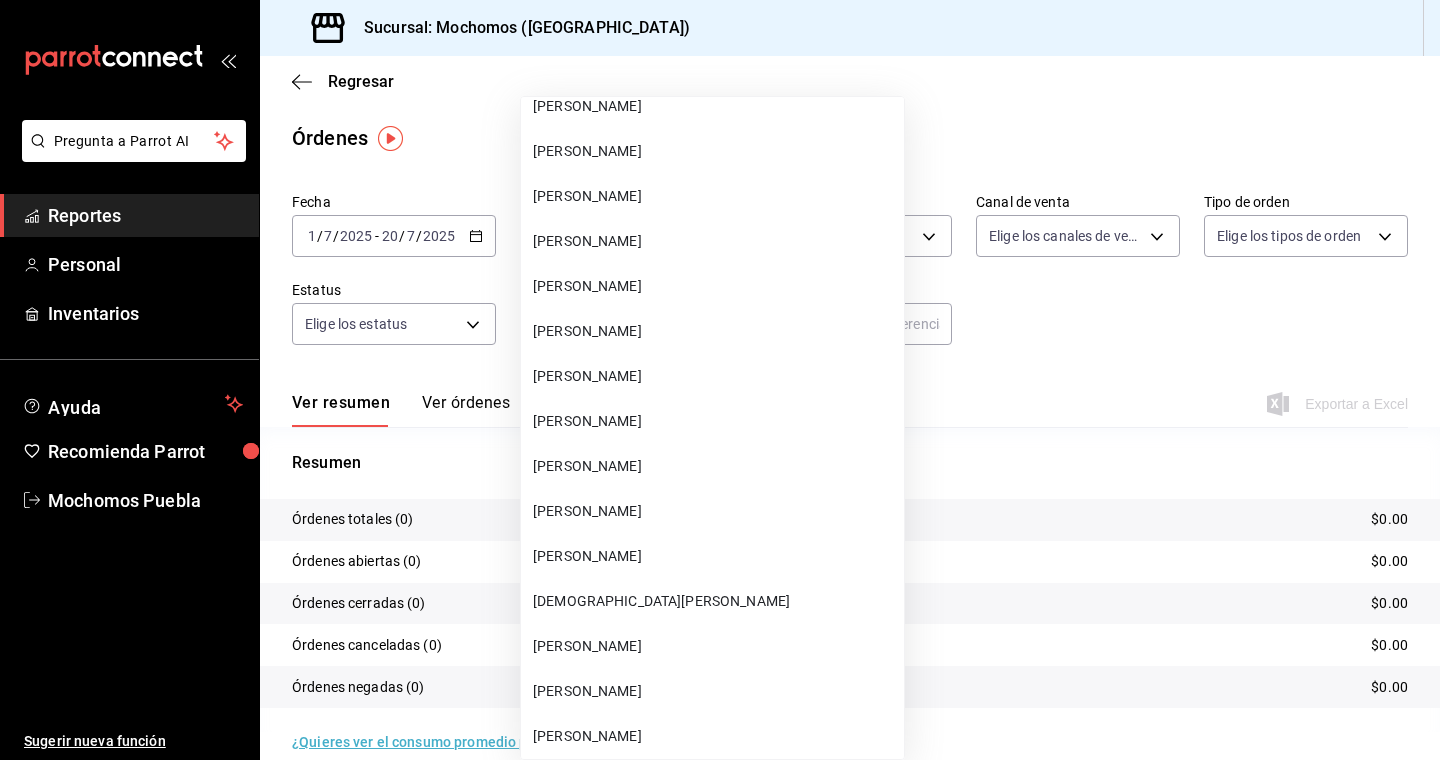 type 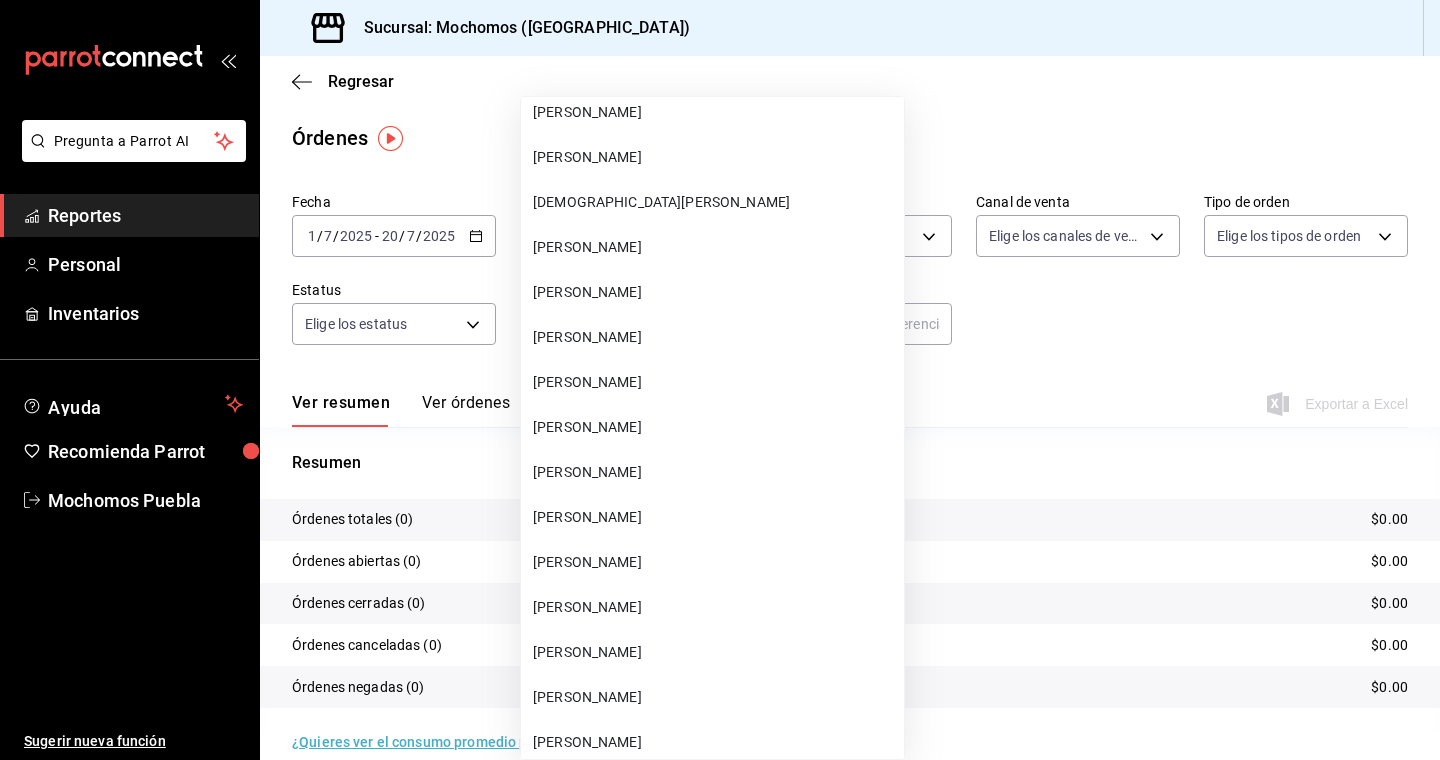 type 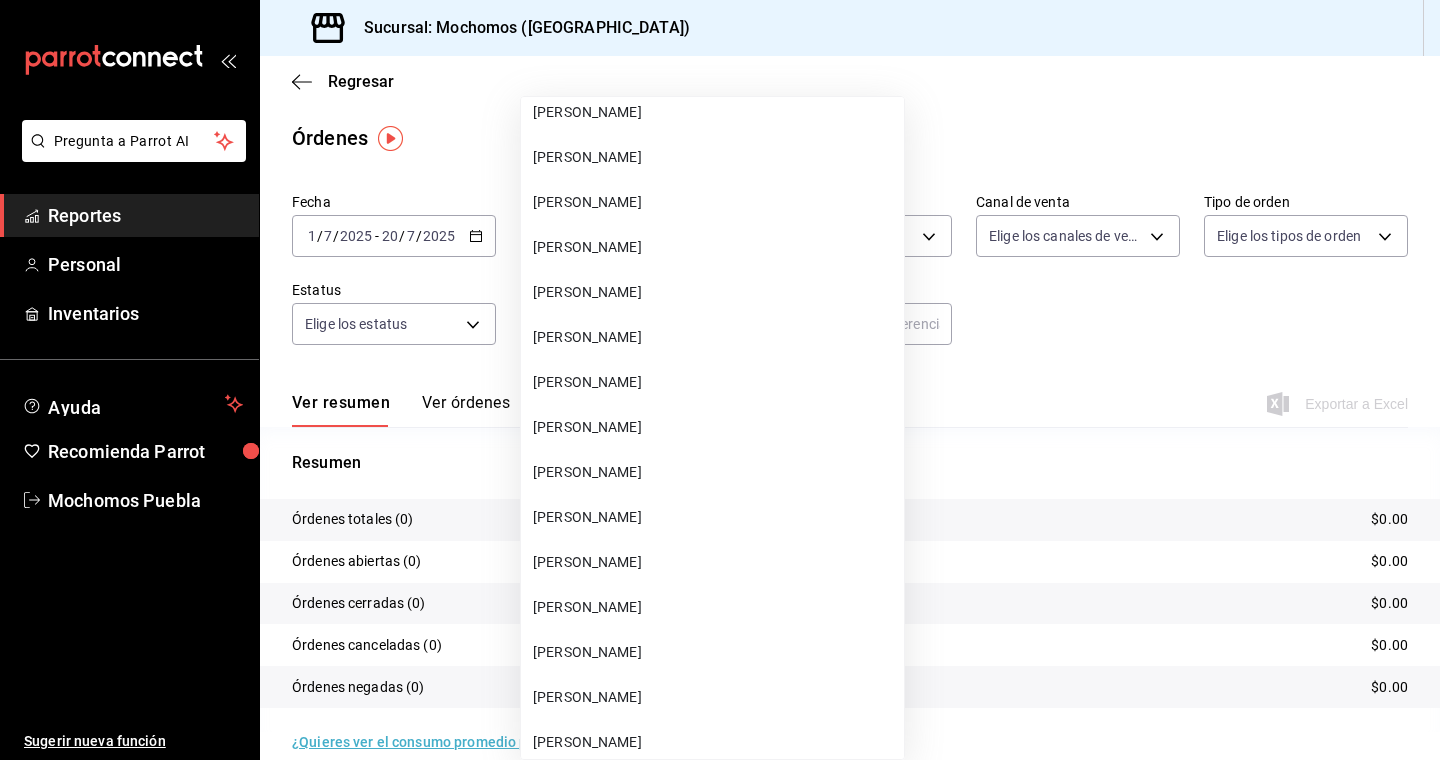 type 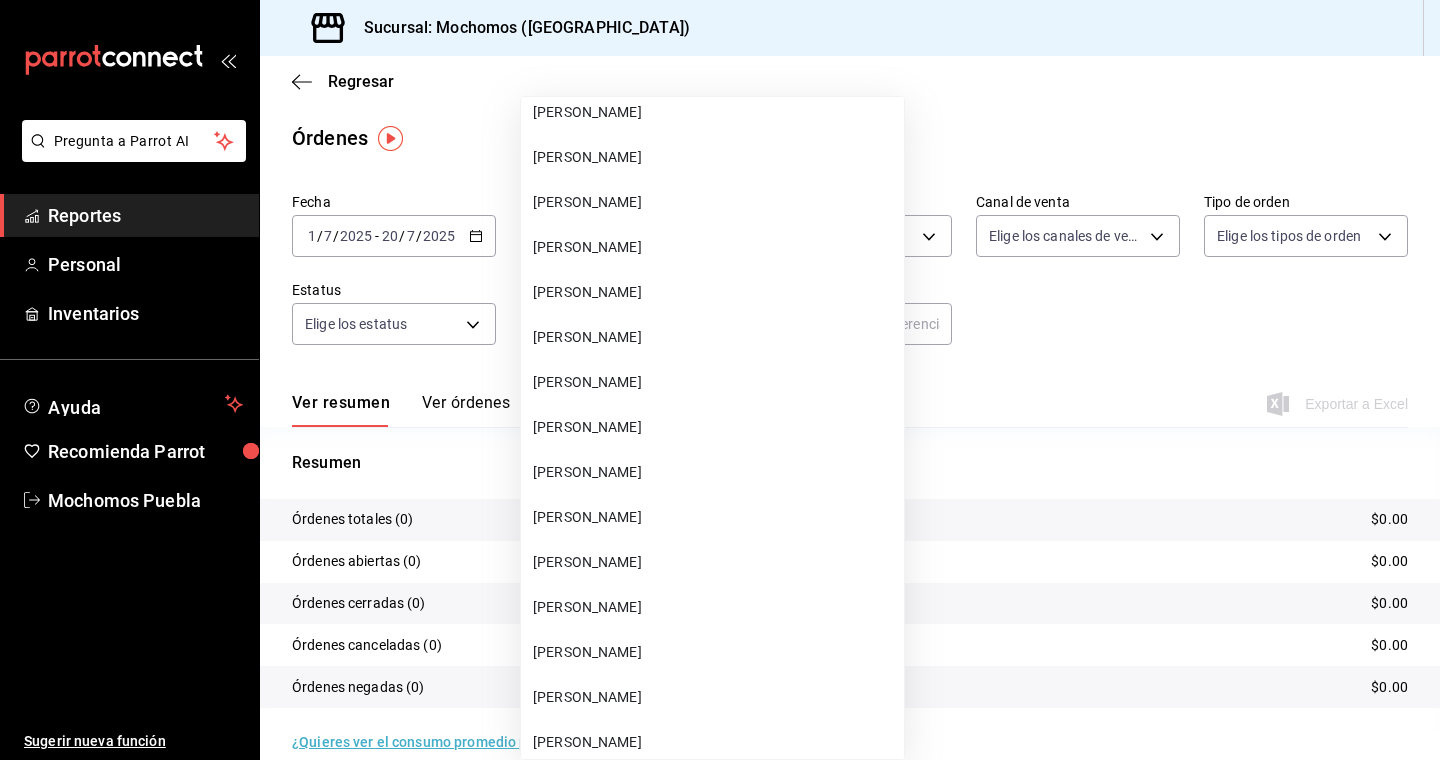 scroll, scrollTop: 9985, scrollLeft: 0, axis: vertical 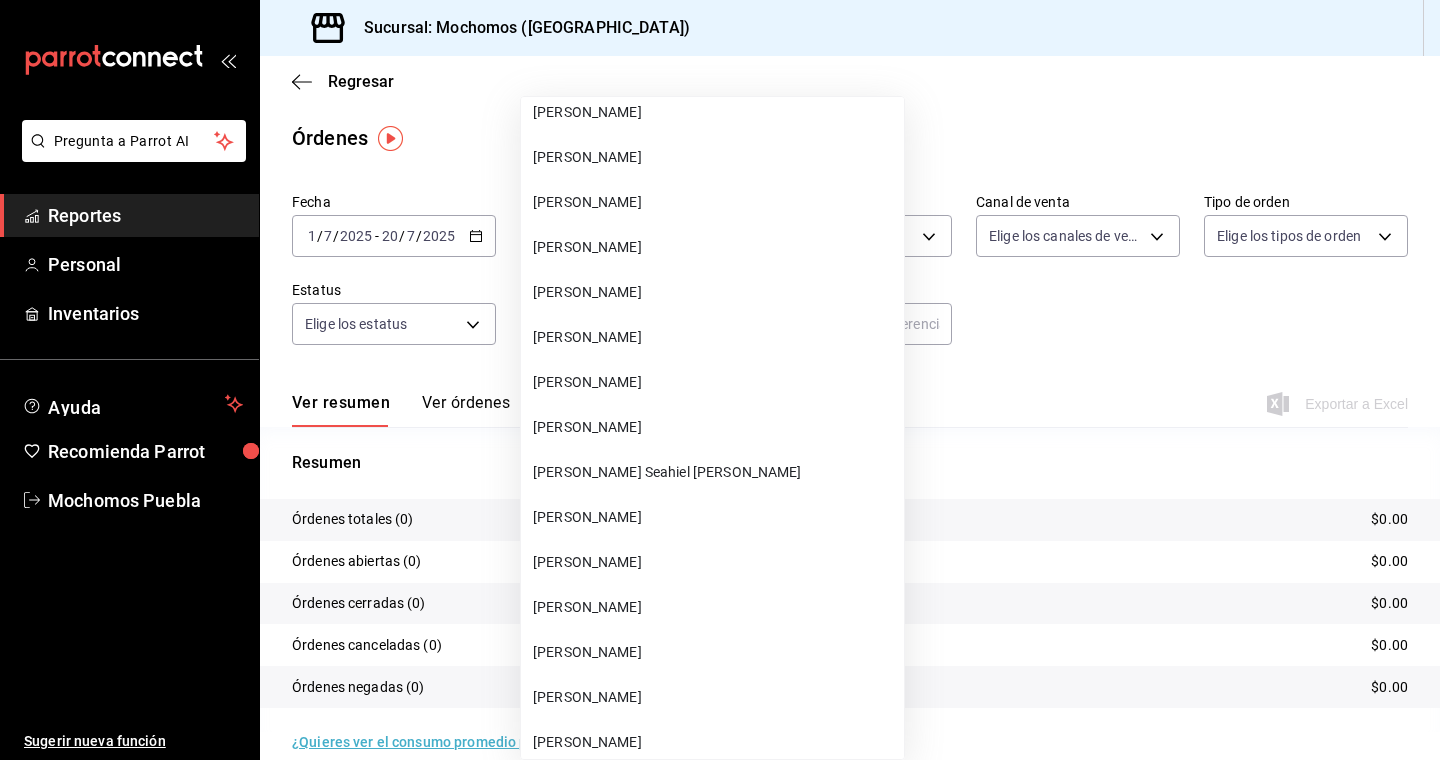 type 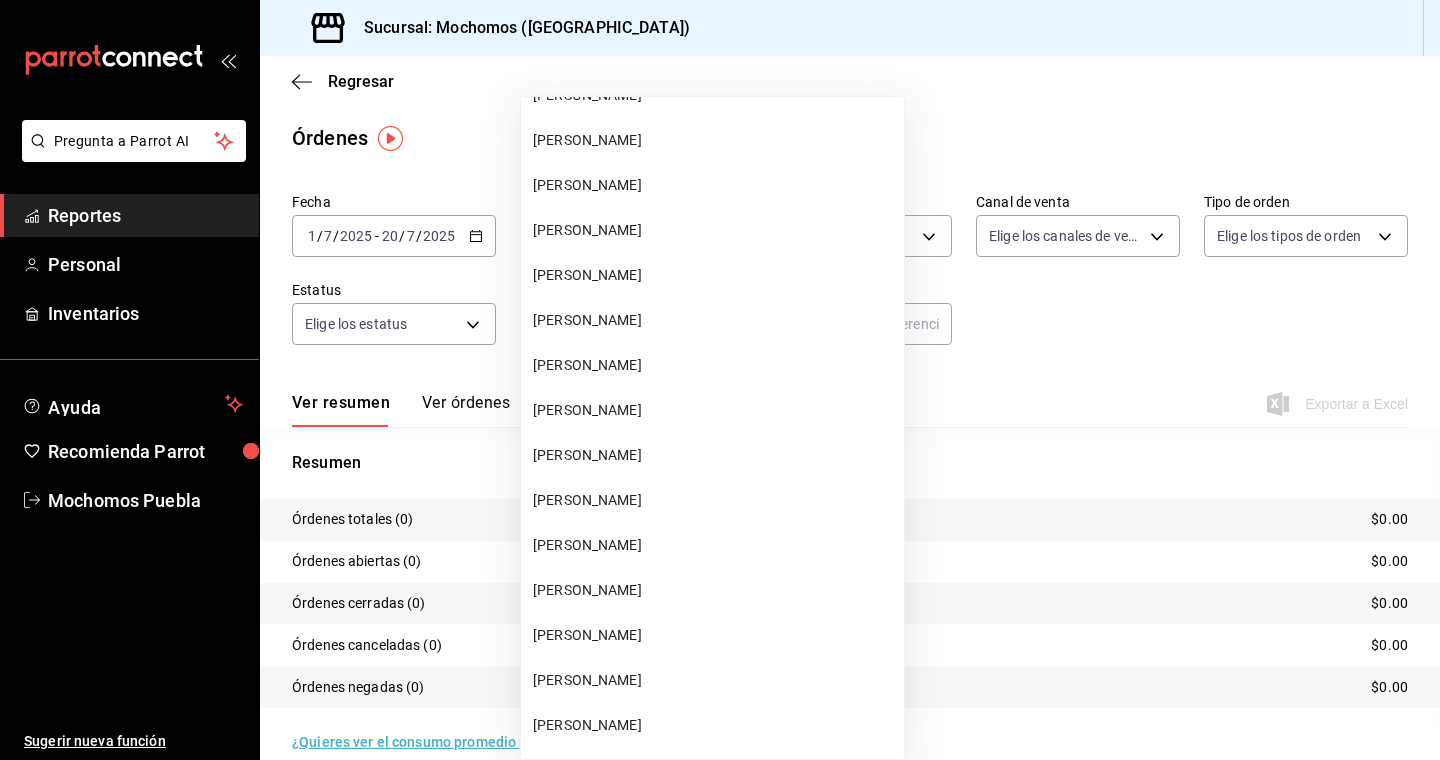 scroll, scrollTop: 0, scrollLeft: 0, axis: both 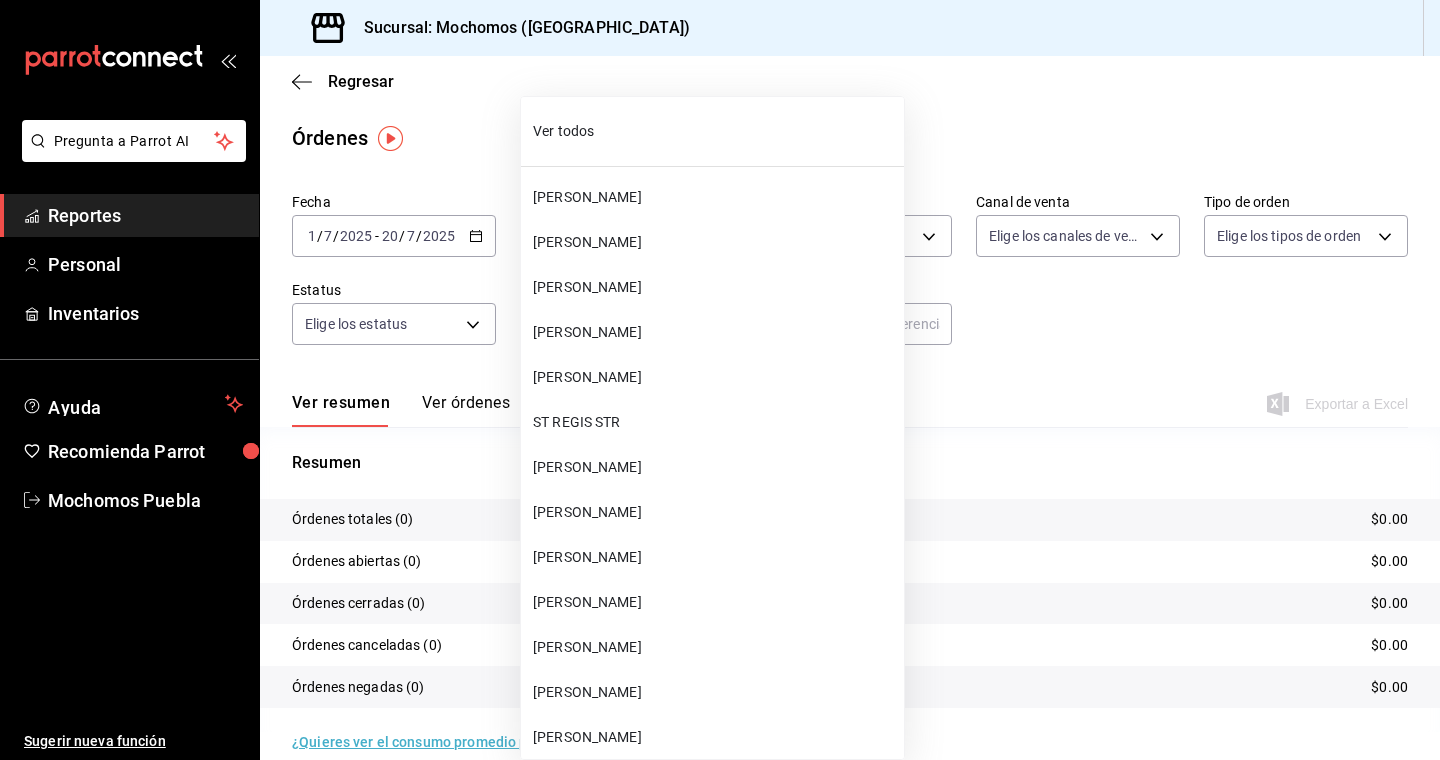 type 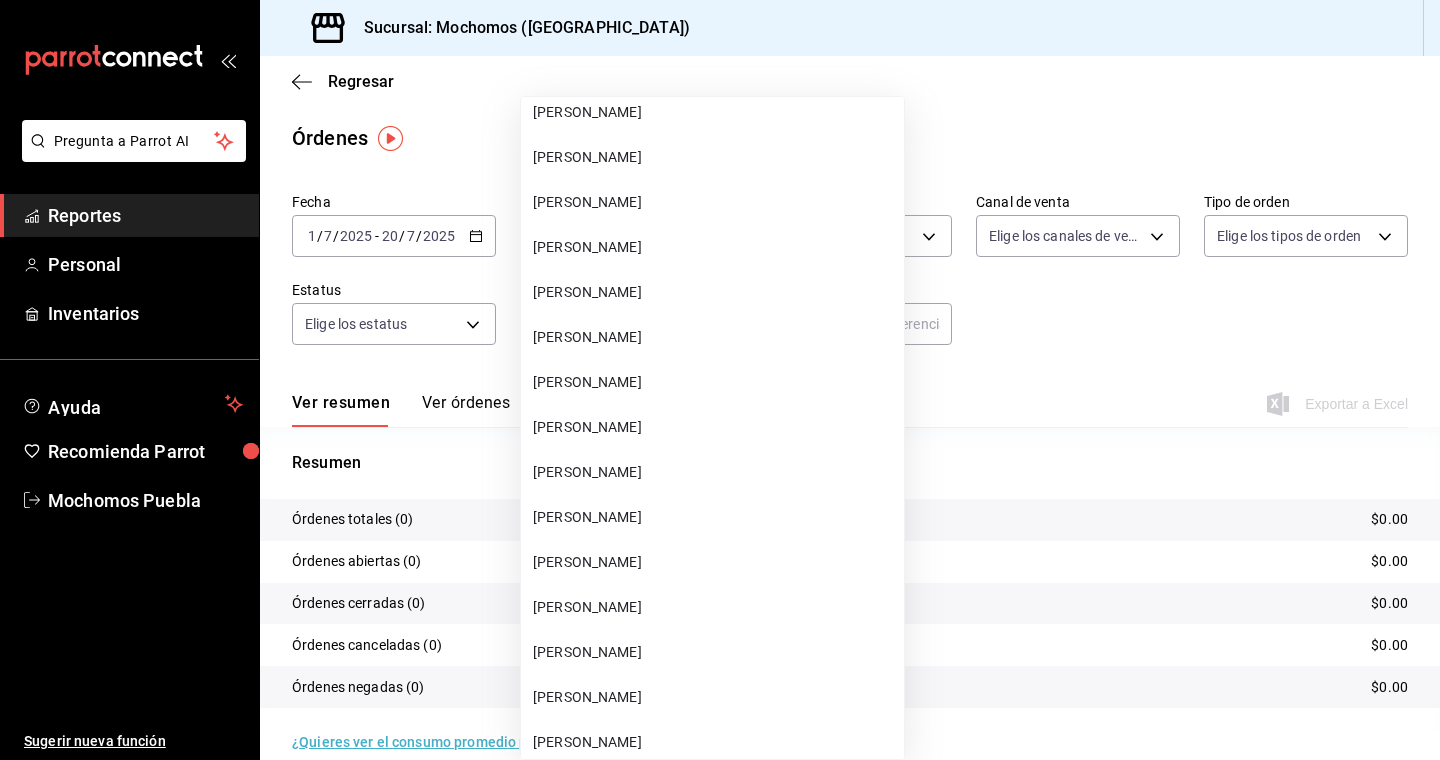 type 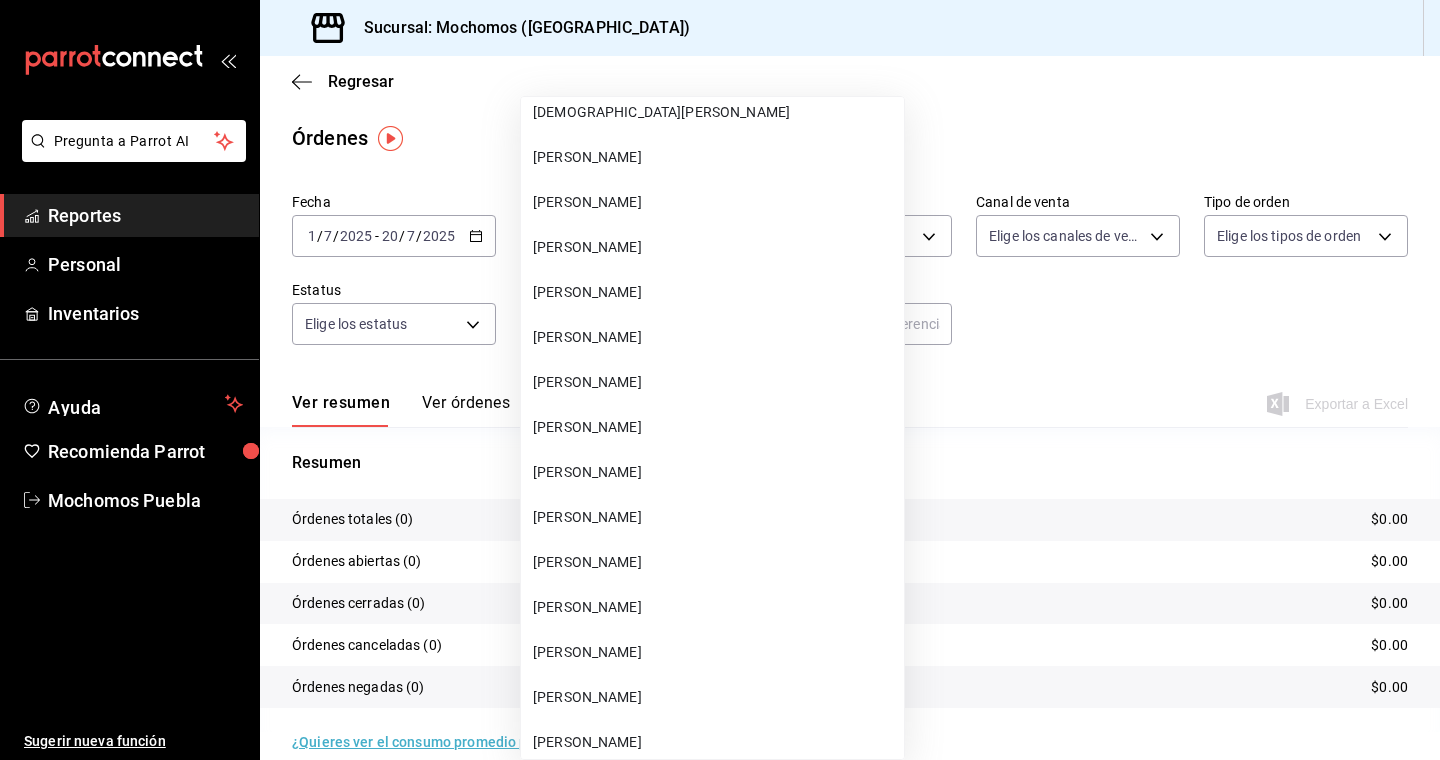 type 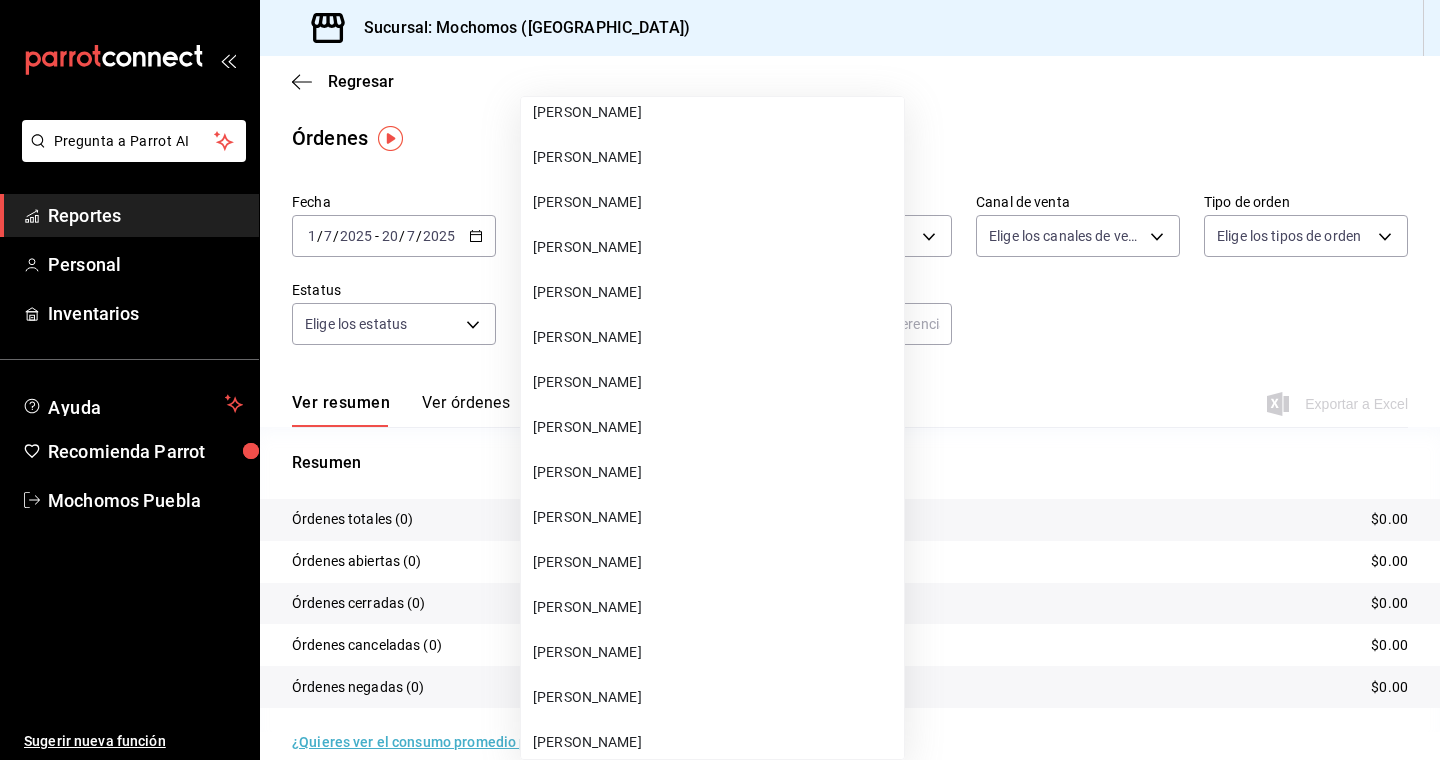 type 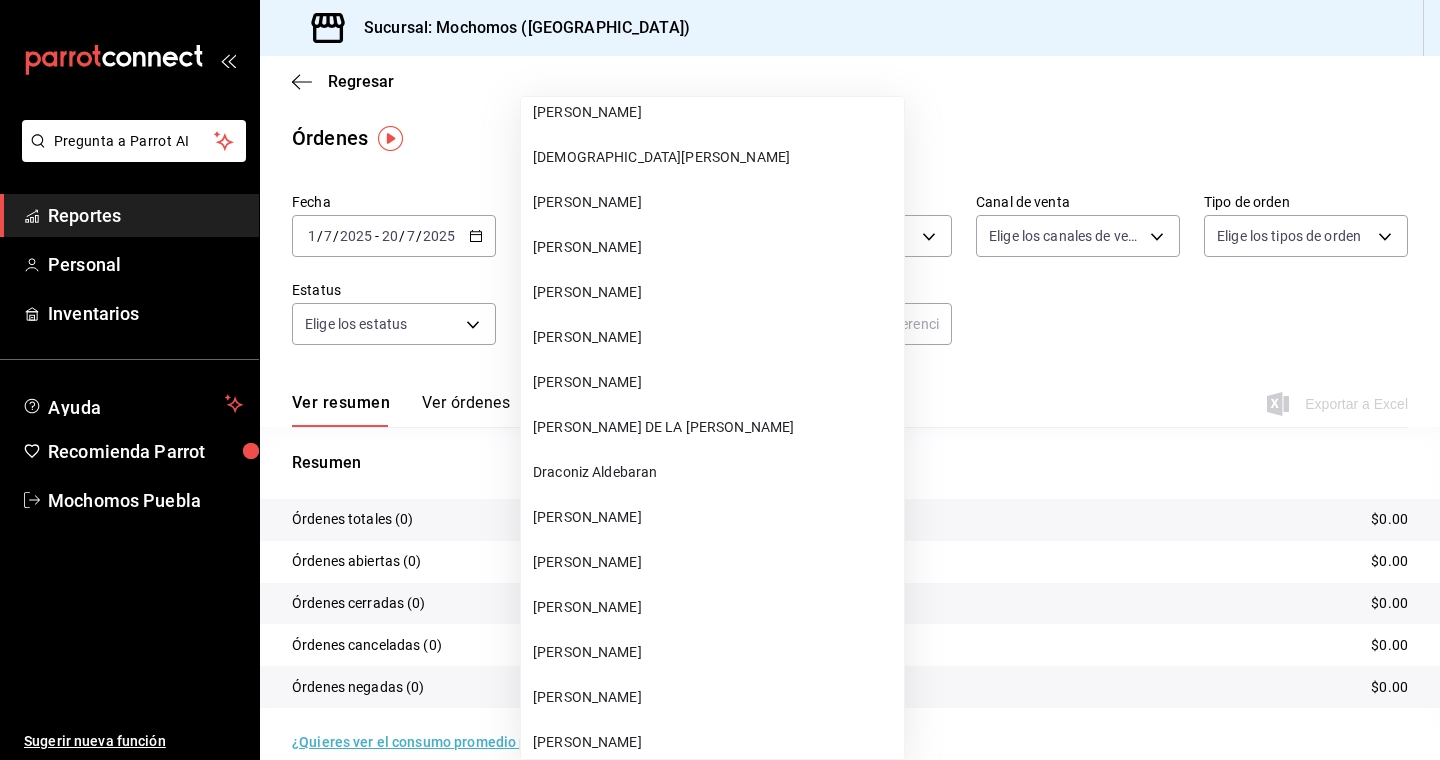 type 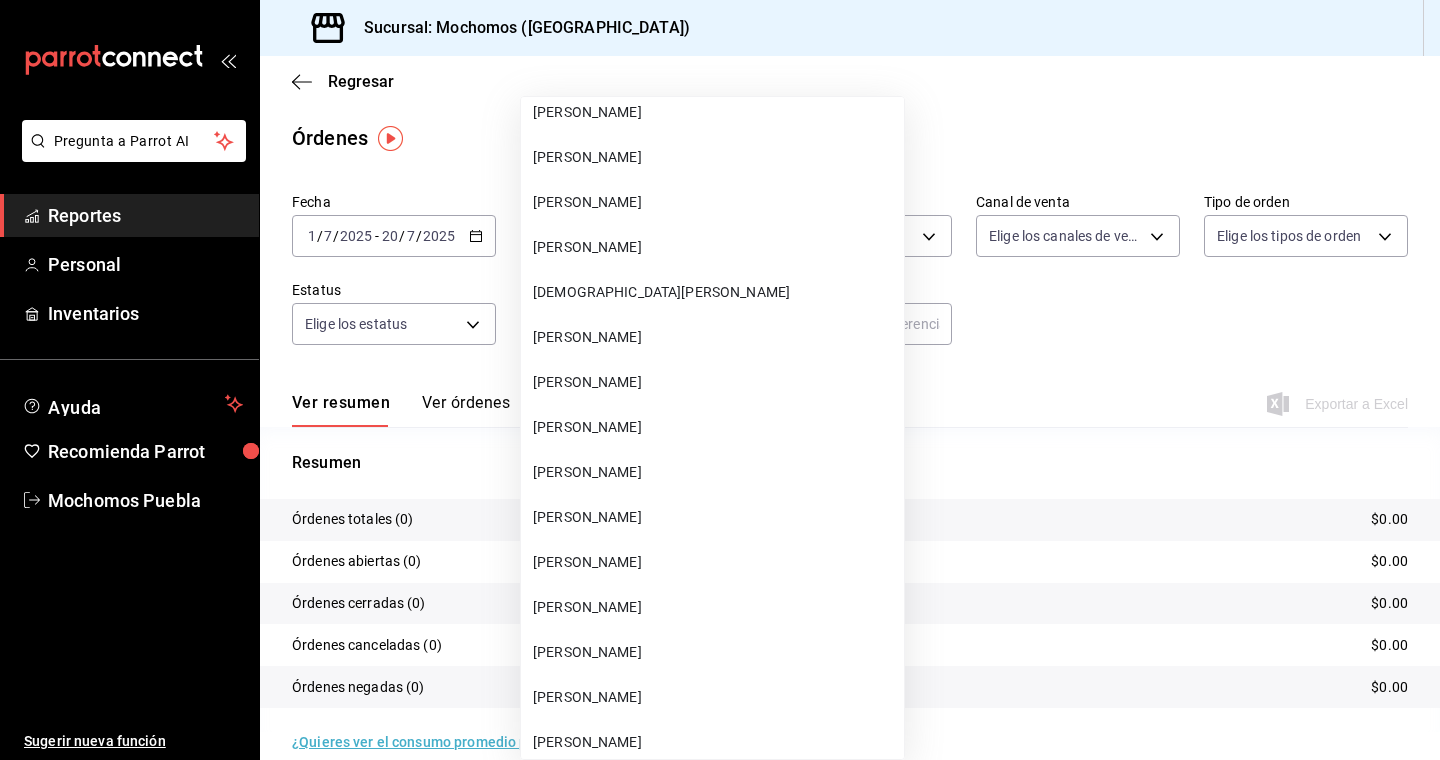 type 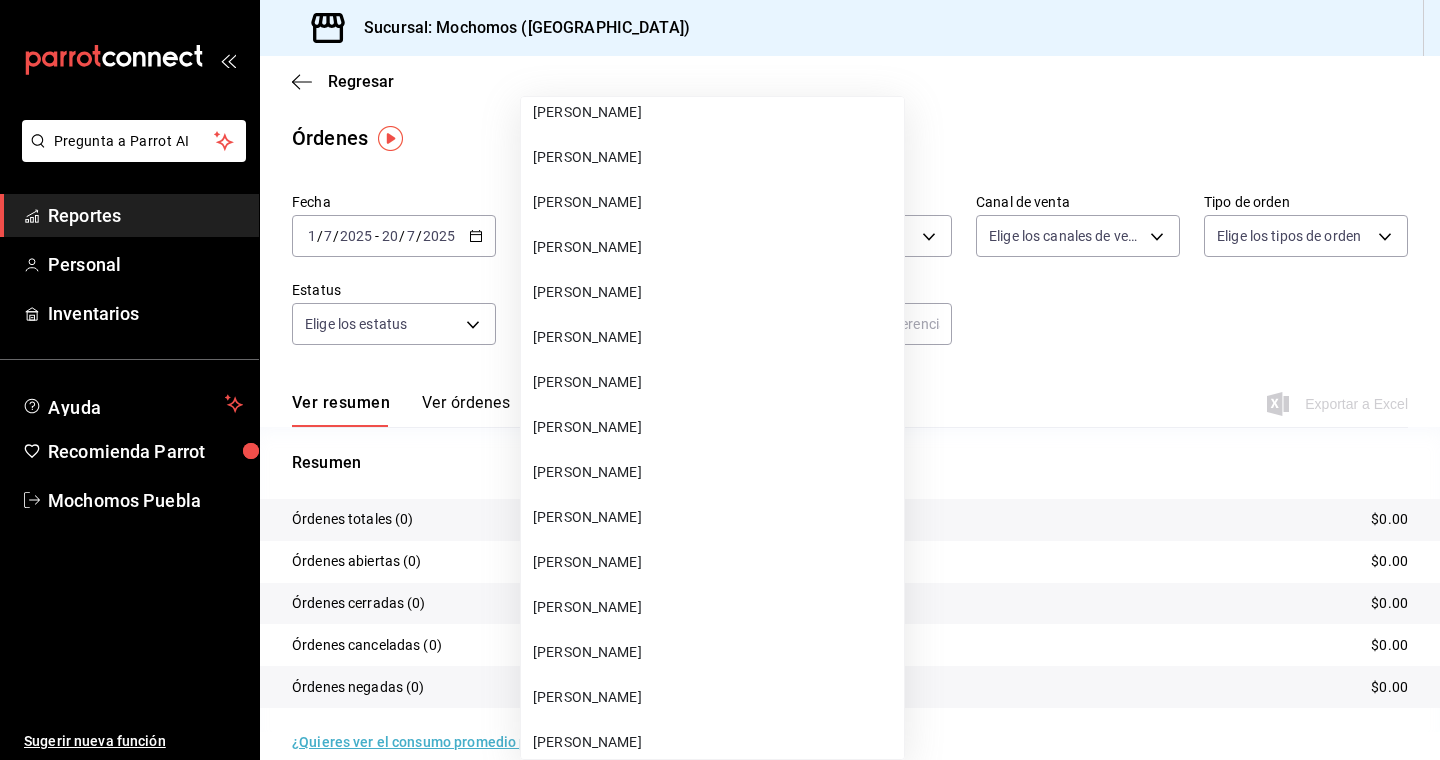 scroll, scrollTop: 22180, scrollLeft: 0, axis: vertical 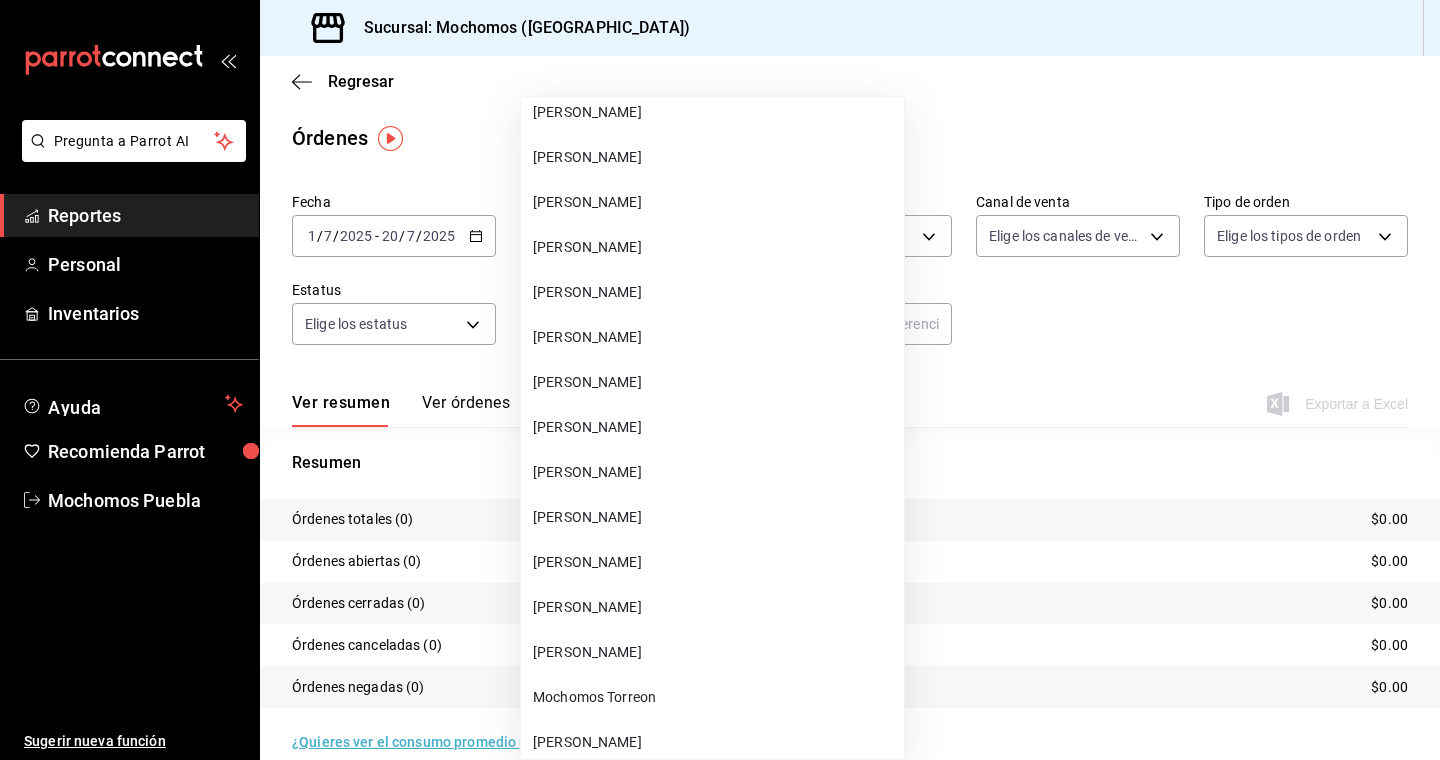 type 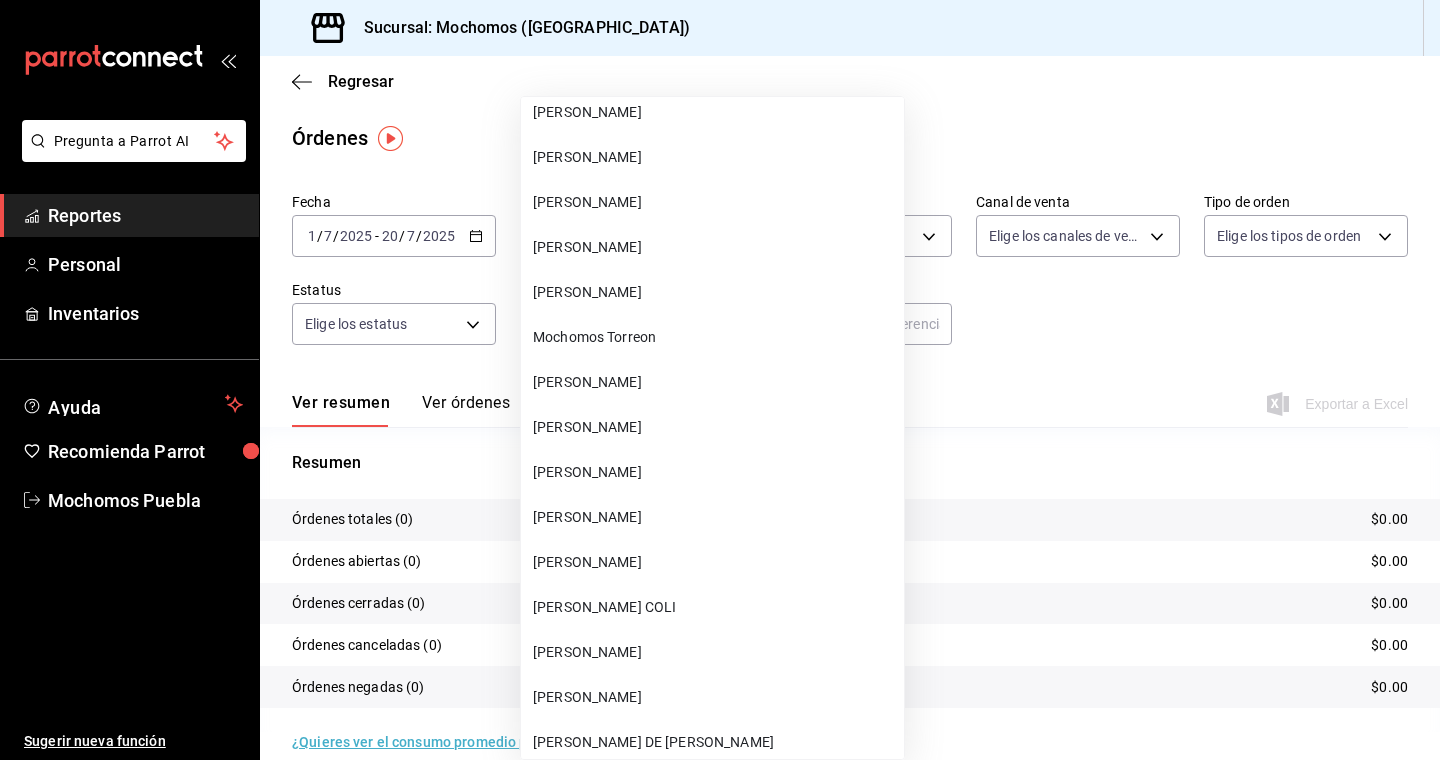 type 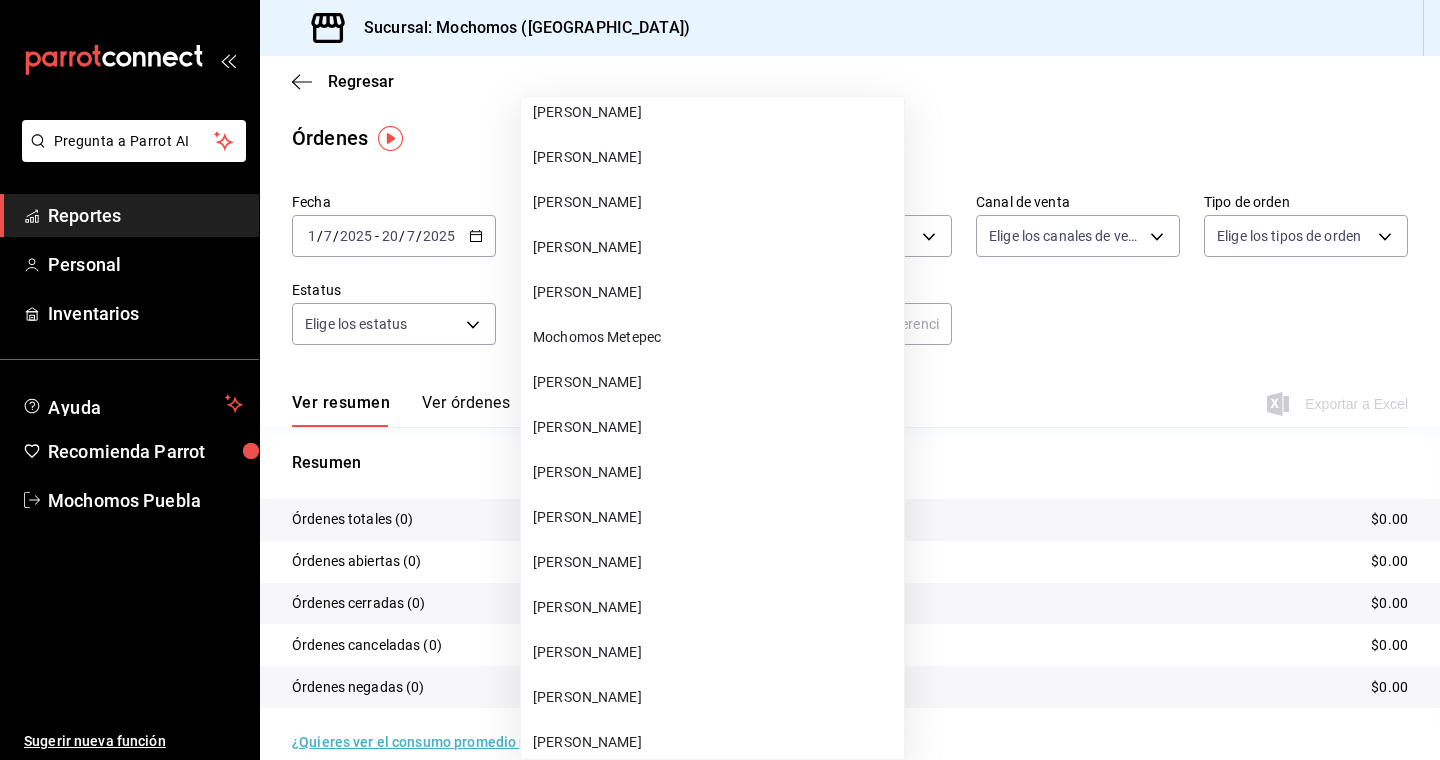 type 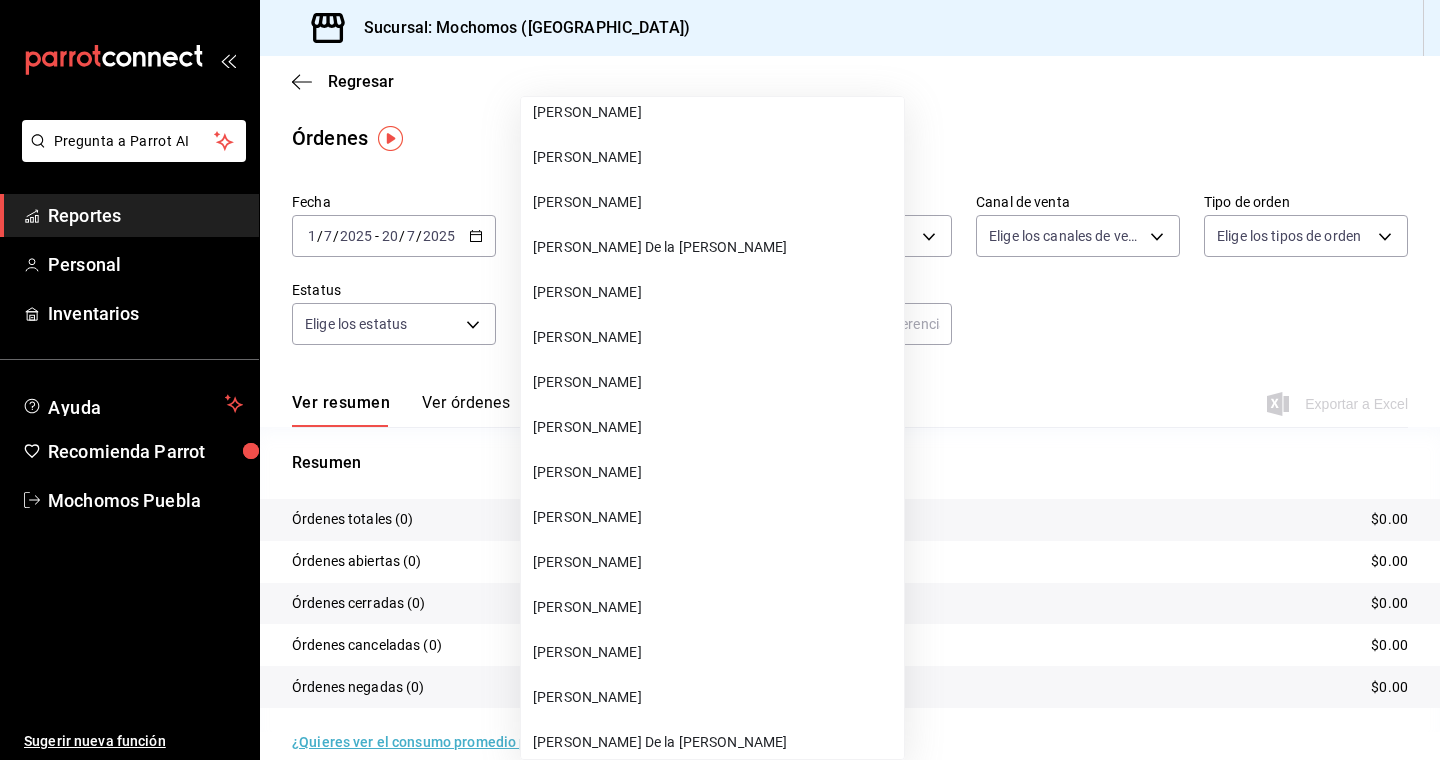 type 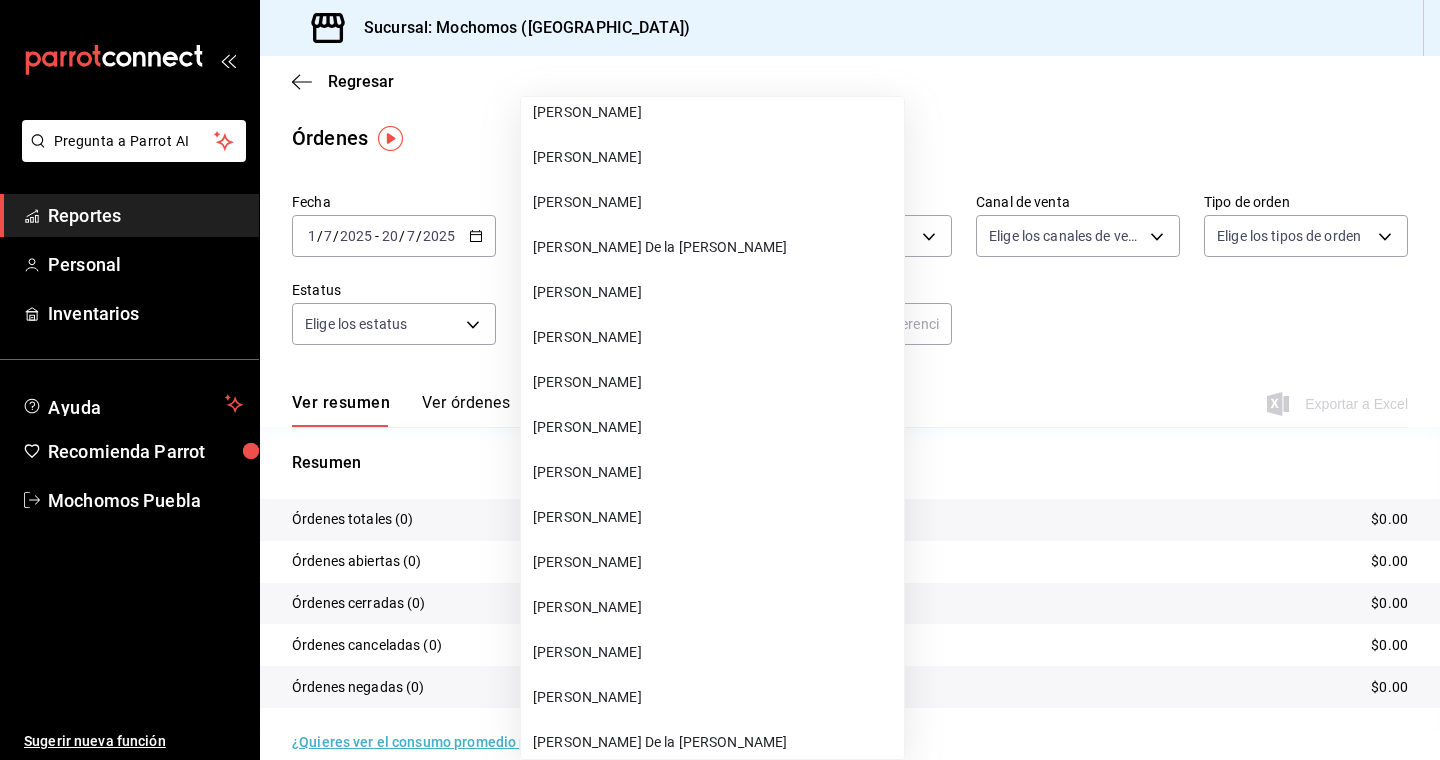 type 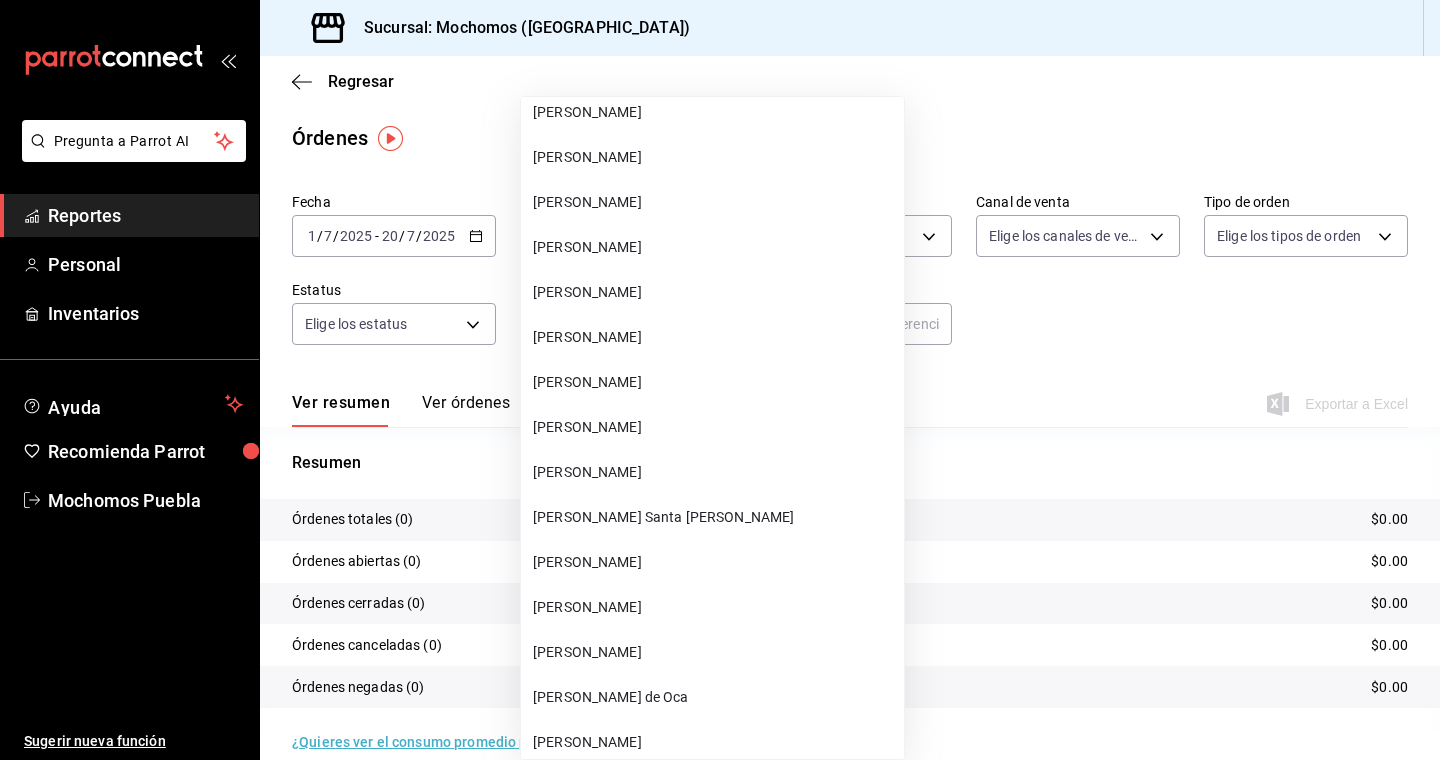 type 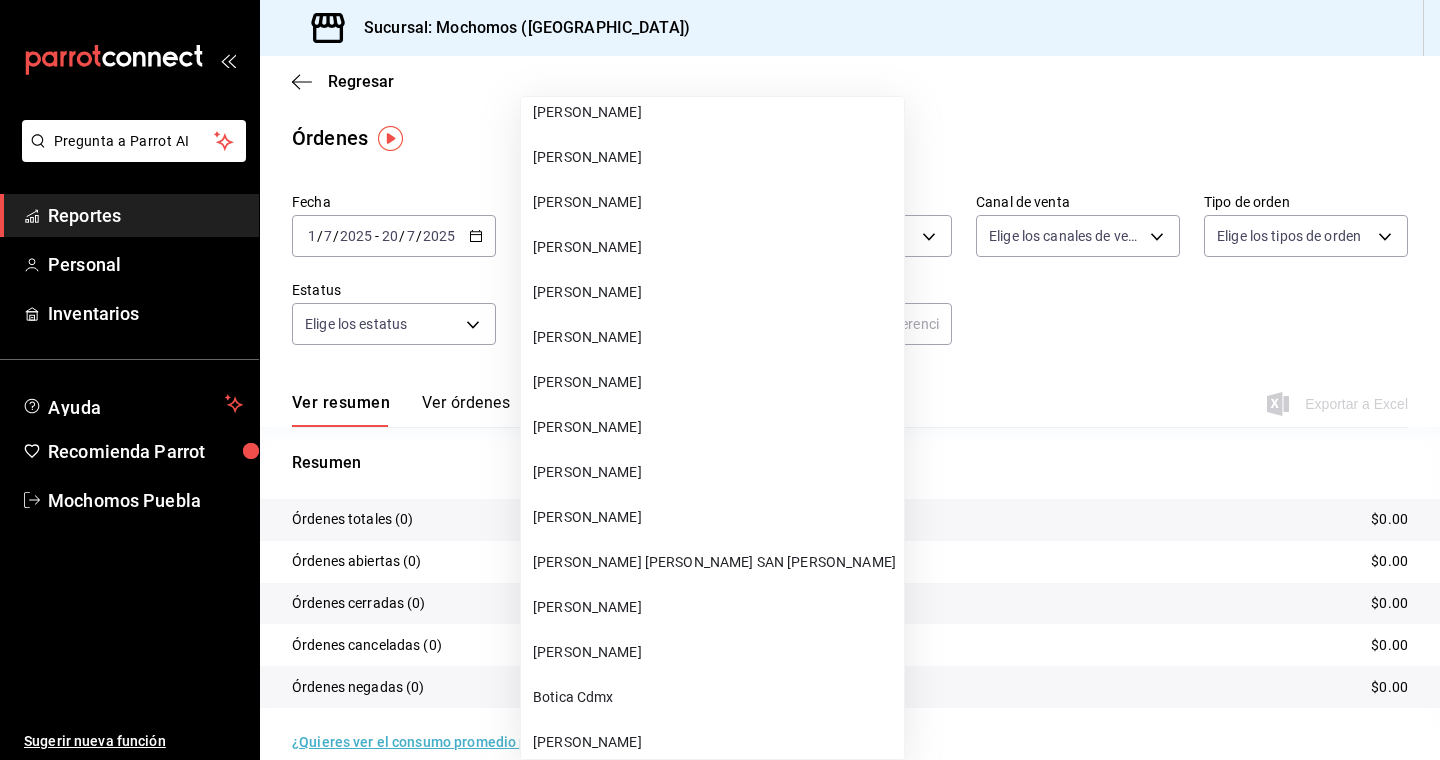 type 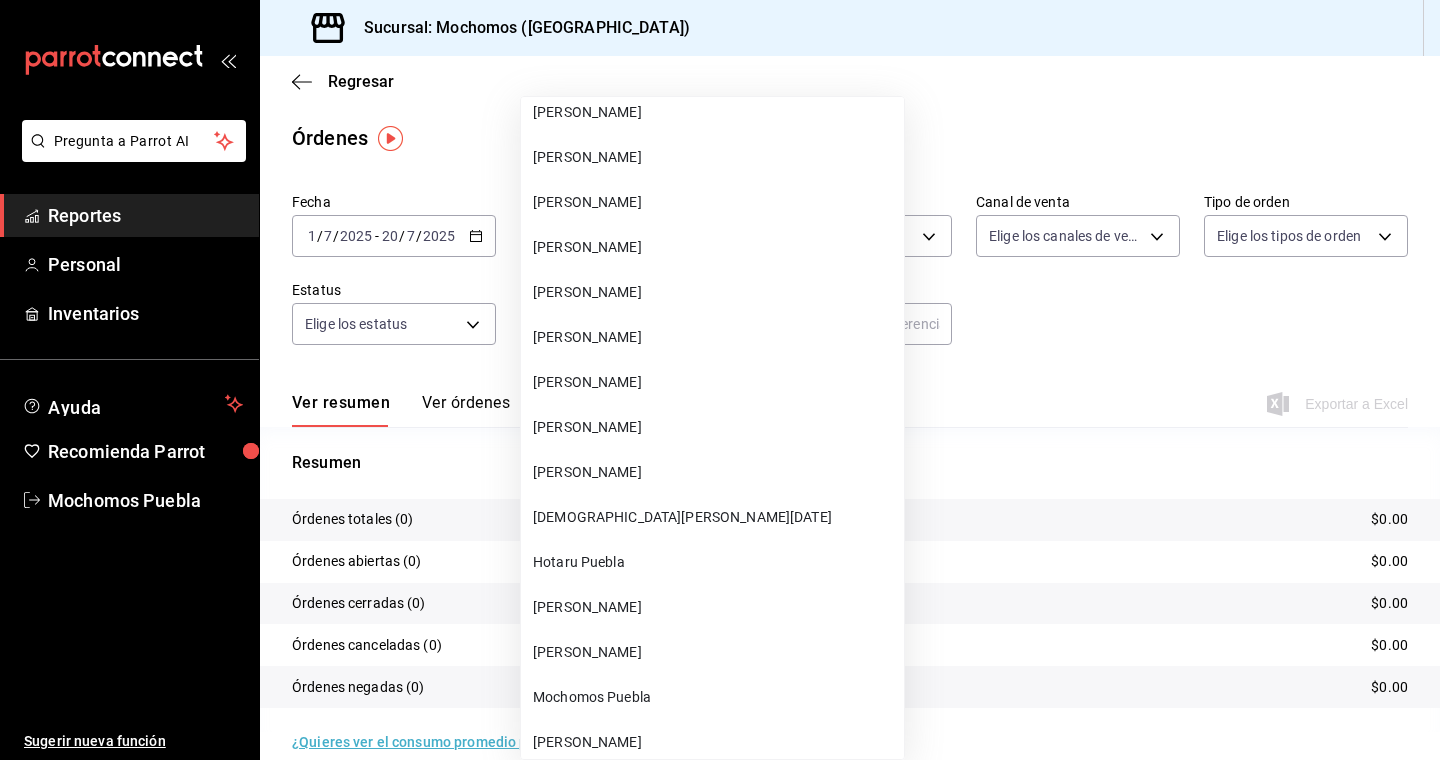 type 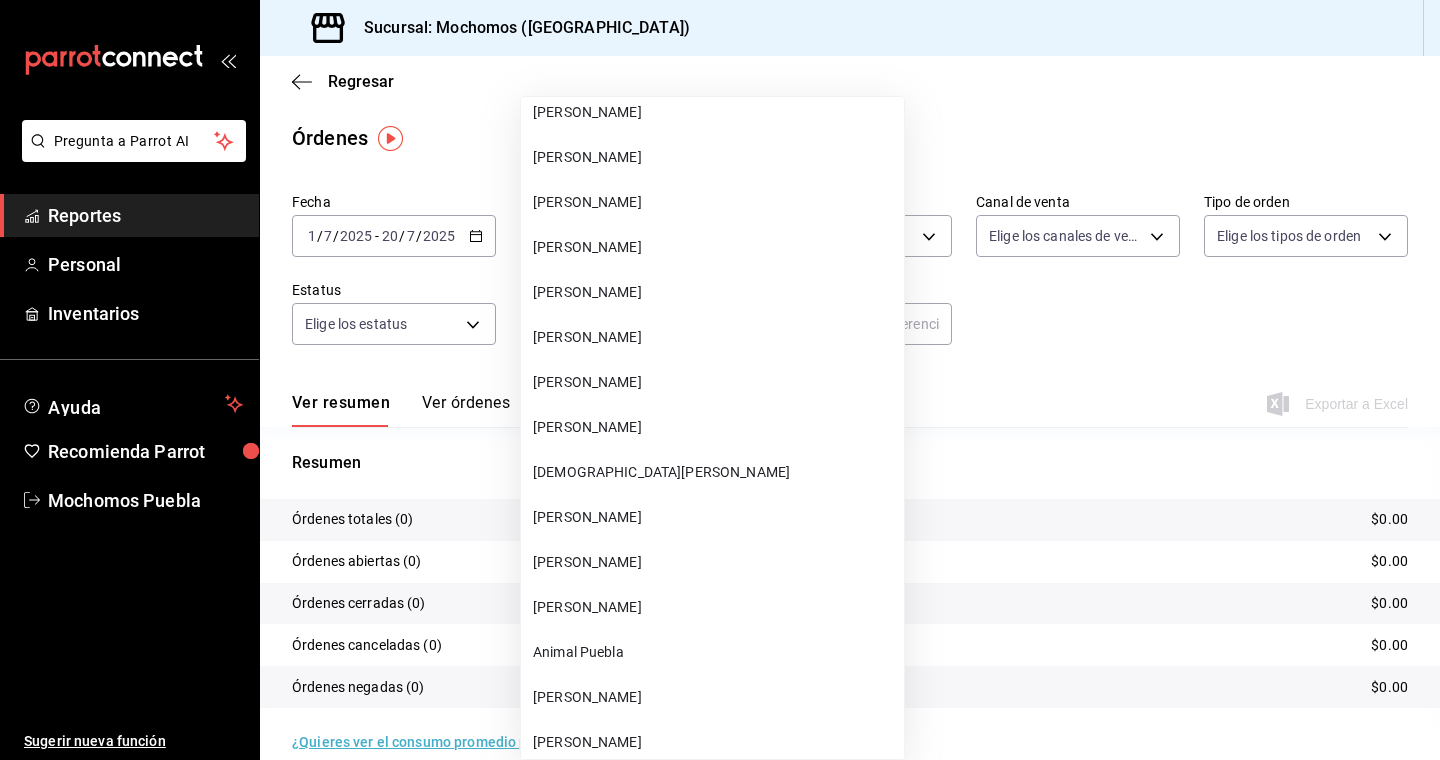 type 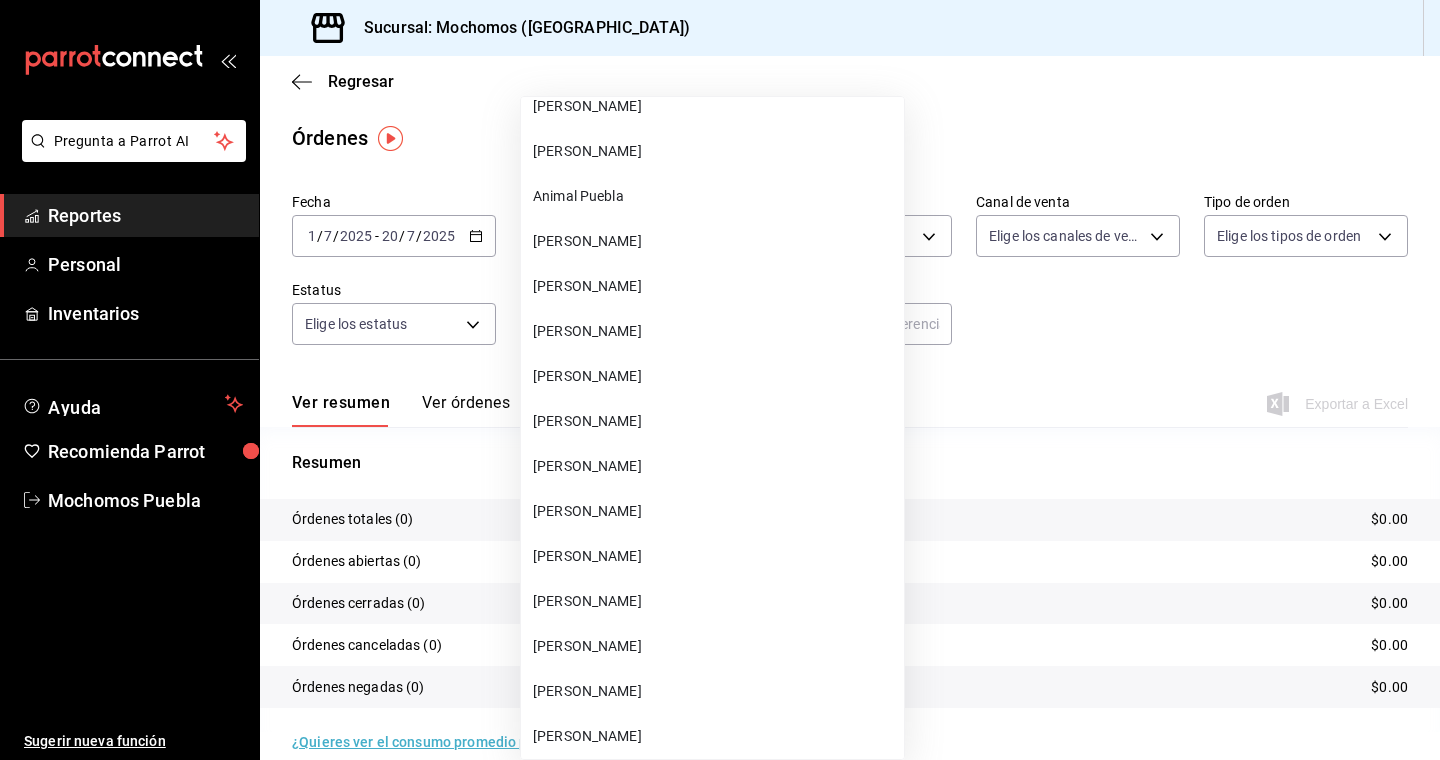 type 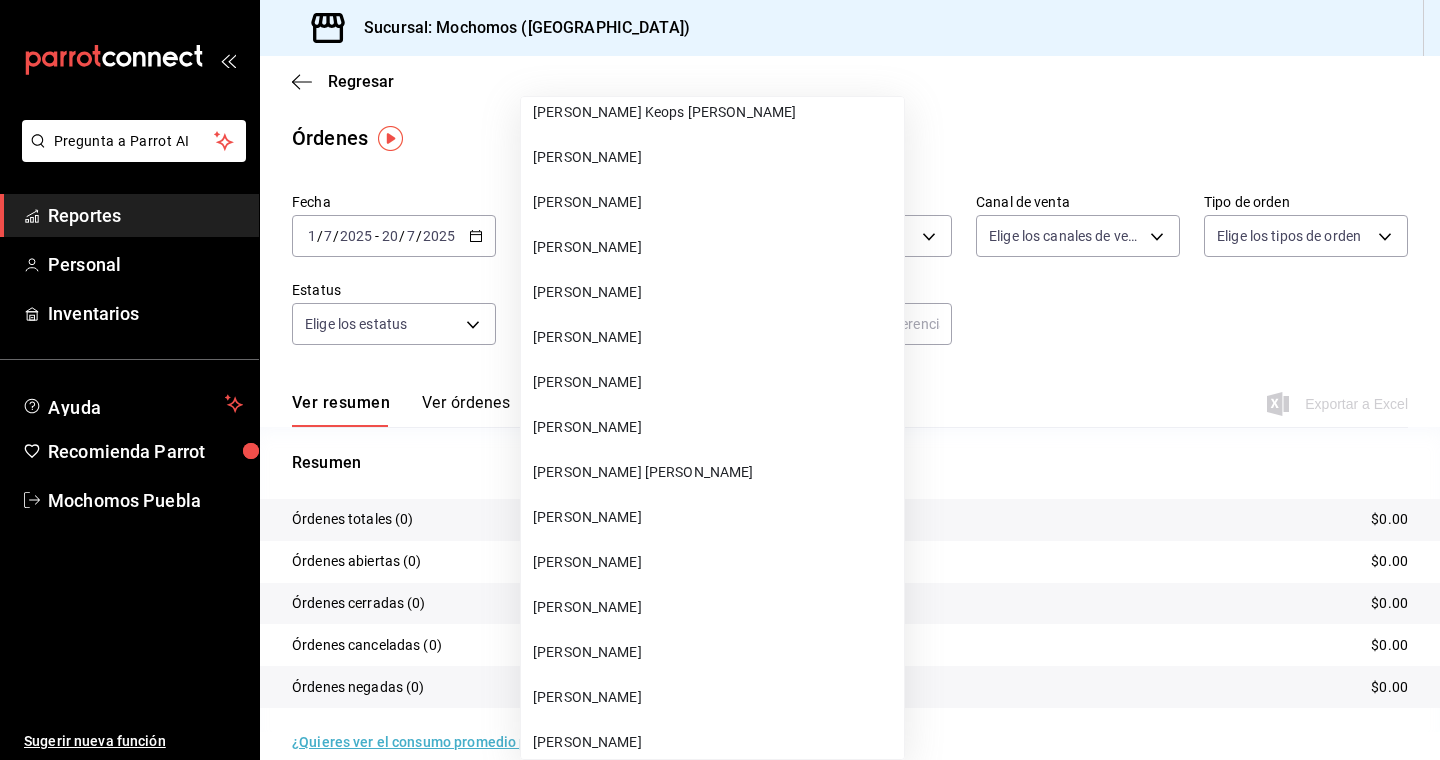 type 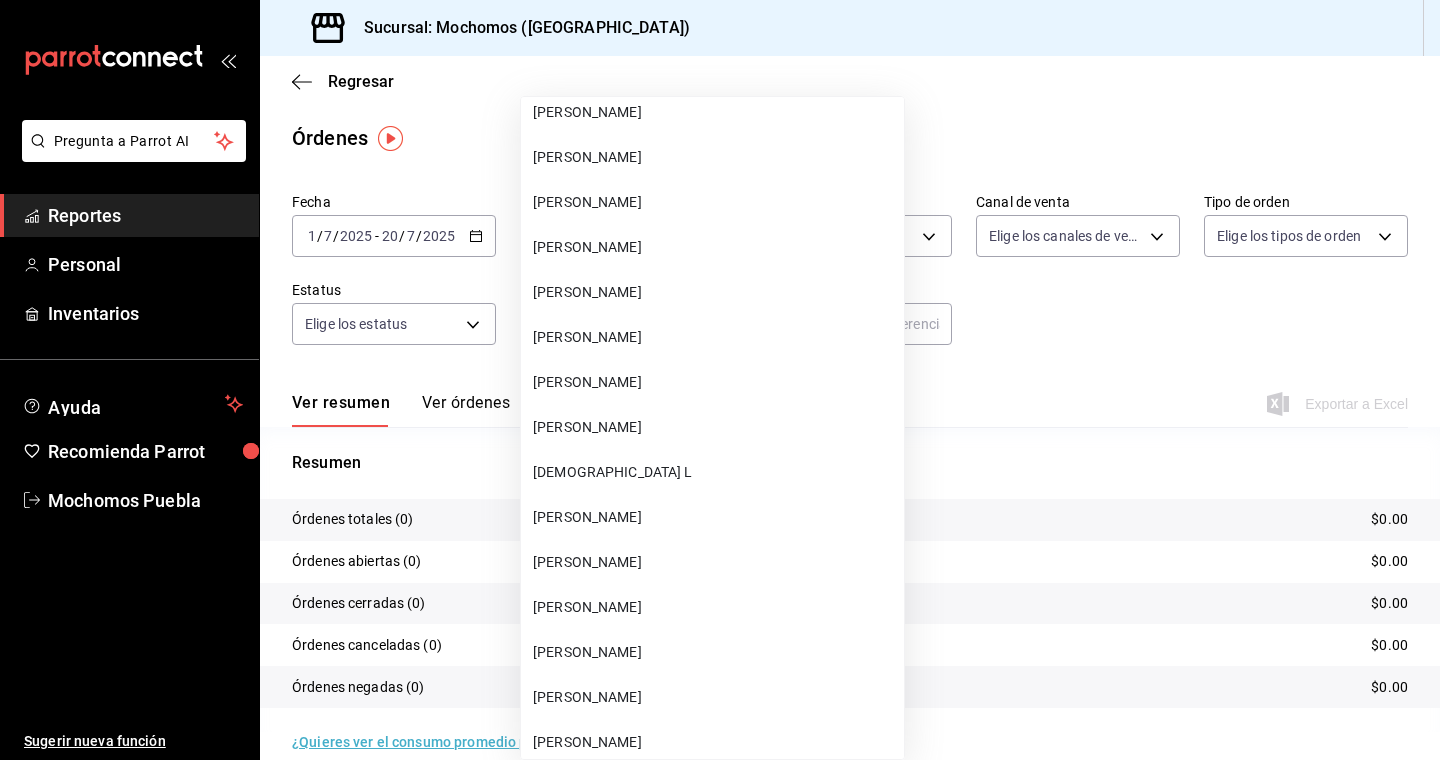 type 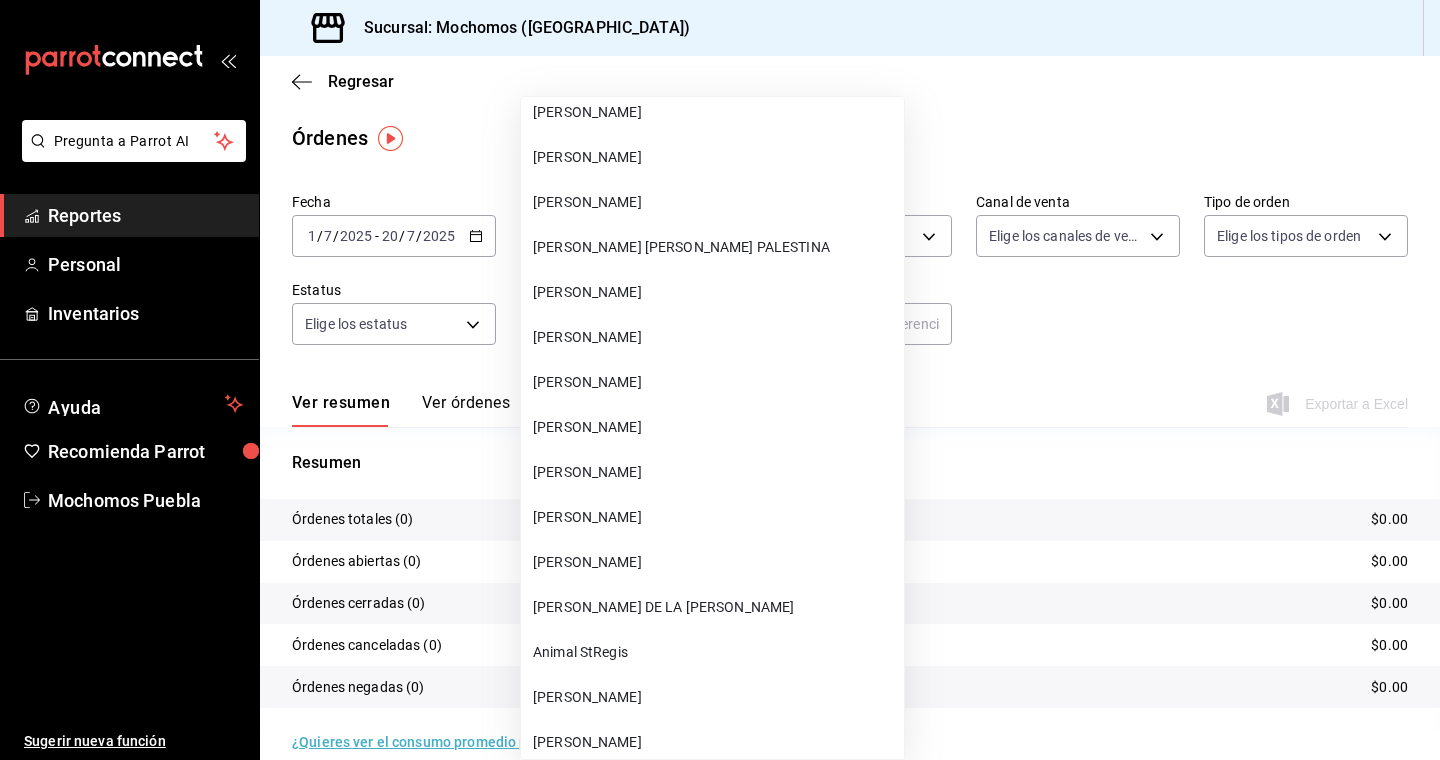 type 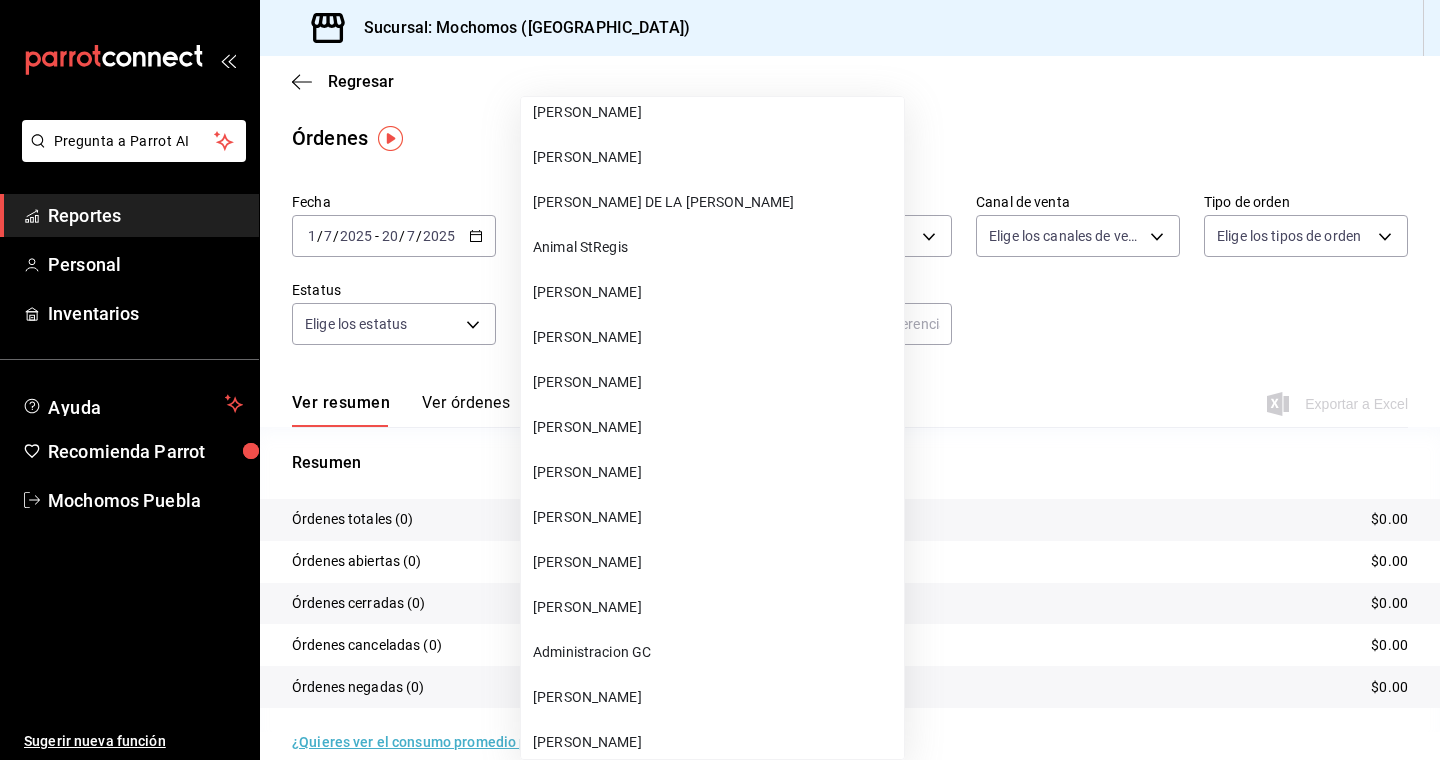 type 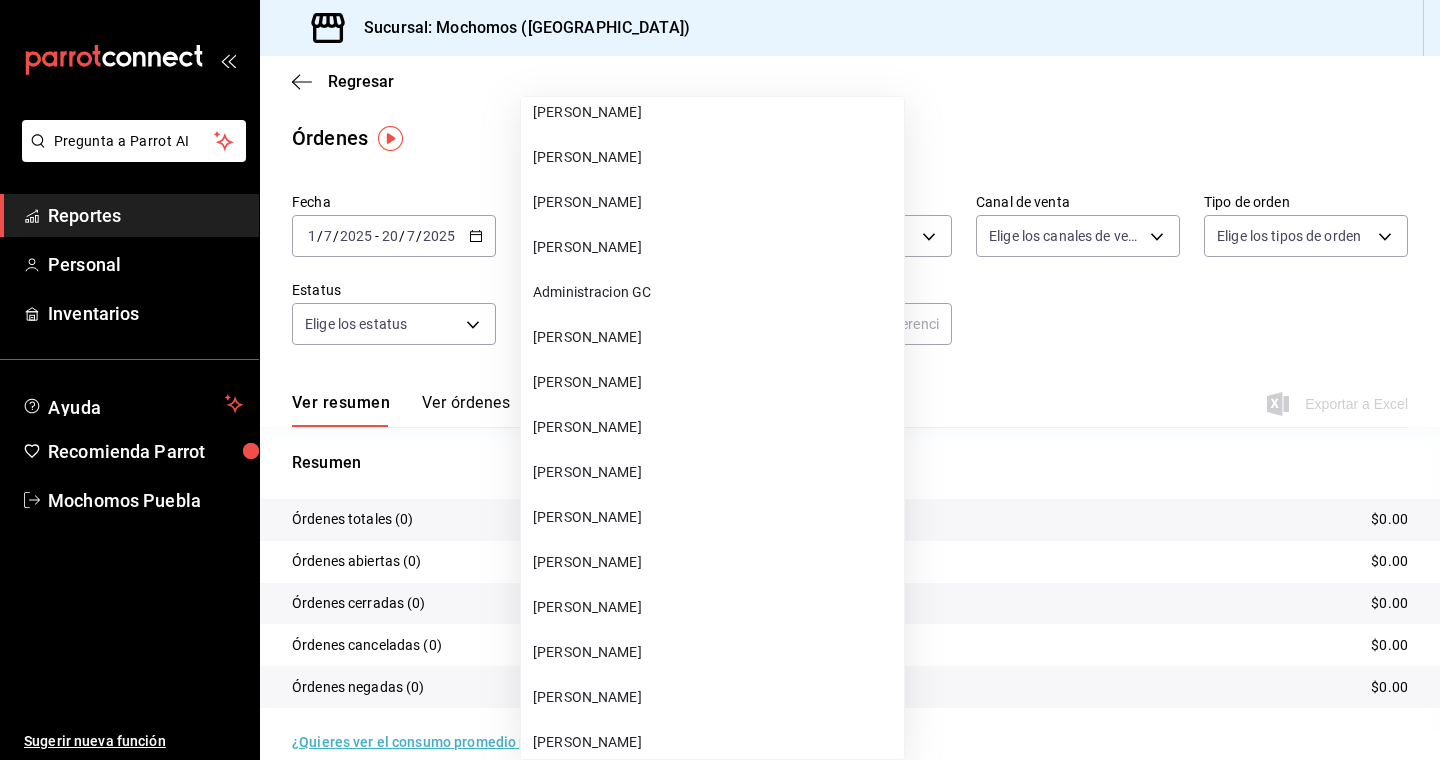 type 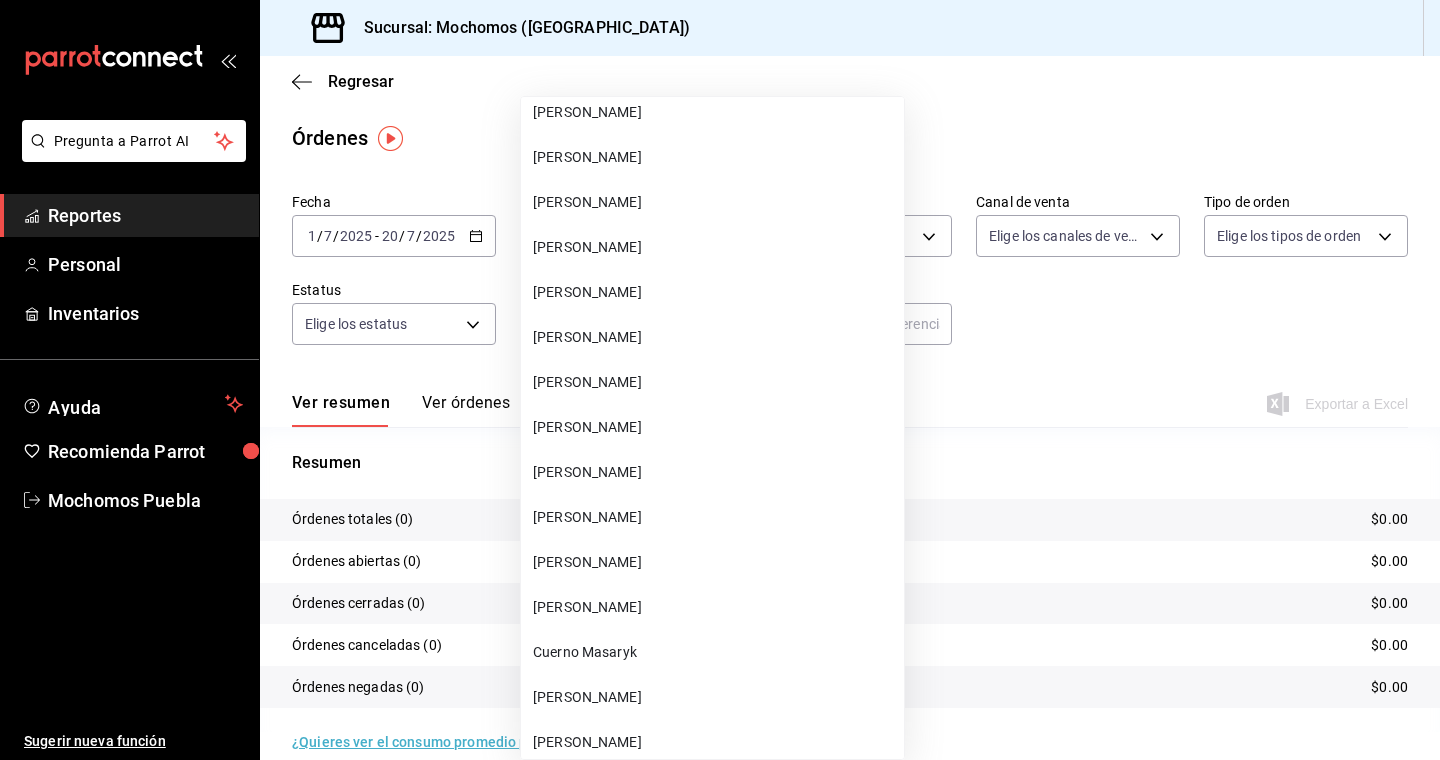 type 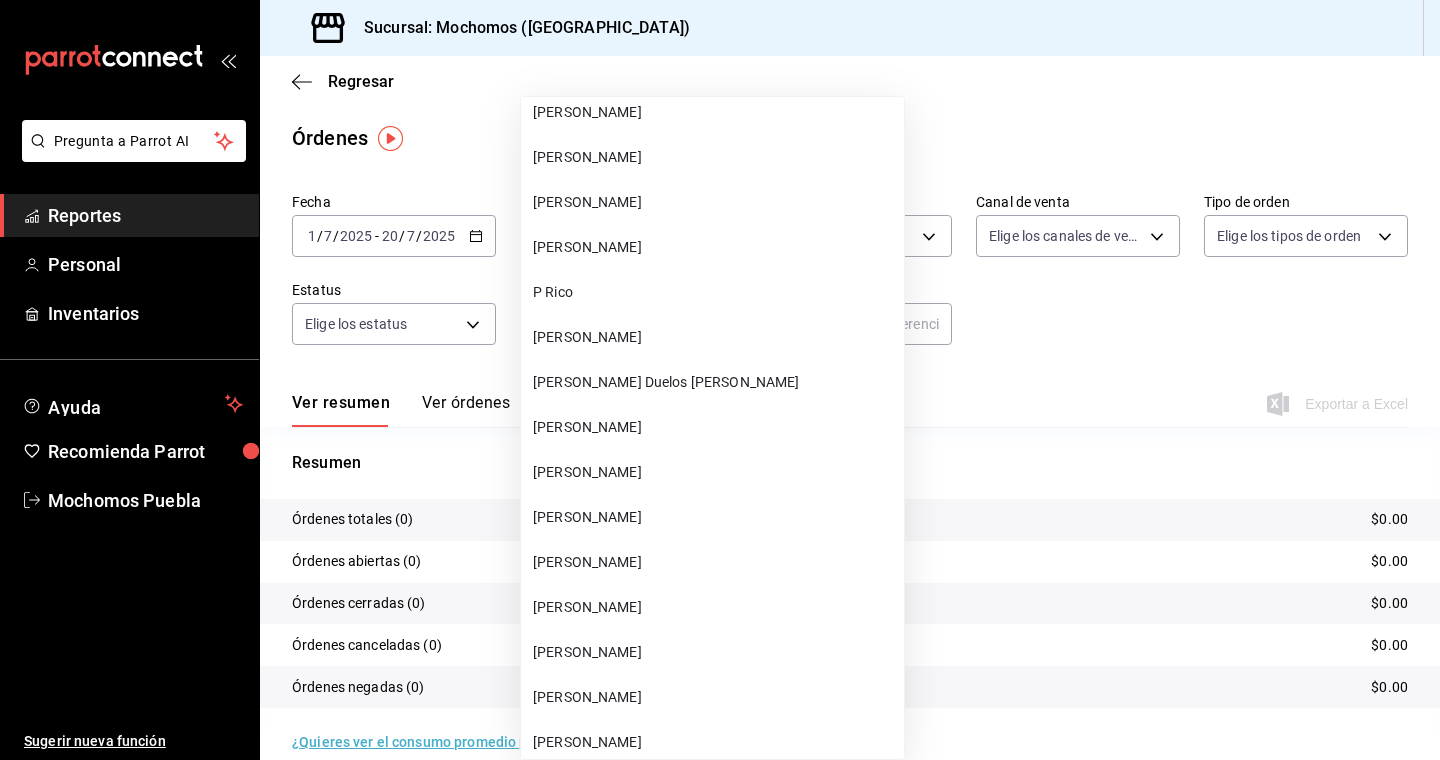 type 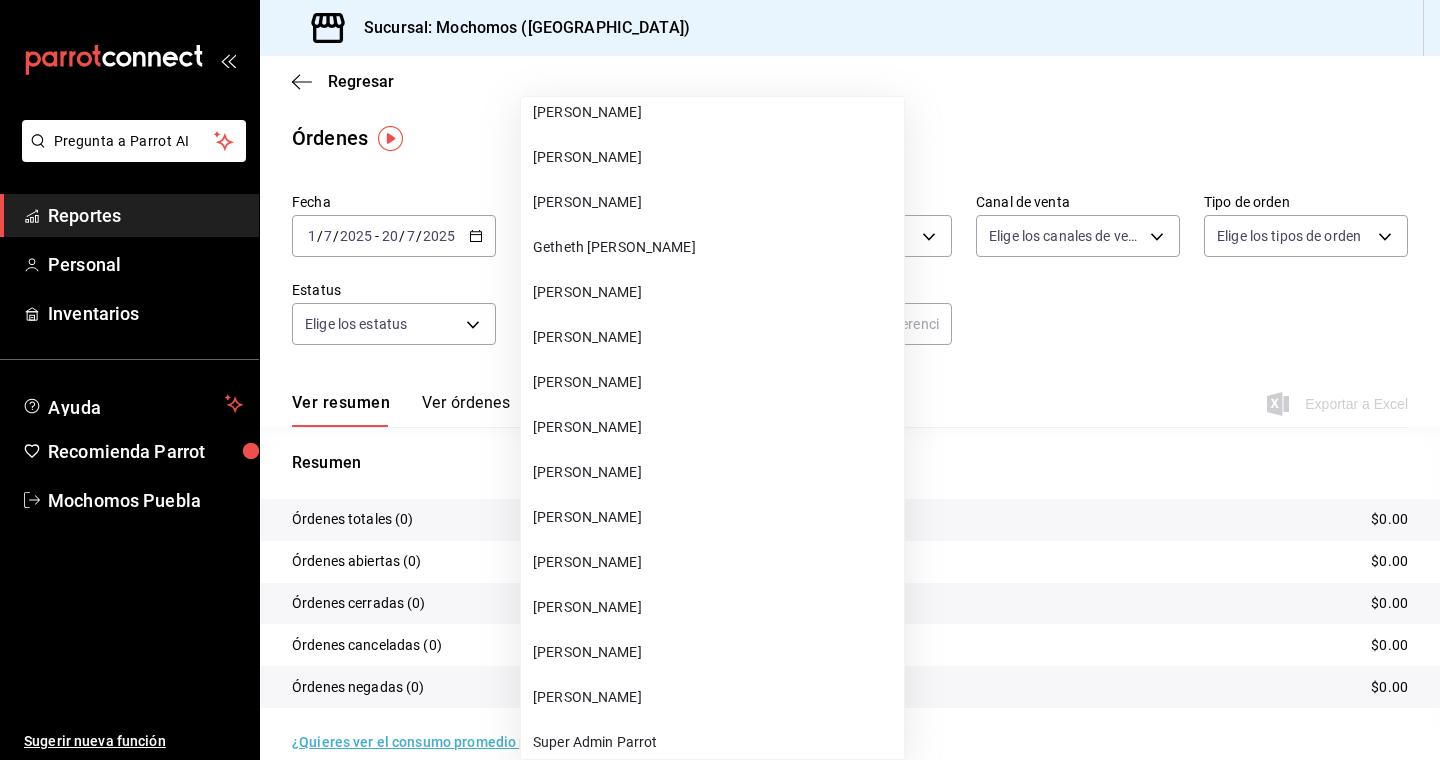 type 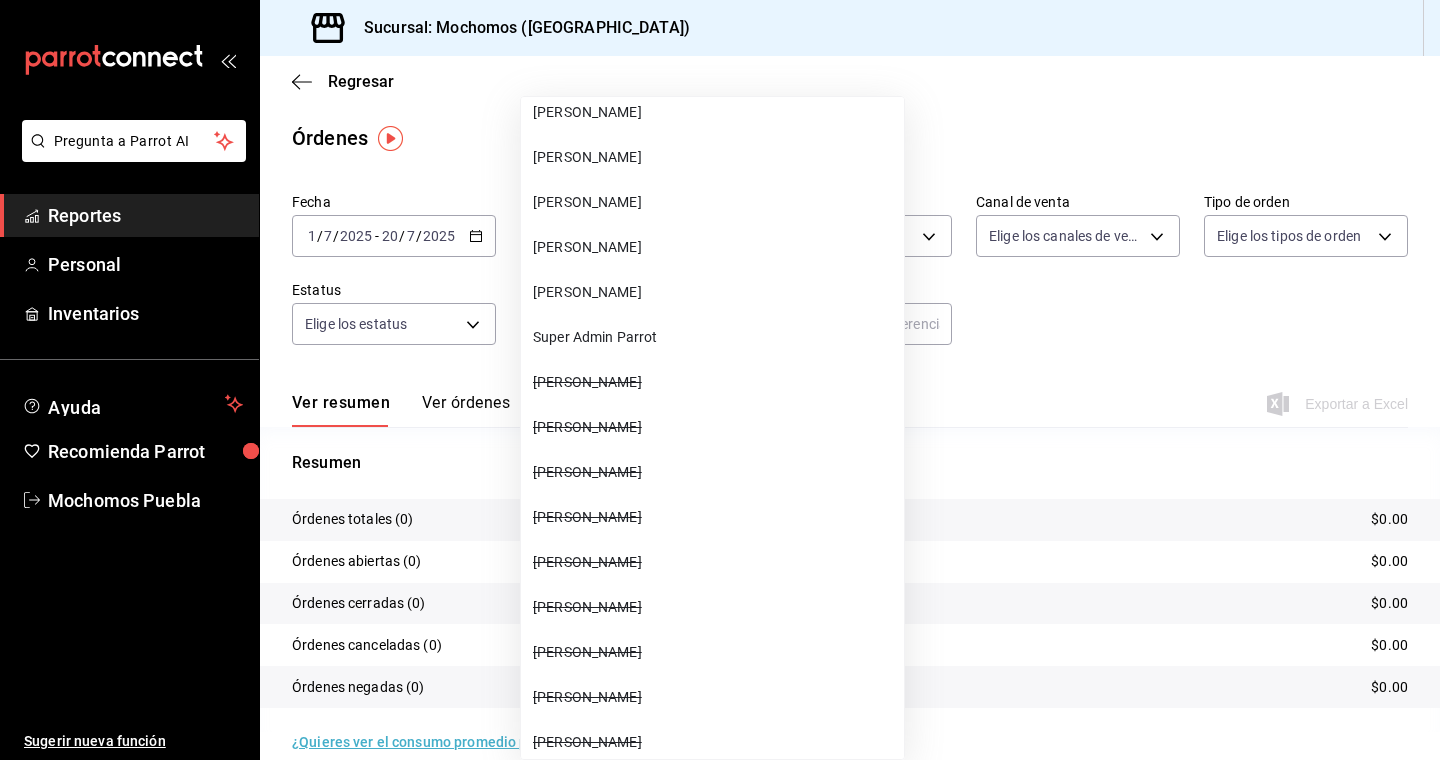 type 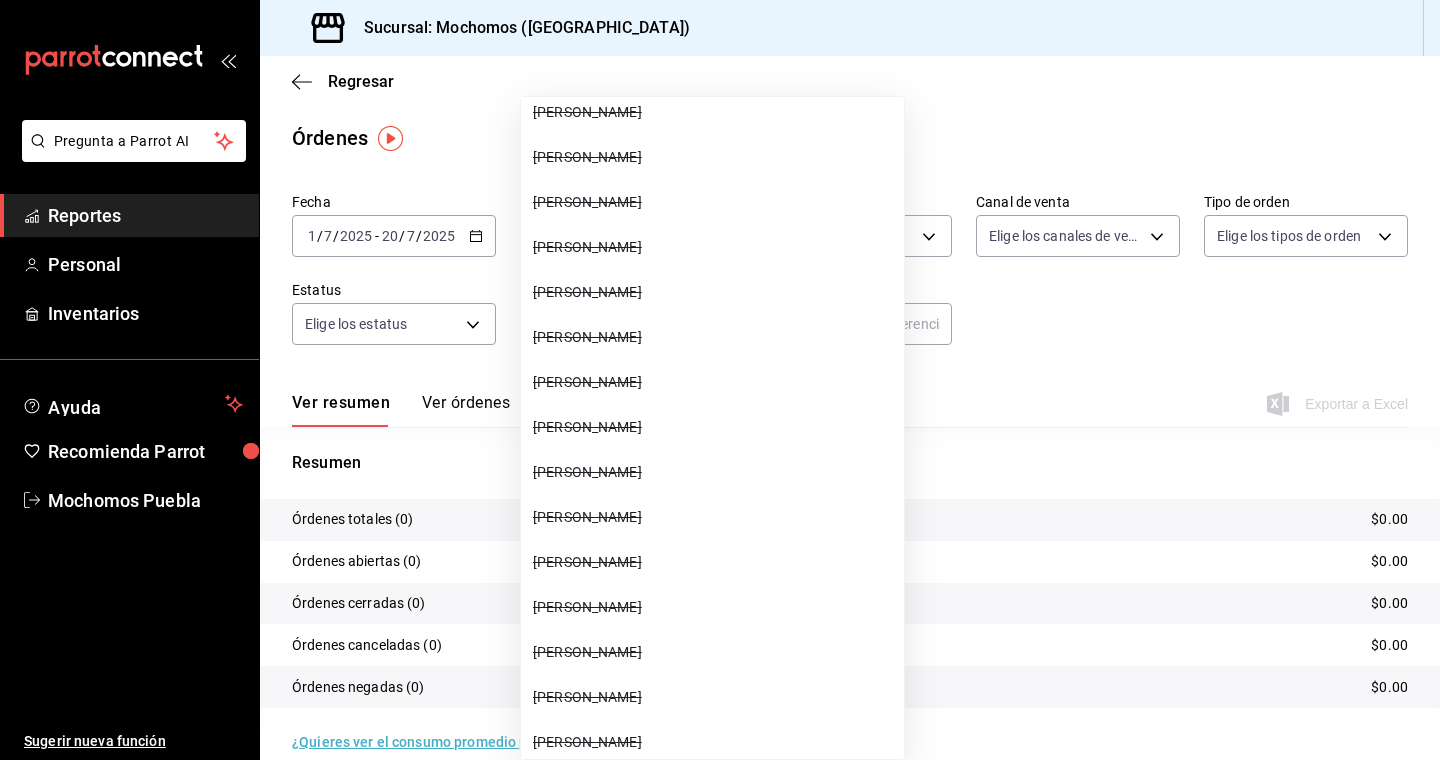 type 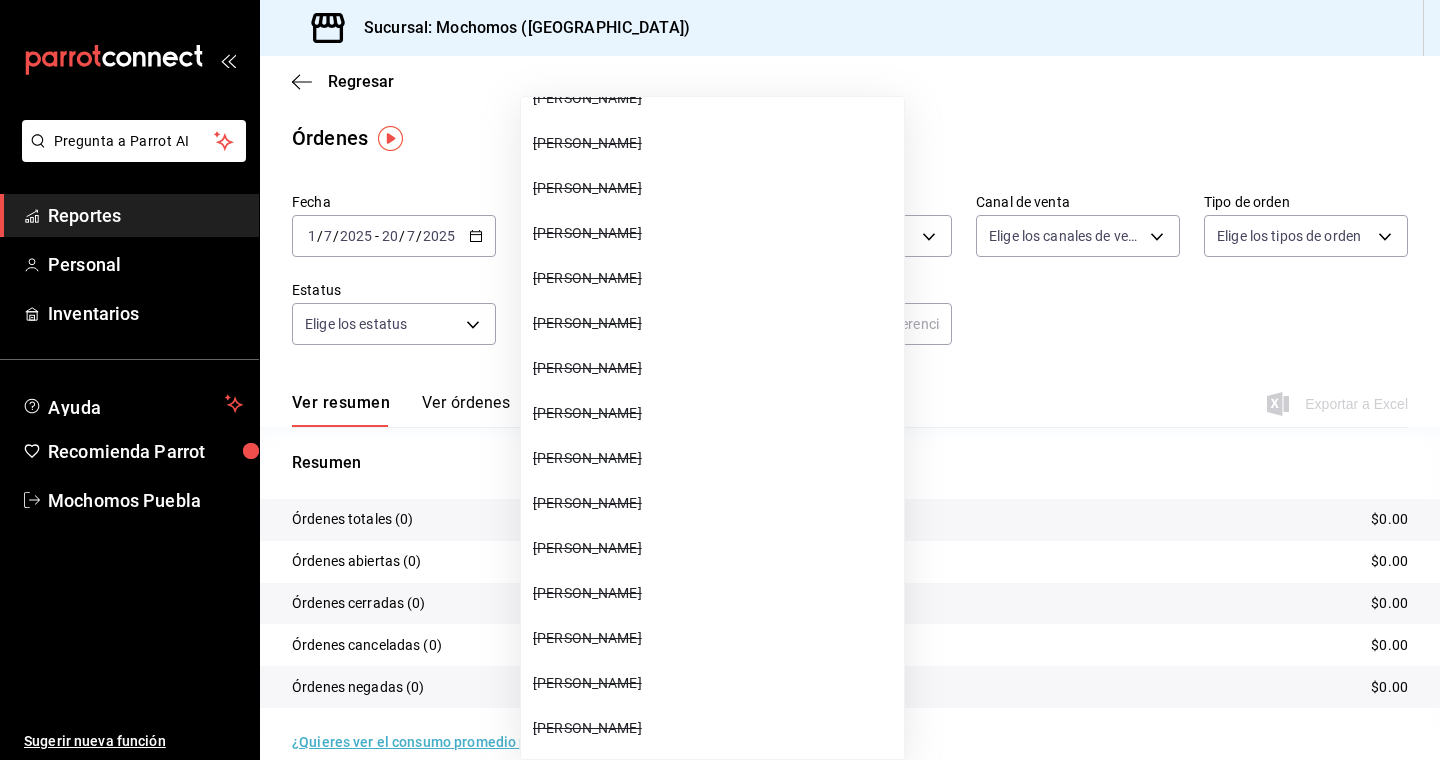 type 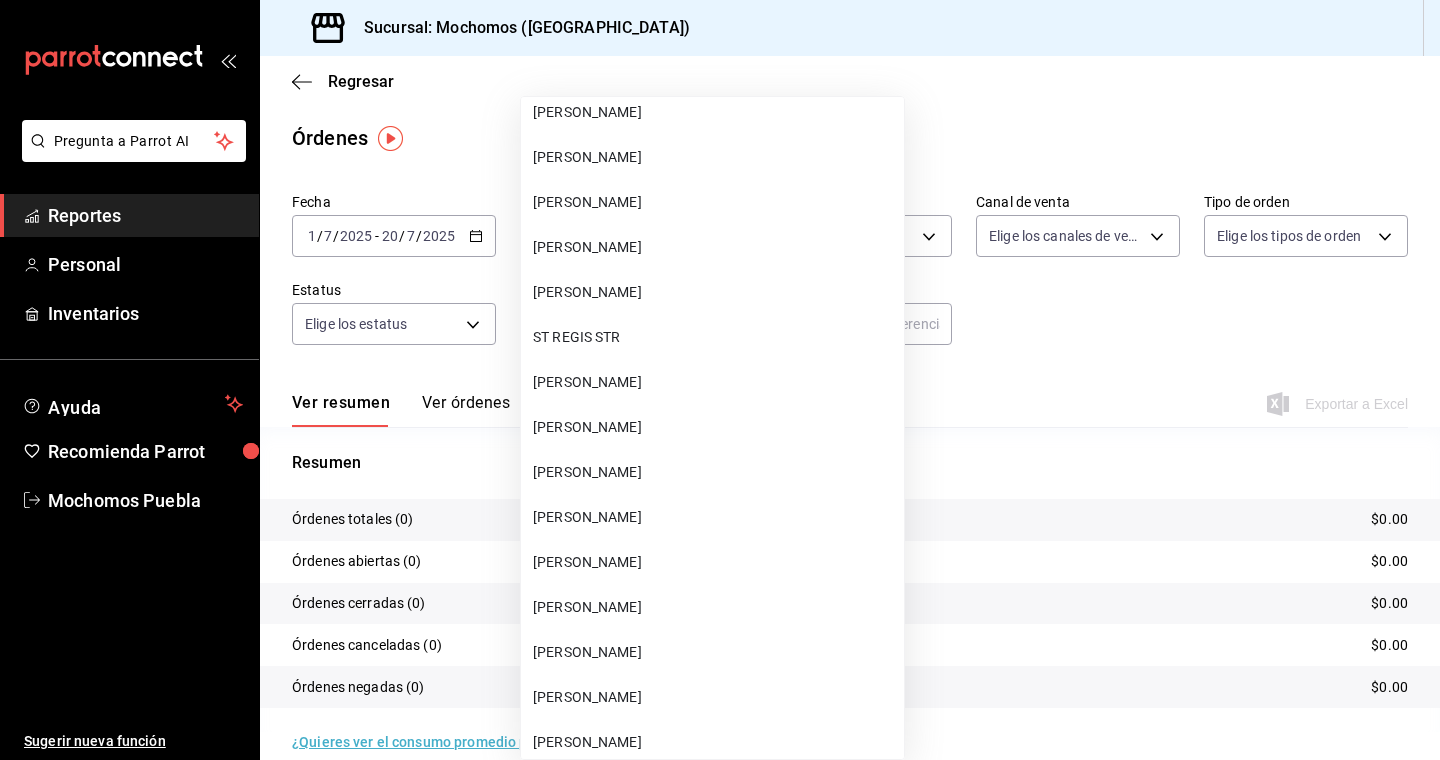 type 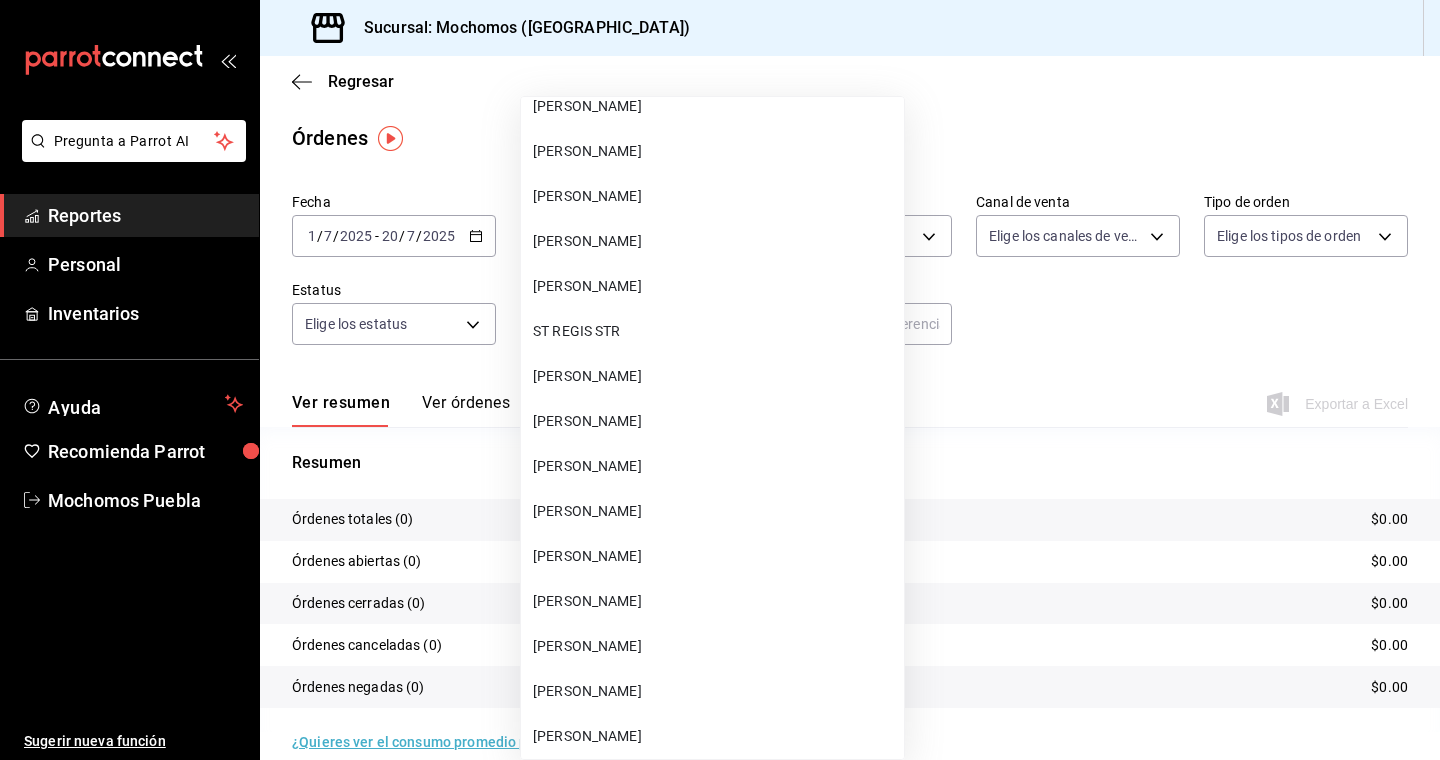 type 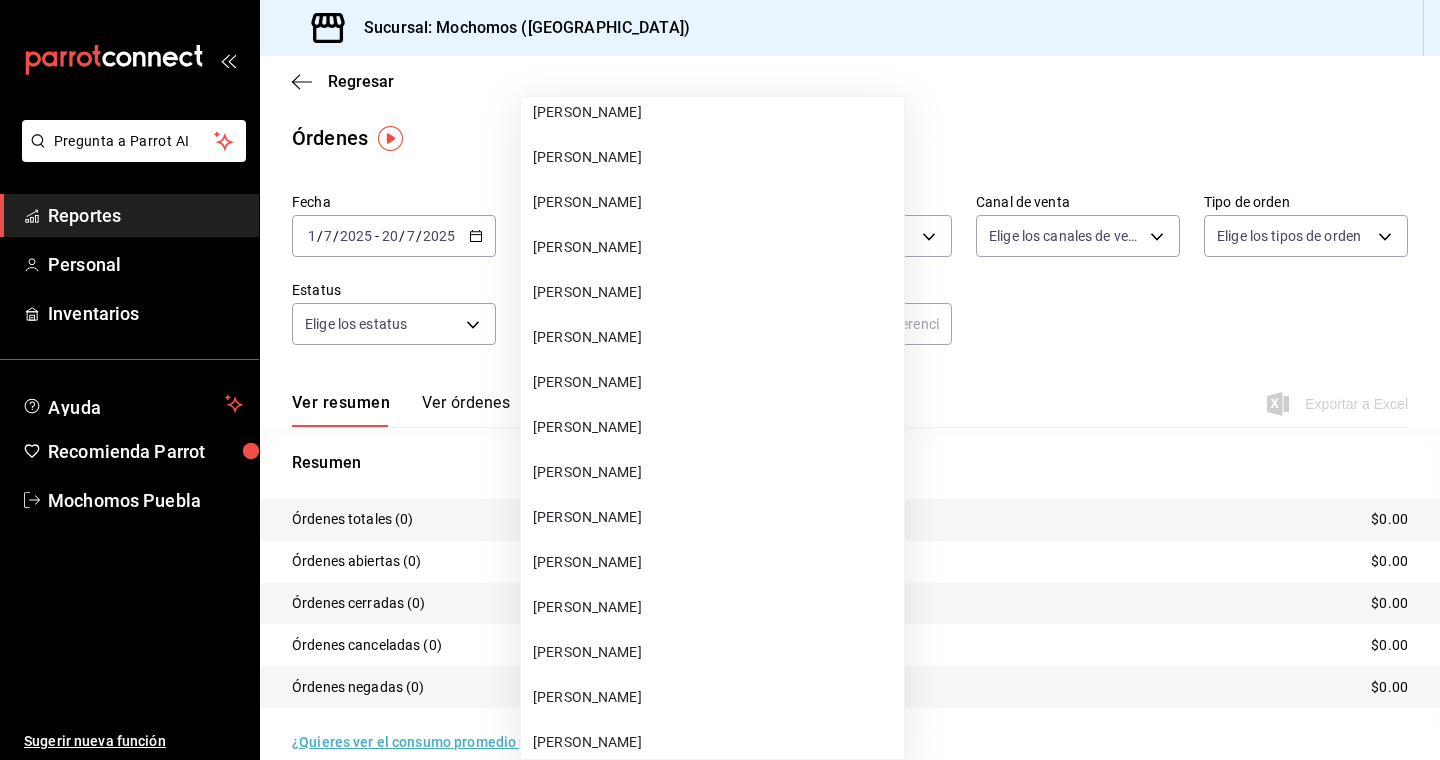 type 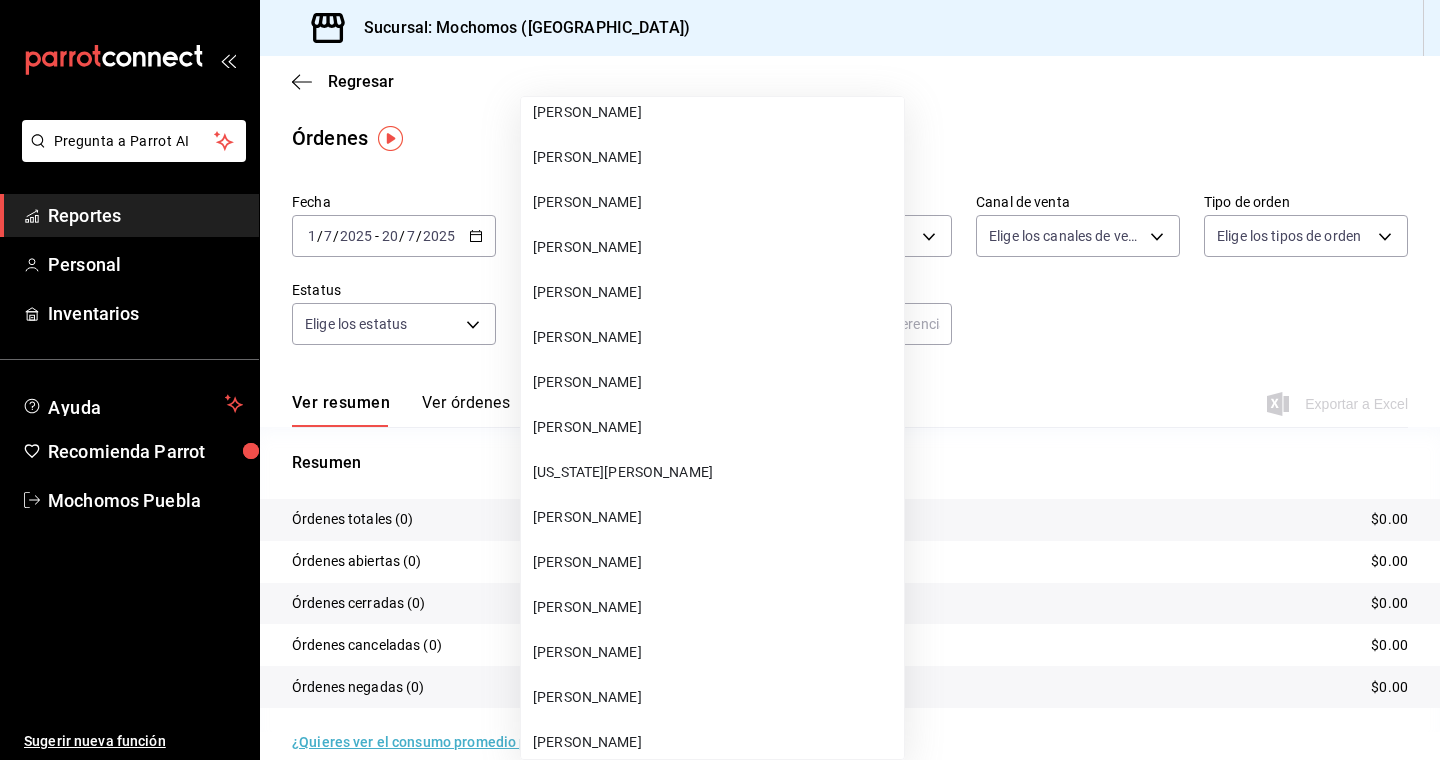 type 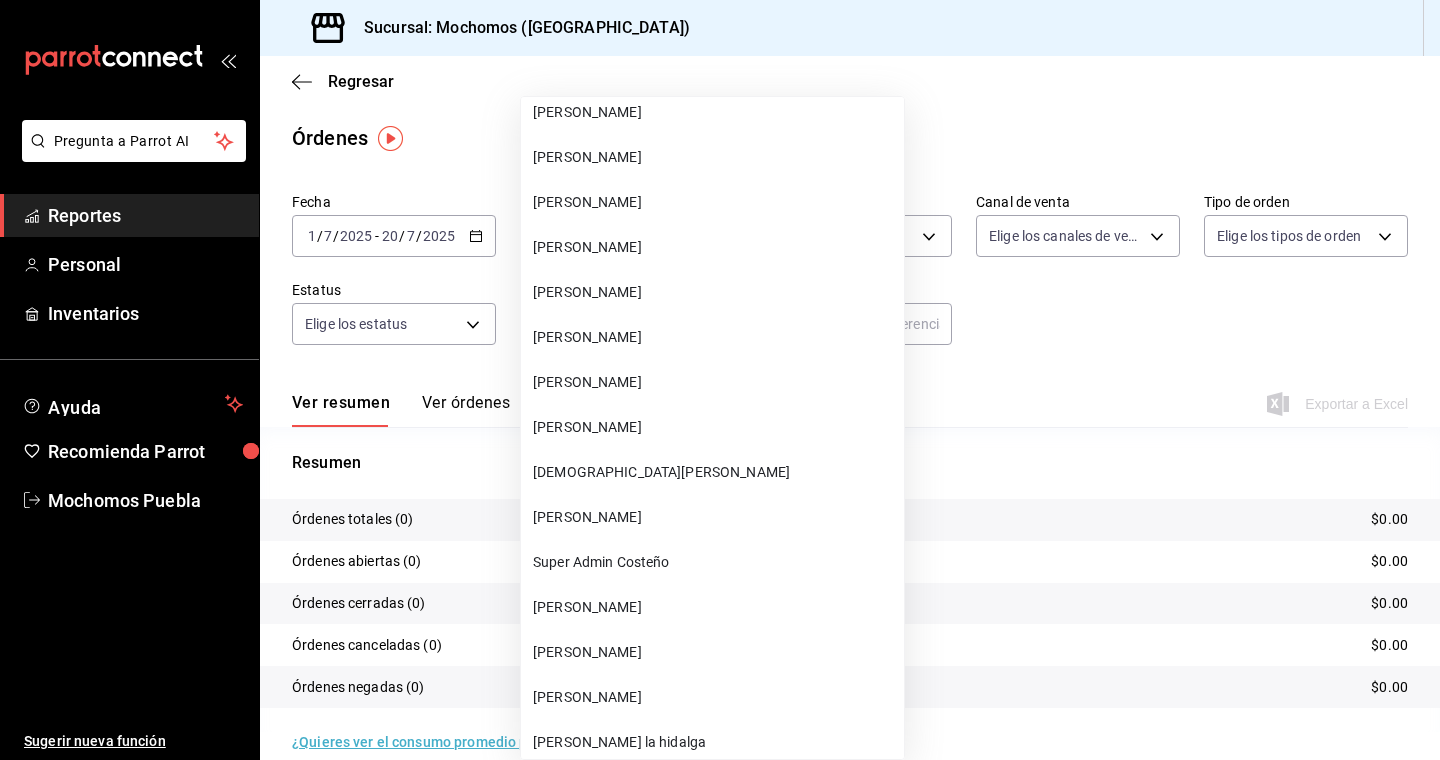 type 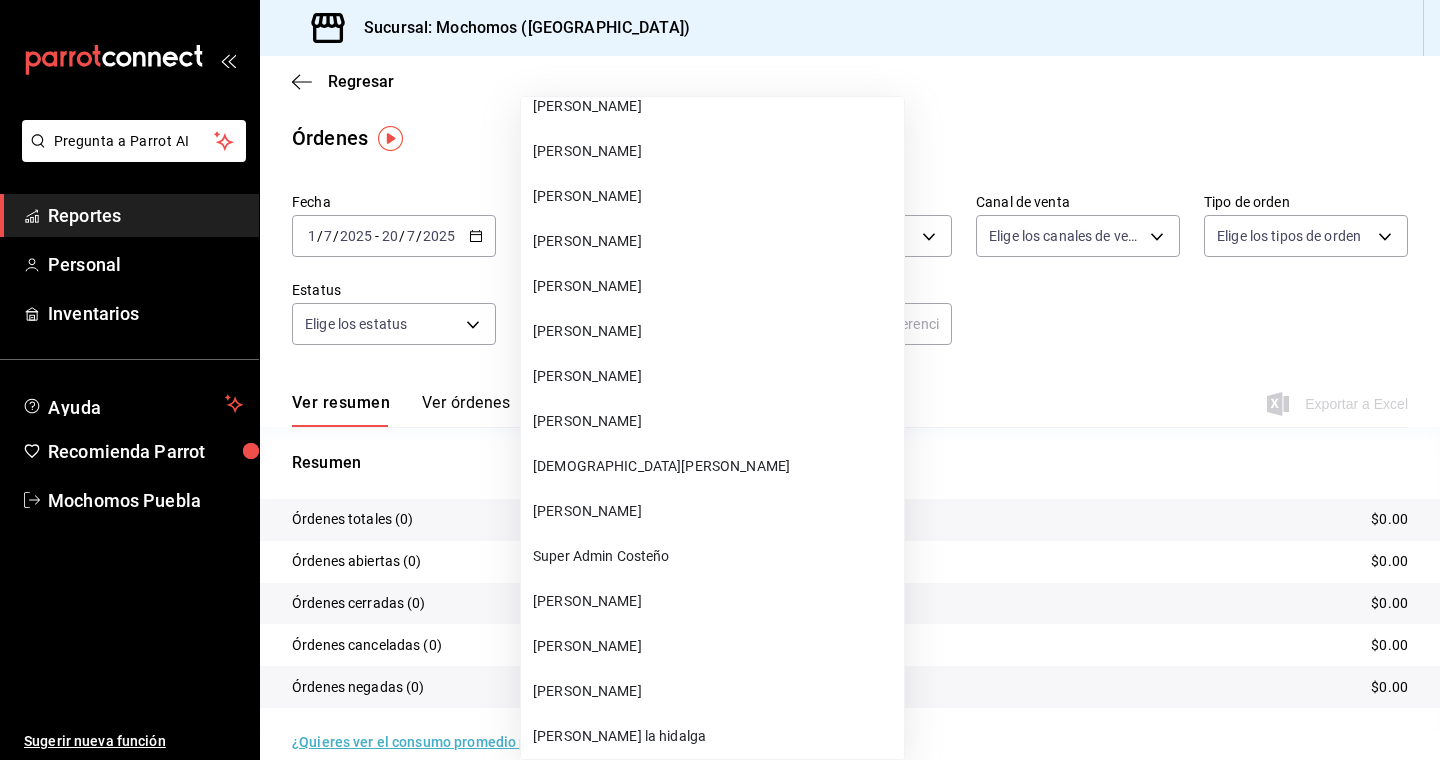 type 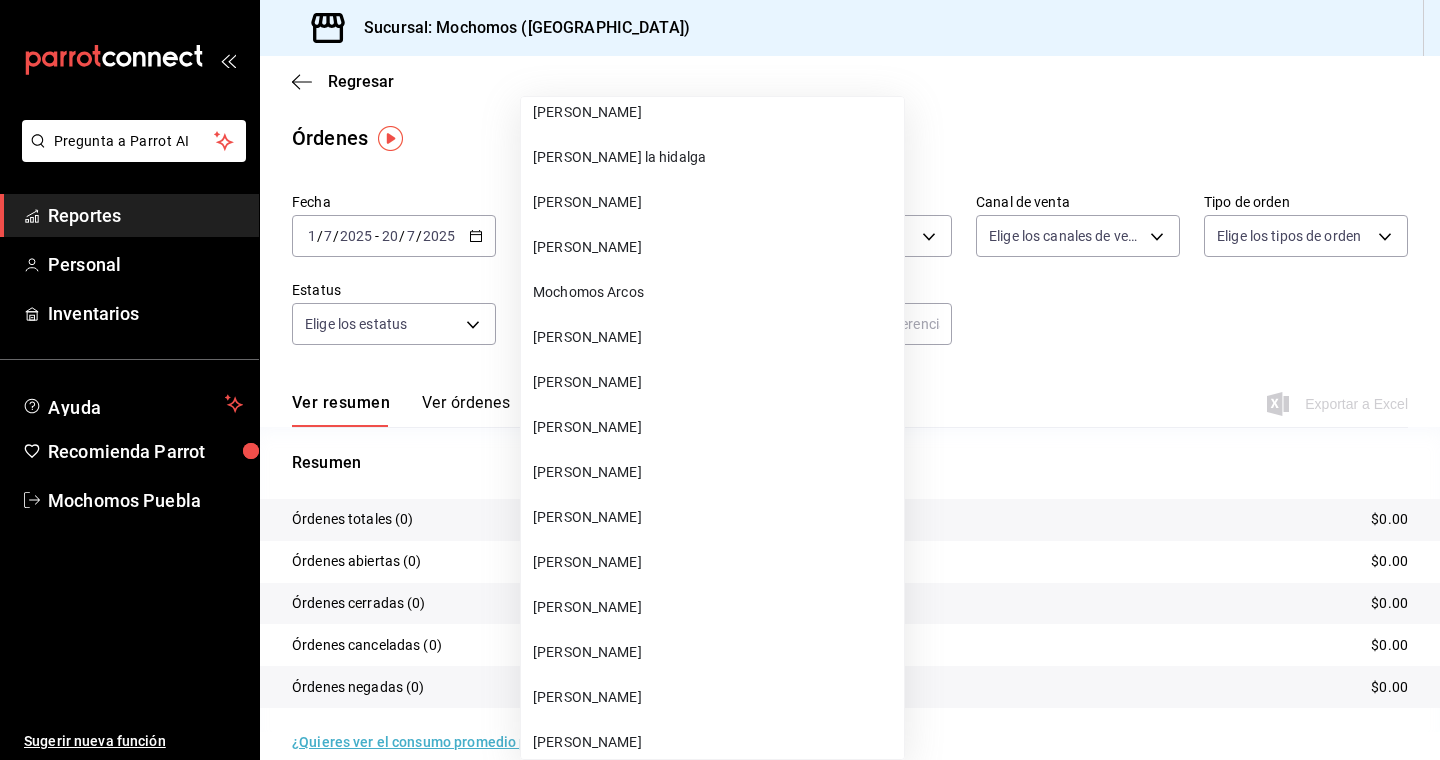 type 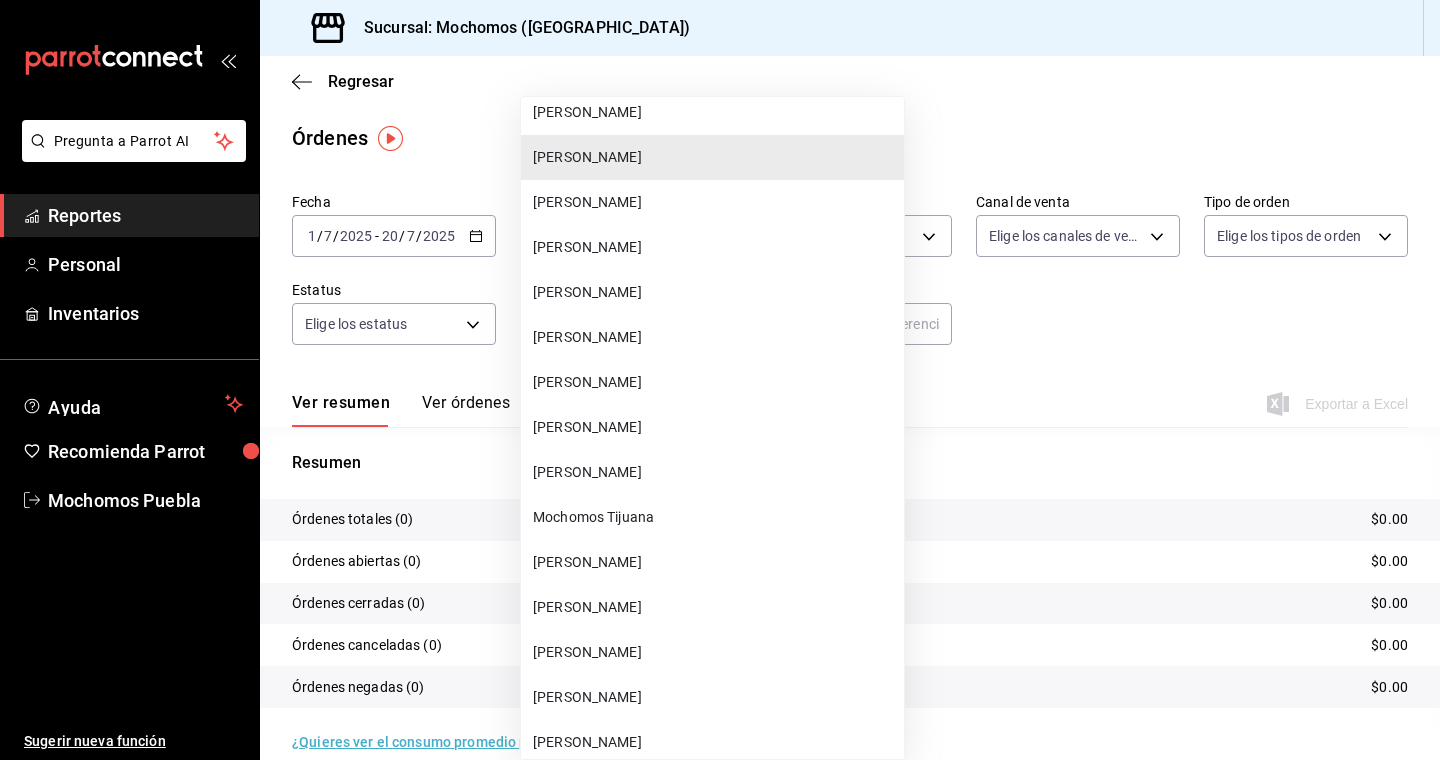 type 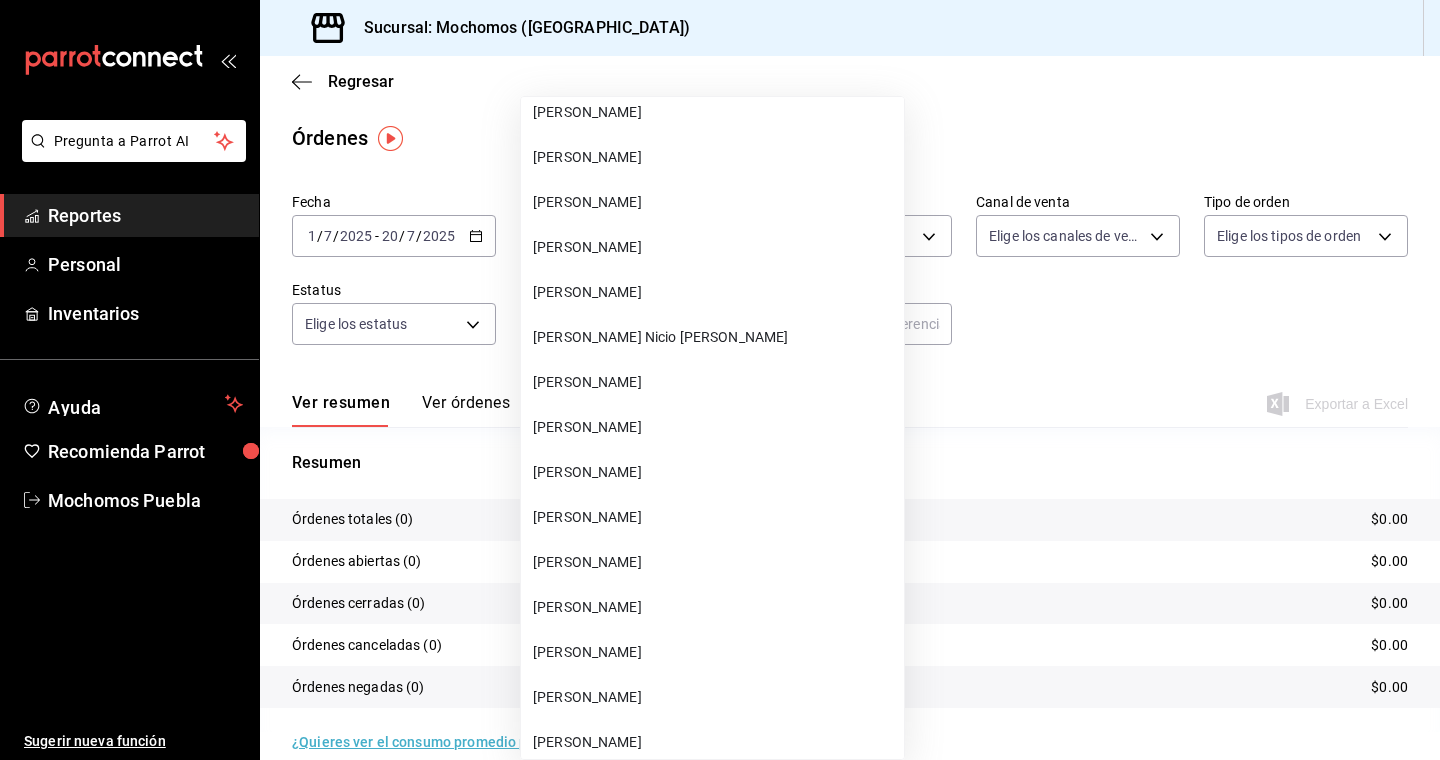 type 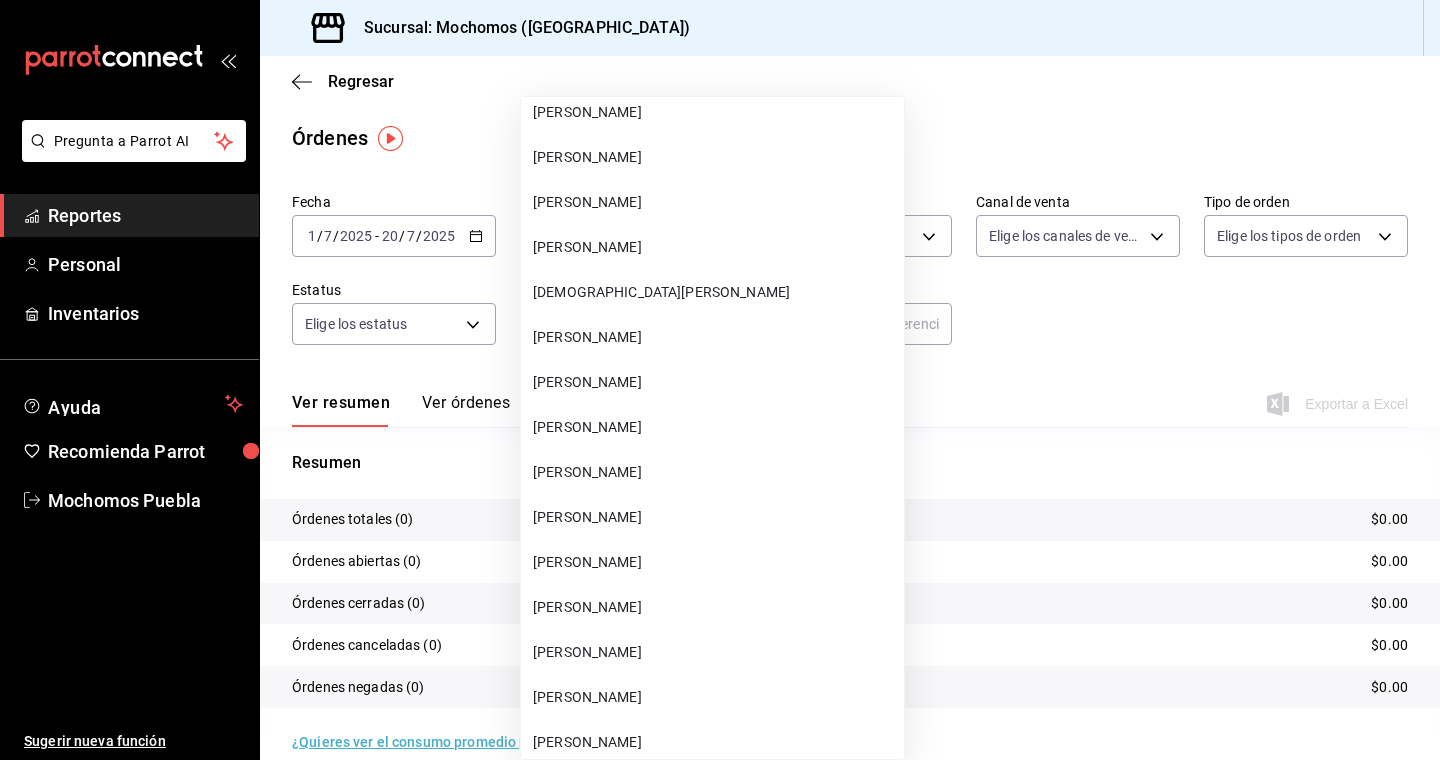 type 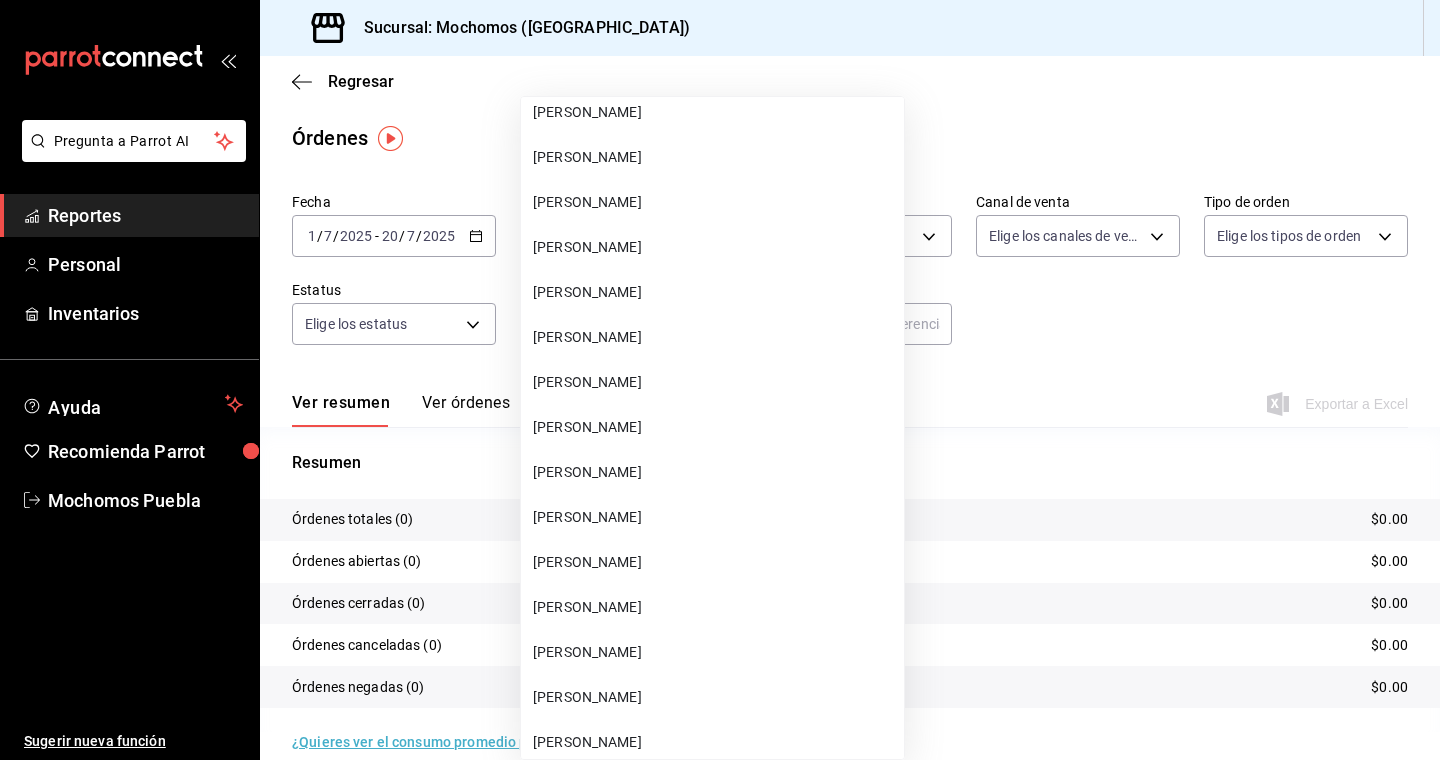 scroll, scrollTop: 8545, scrollLeft: 0, axis: vertical 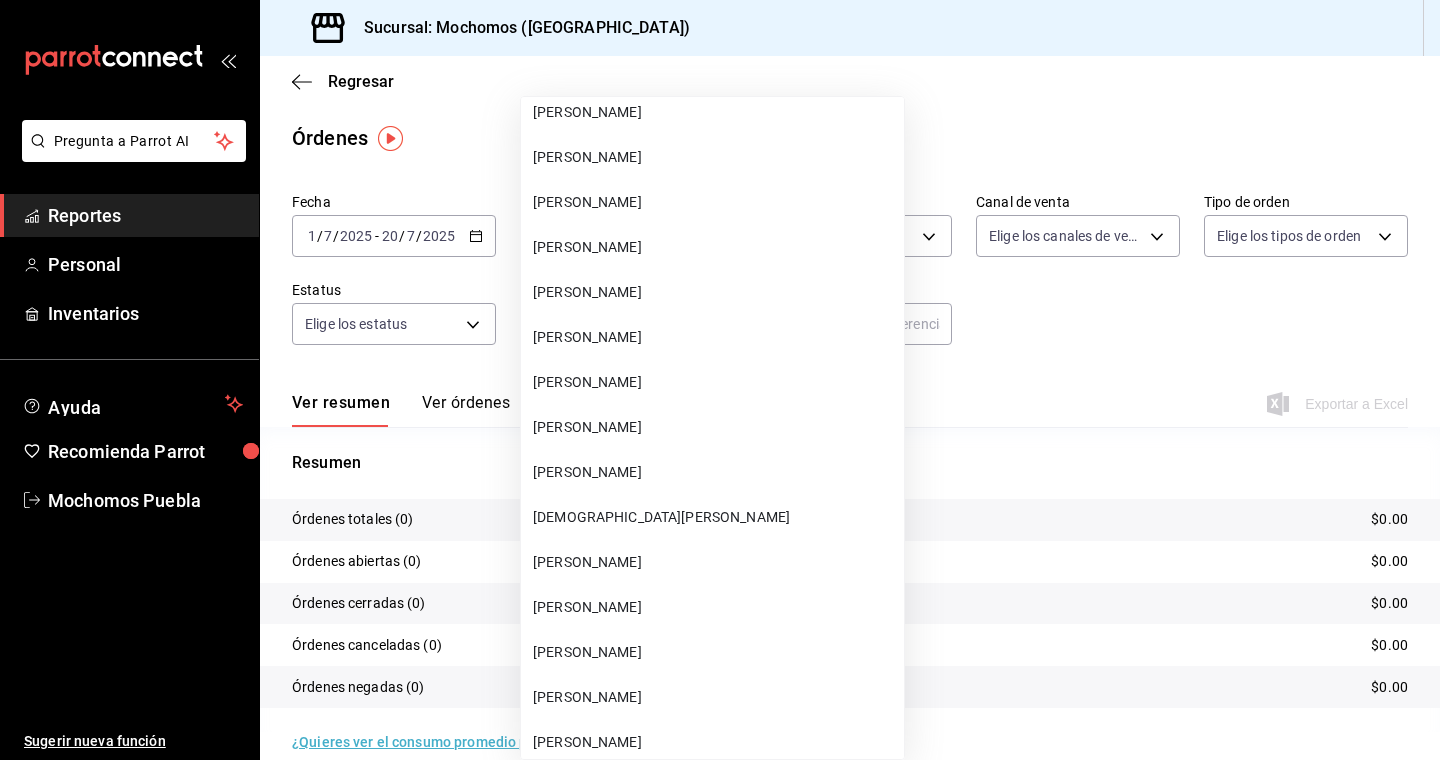 type 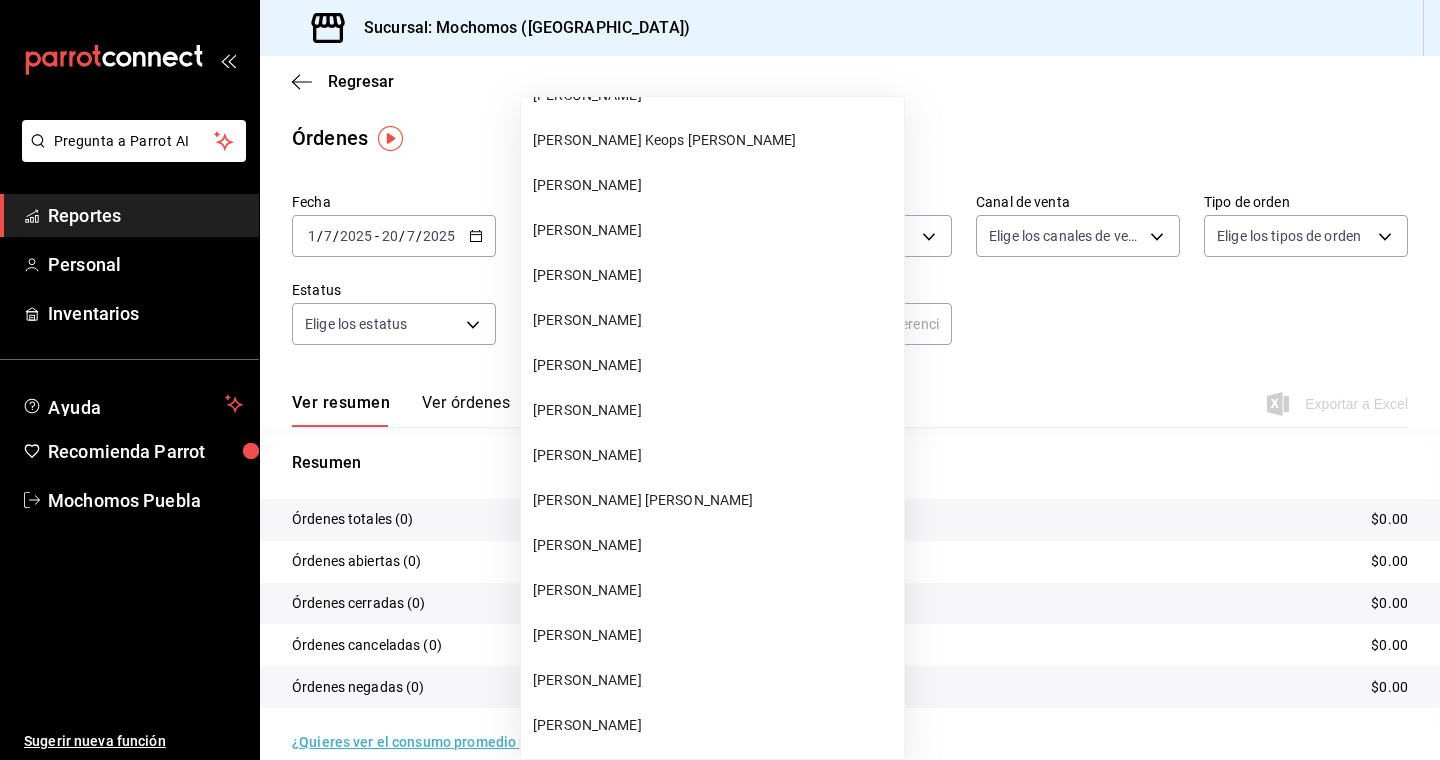 scroll, scrollTop: 33364, scrollLeft: 0, axis: vertical 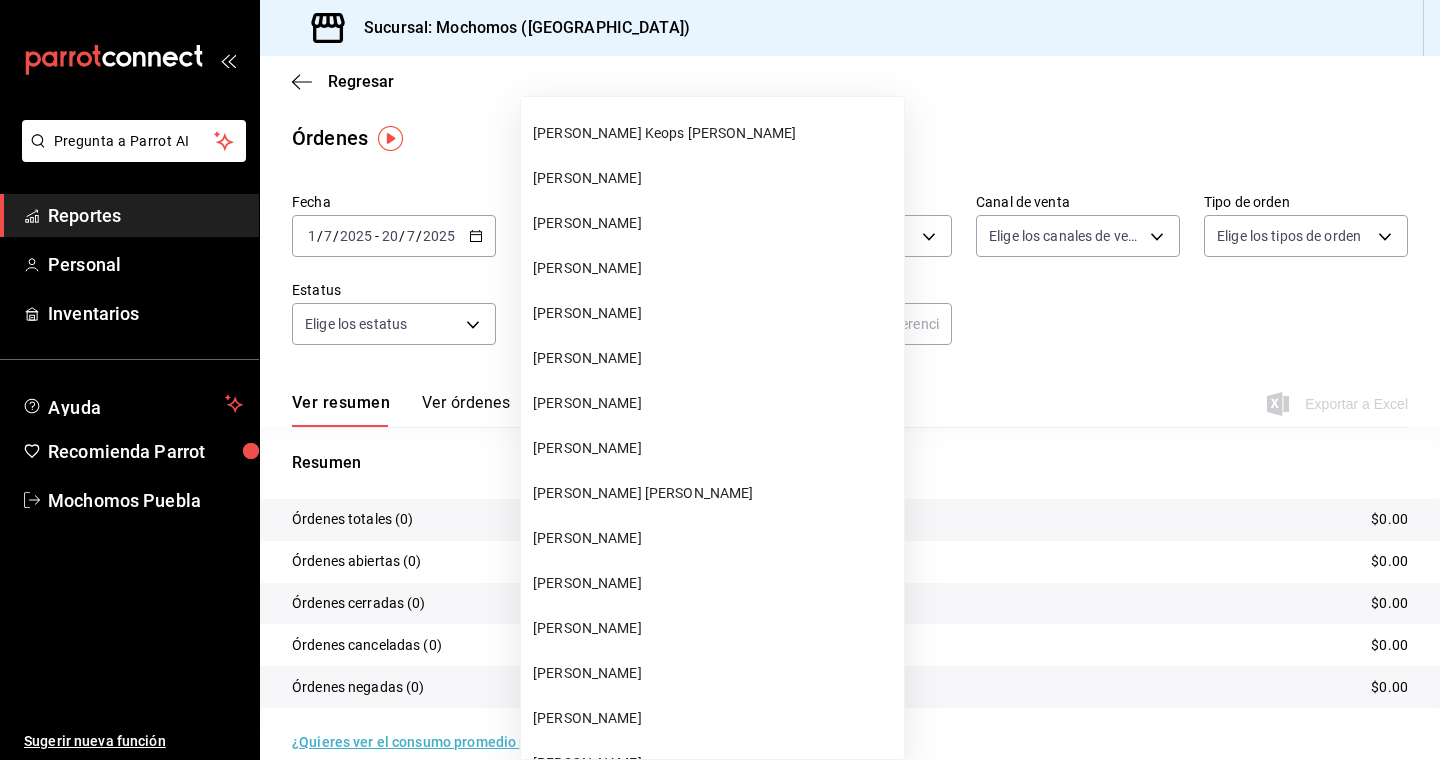 click on "Jonathan Hernandez Parra" at bounding box center [714, 538] 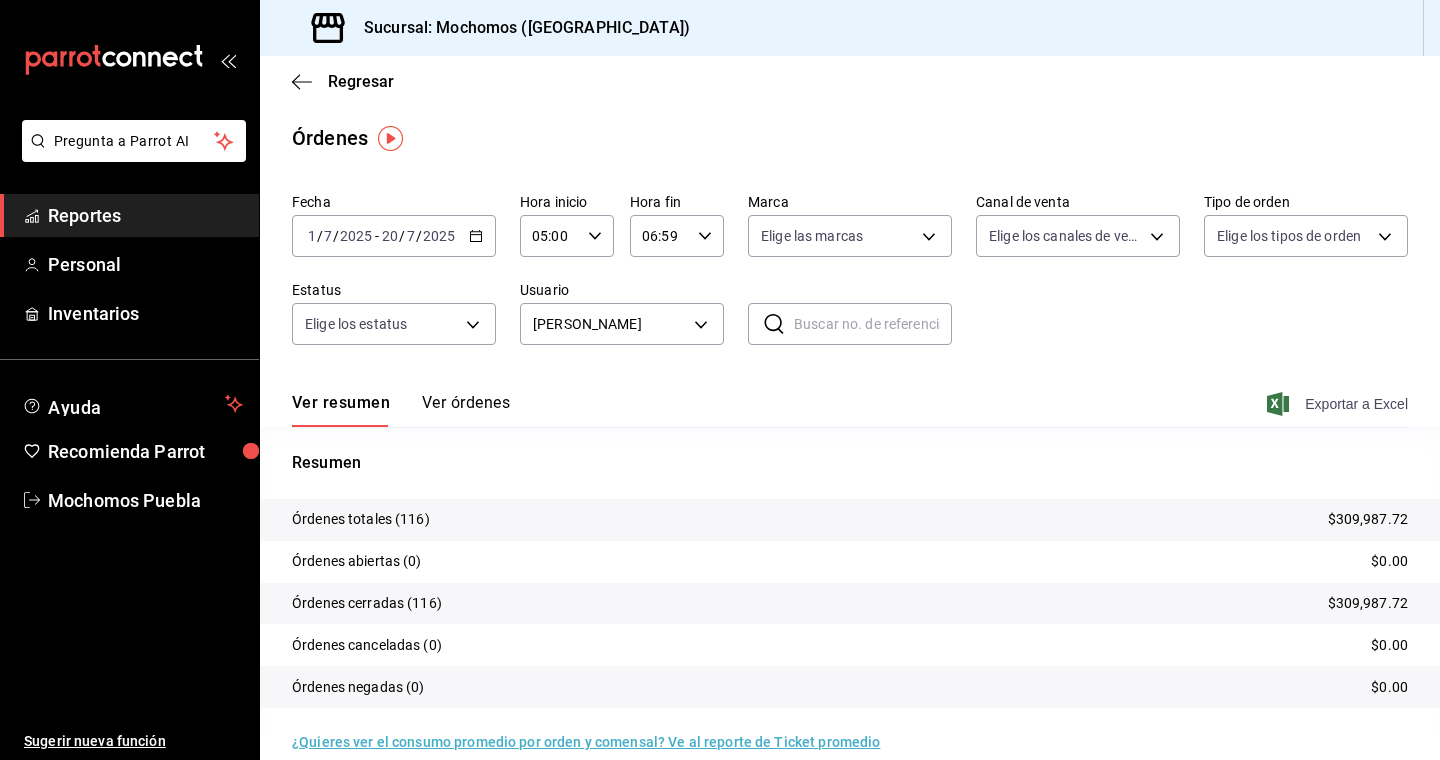 click on "Exportar a Excel" at bounding box center [1339, 404] 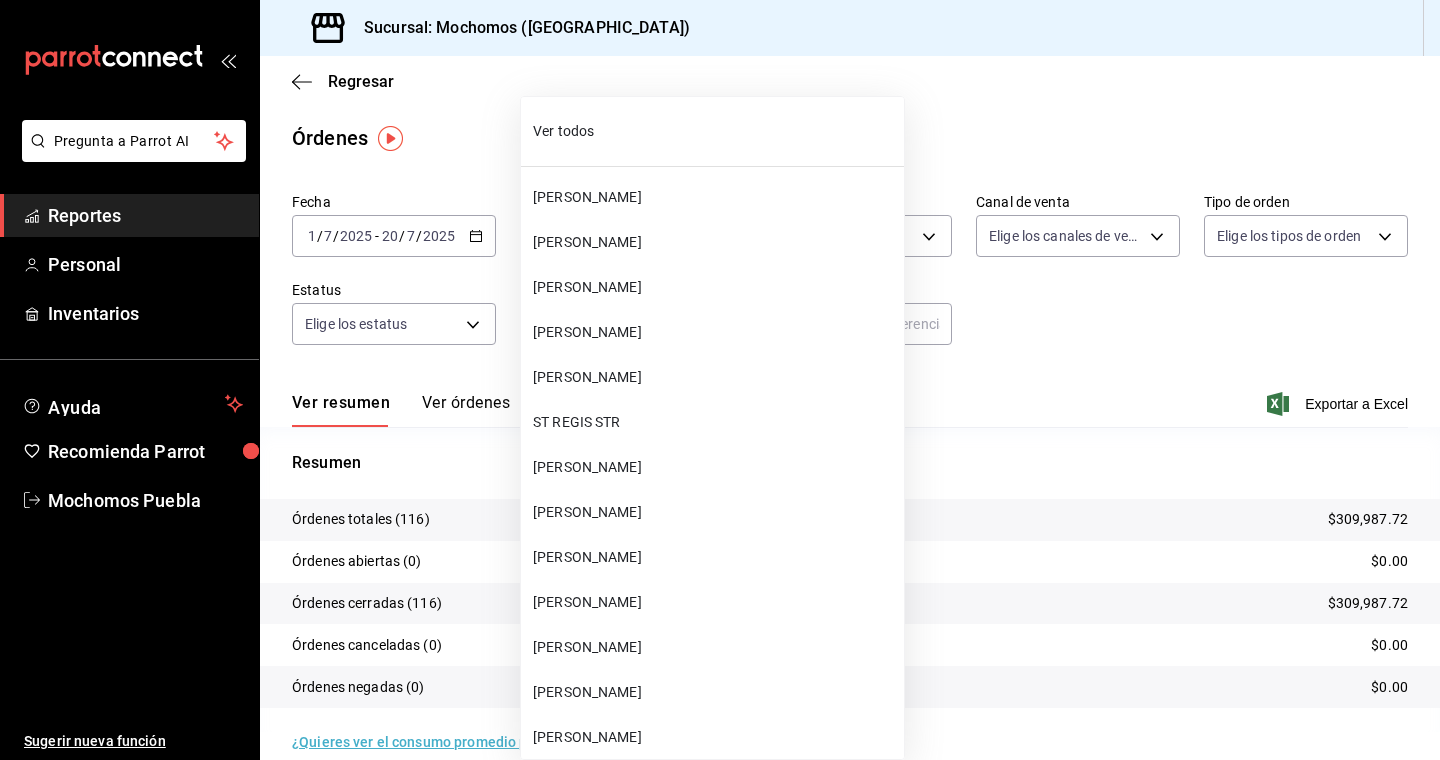 click on "Pregunta a Parrot AI Reportes   Personal   Inventarios   Ayuda Recomienda Parrot   Mochomos Puebla   Sugerir nueva función   Sucursal: Mochomos (Puebla) Regresar Órdenes Fecha 2025-07-01 1 / 7 / 2025 - 2025-07-20 20 / 7 / 2025 Hora inicio 05:00 Hora inicio Hora fin 06:59 Hora fin Marca Elige las marcas Canal de venta Elige los canales de venta Tipo de orden Elige los tipos de orden Estatus Elige los estatus Usuario Jonathan Hernandez Parra 38e7eb4a-c02b-4fc3-b53a-0eaac6d71be6 ​ ​ Ver resumen Ver órdenes Exportar a Excel Resumen Órdenes totales (116) $309,987.72 Órdenes abiertas (0) $0.00 Órdenes cerradas (116) $309,987.72 Órdenes canceladas (0) $0.00 Órdenes negadas (0) $0.00 ¿Quieres ver el consumo promedio por orden y comensal? Ve al reporte de Ticket promedio Pregunta a Parrot AI Reportes   Personal   Inventarios   Ayuda Recomienda Parrot   Mochomos Puebla   Sugerir nueva función   GANA 1 MES GRATIS EN TU SUSCRIPCIÓN AQUÍ Ver video tutorial Ir a video Visitar centro de ayuda (81) 2046 6363" at bounding box center [720, 380] 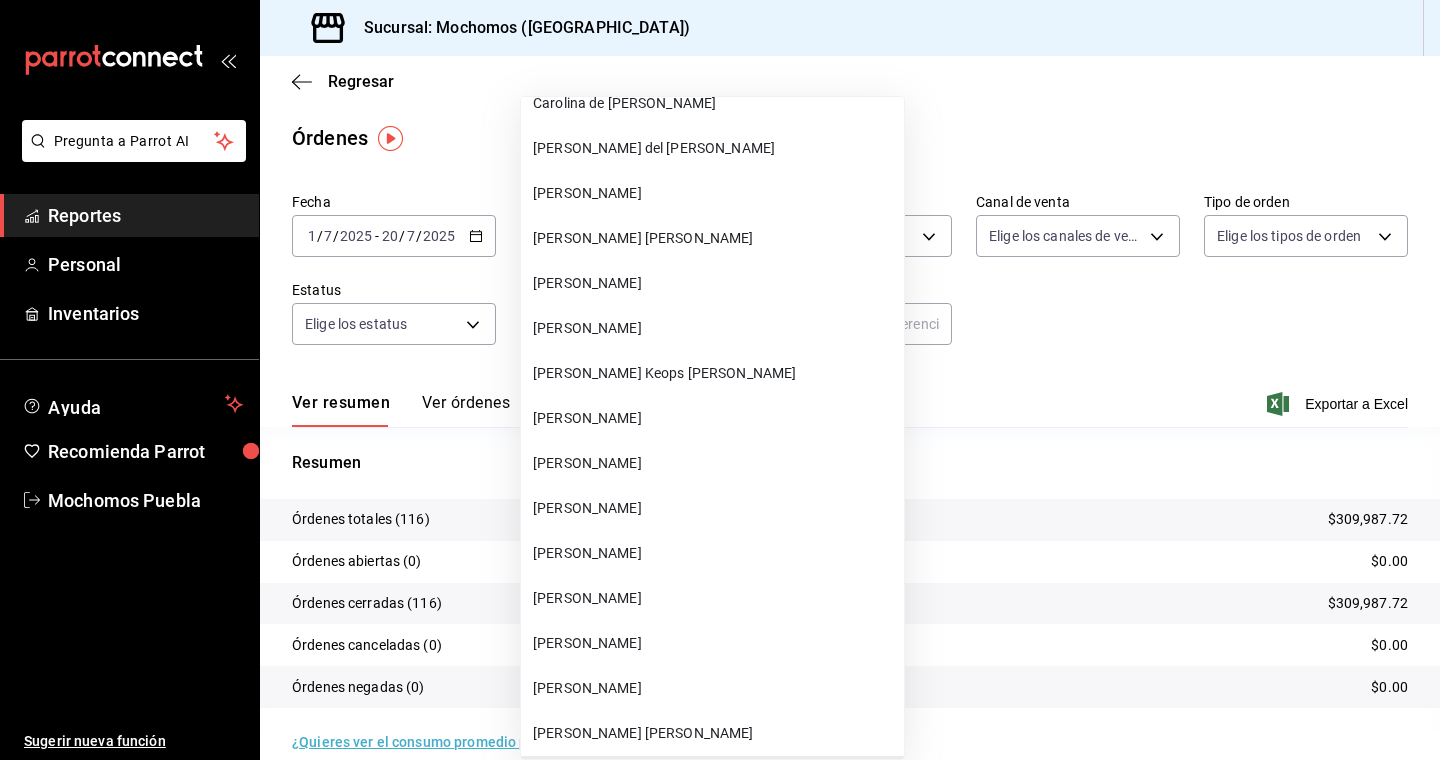 scroll, scrollTop: 33126, scrollLeft: 0, axis: vertical 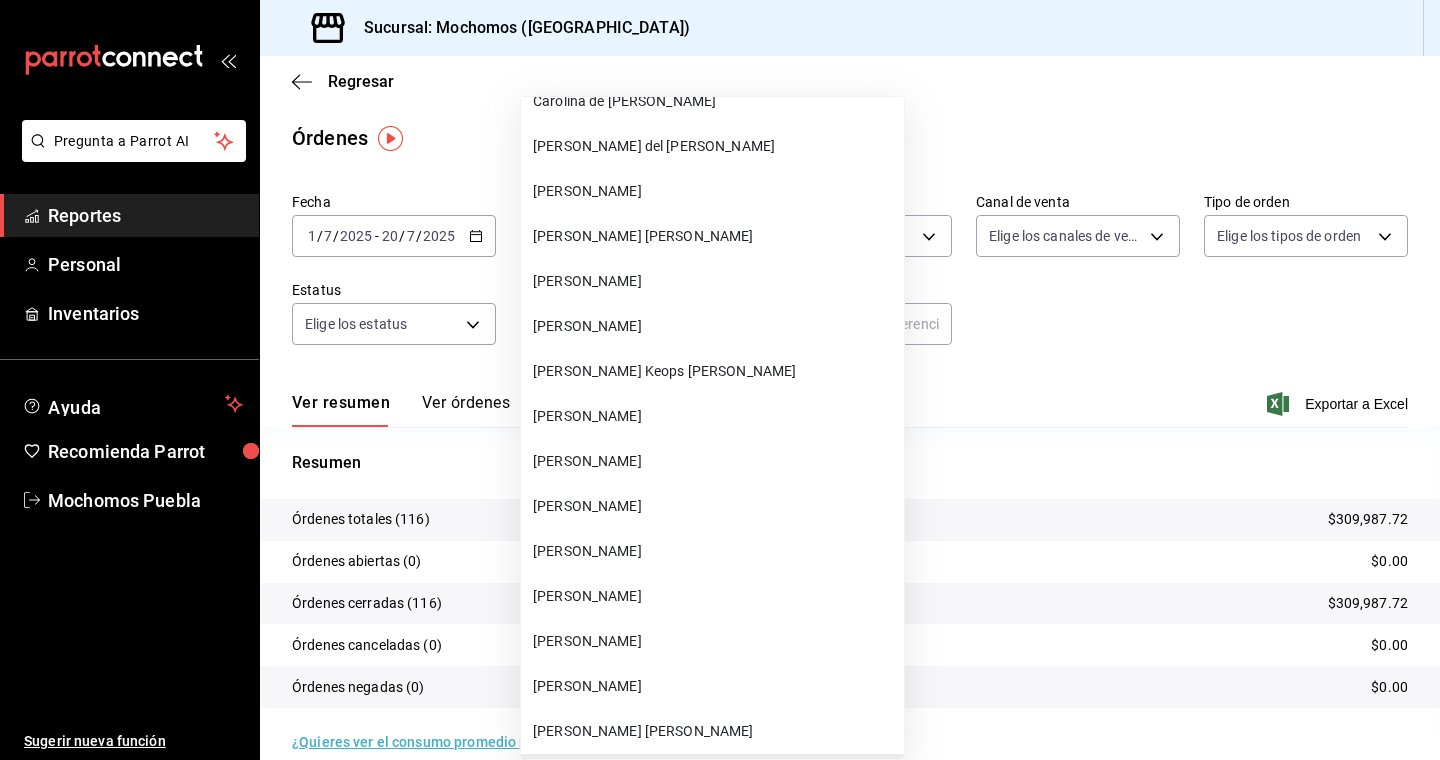 click on "Isaac Emanuel Zurita" at bounding box center (714, 461) 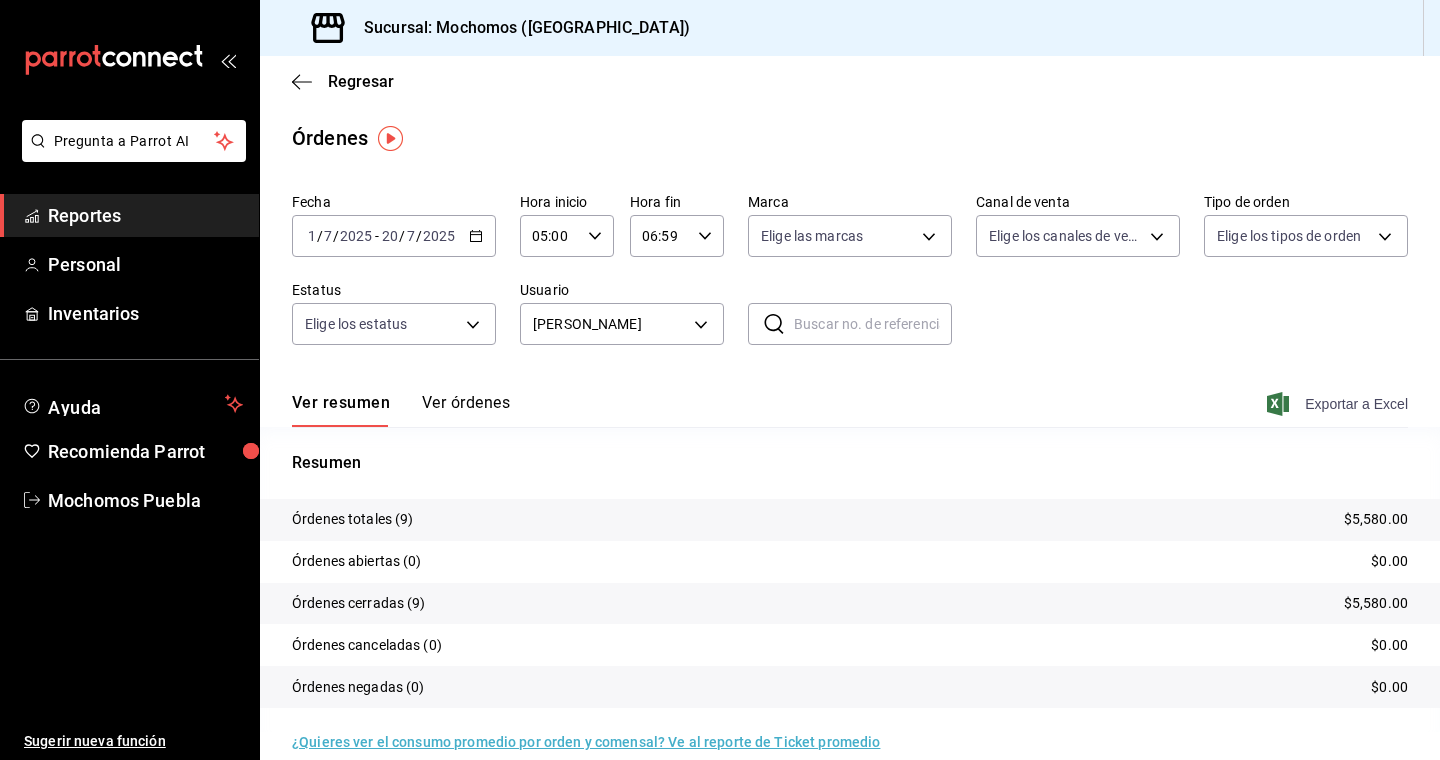 click on "Exportar a Excel" at bounding box center (1339, 404) 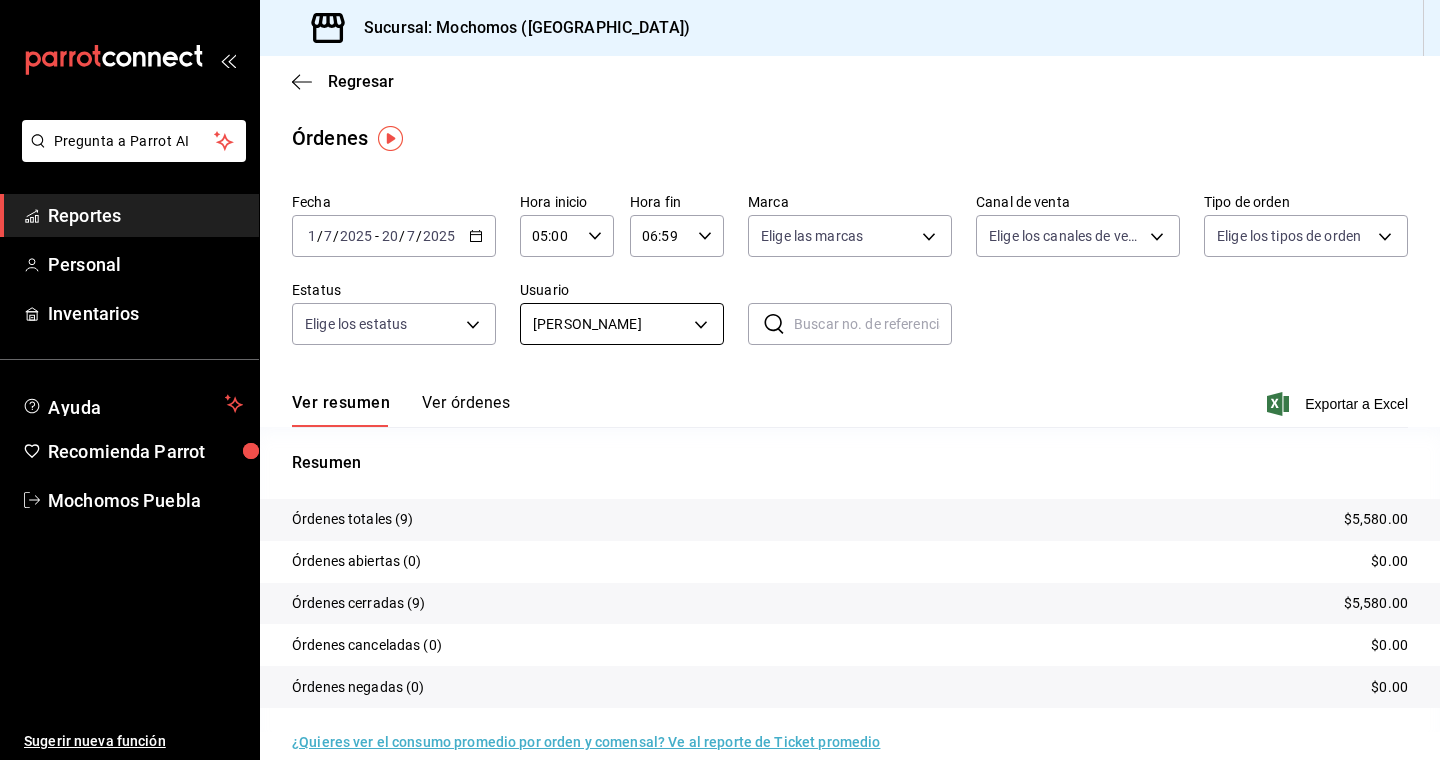 click on "Pregunta a Parrot AI Reportes   Personal   Inventarios   Ayuda Recomienda Parrot   Mochomos Puebla   Sugerir nueva función   Sucursal: Mochomos (Puebla) Regresar Órdenes Fecha 2025-07-01 1 / 7 / 2025 - 2025-07-20 20 / 7 / 2025 Hora inicio 05:00 Hora inicio Hora fin 06:59 Hora fin Marca Elige las marcas Canal de venta Elige los canales de venta Tipo de orden Elige los tipos de orden Estatus Elige los estatus Usuario Isaac Emanuel Zurita d1e8e2c5-5053-4487-a321-f63037b6bbea ​ ​ Ver resumen Ver órdenes Exportar a Excel Resumen Órdenes totales (9) $5,580.00 Órdenes abiertas (0) $0.00 Órdenes cerradas (9) $5,580.00 Órdenes canceladas (0) $0.00 Órdenes negadas (0) $0.00 ¿Quieres ver el consumo promedio por orden y comensal? Ve al reporte de Ticket promedio Pregunta a Parrot AI Reportes   Personal   Inventarios   Ayuda Recomienda Parrot   Mochomos Puebla   Sugerir nueva función   GANA 1 MES GRATIS EN TU SUSCRIPCIÓN AQUÍ Ver video tutorial Ir a video Visitar centro de ayuda (81) 2046 6363" at bounding box center [720, 380] 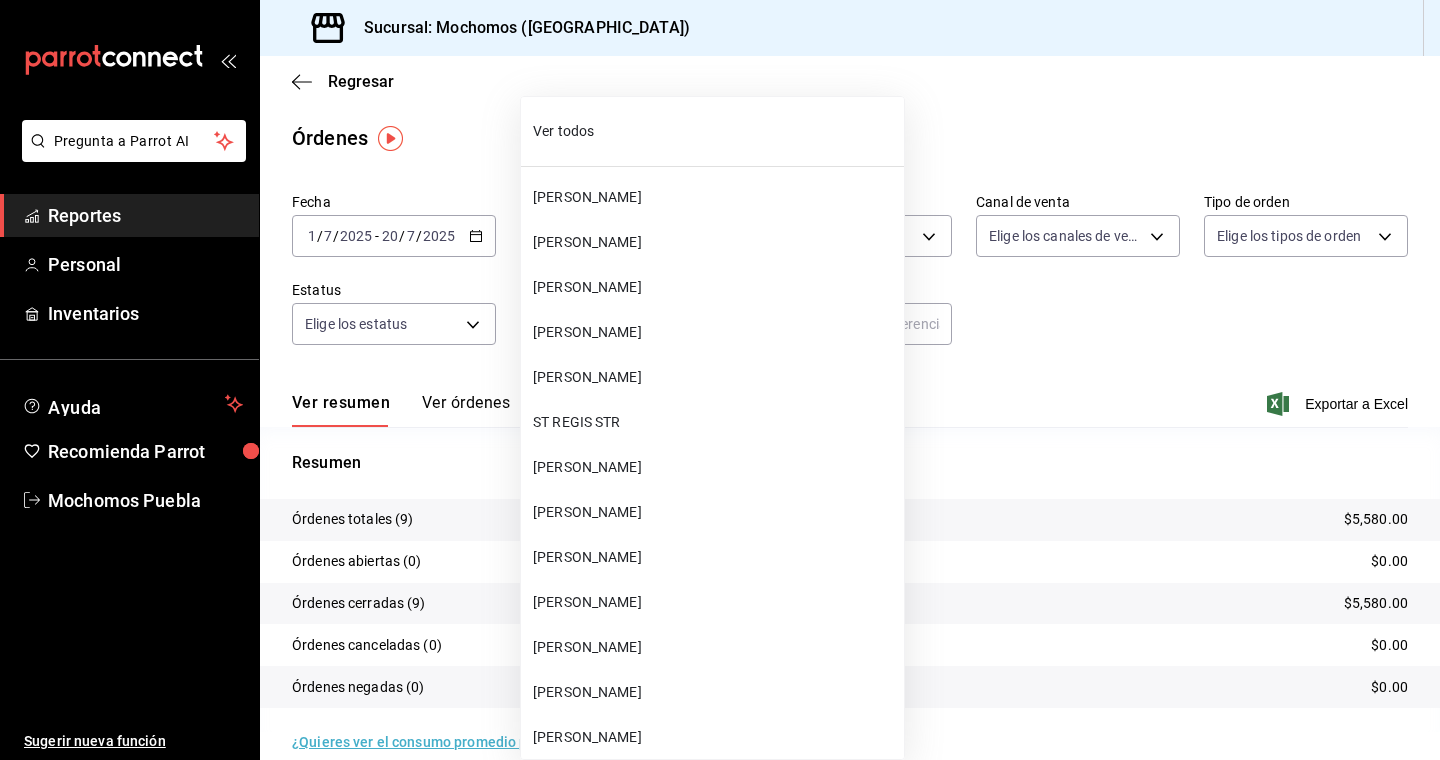 scroll, scrollTop: 33160, scrollLeft: 0, axis: vertical 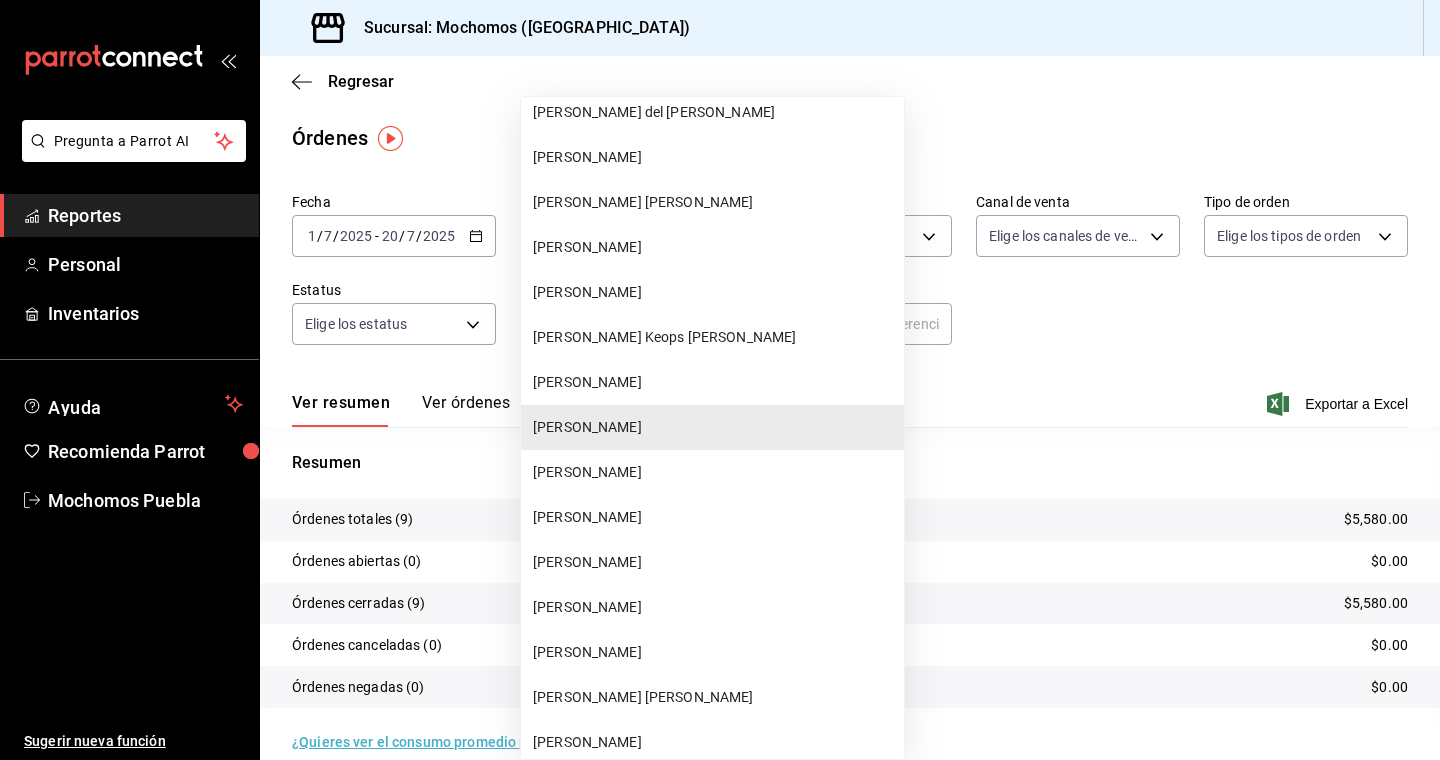 click on "Javier Moreno Melendez" at bounding box center [714, 562] 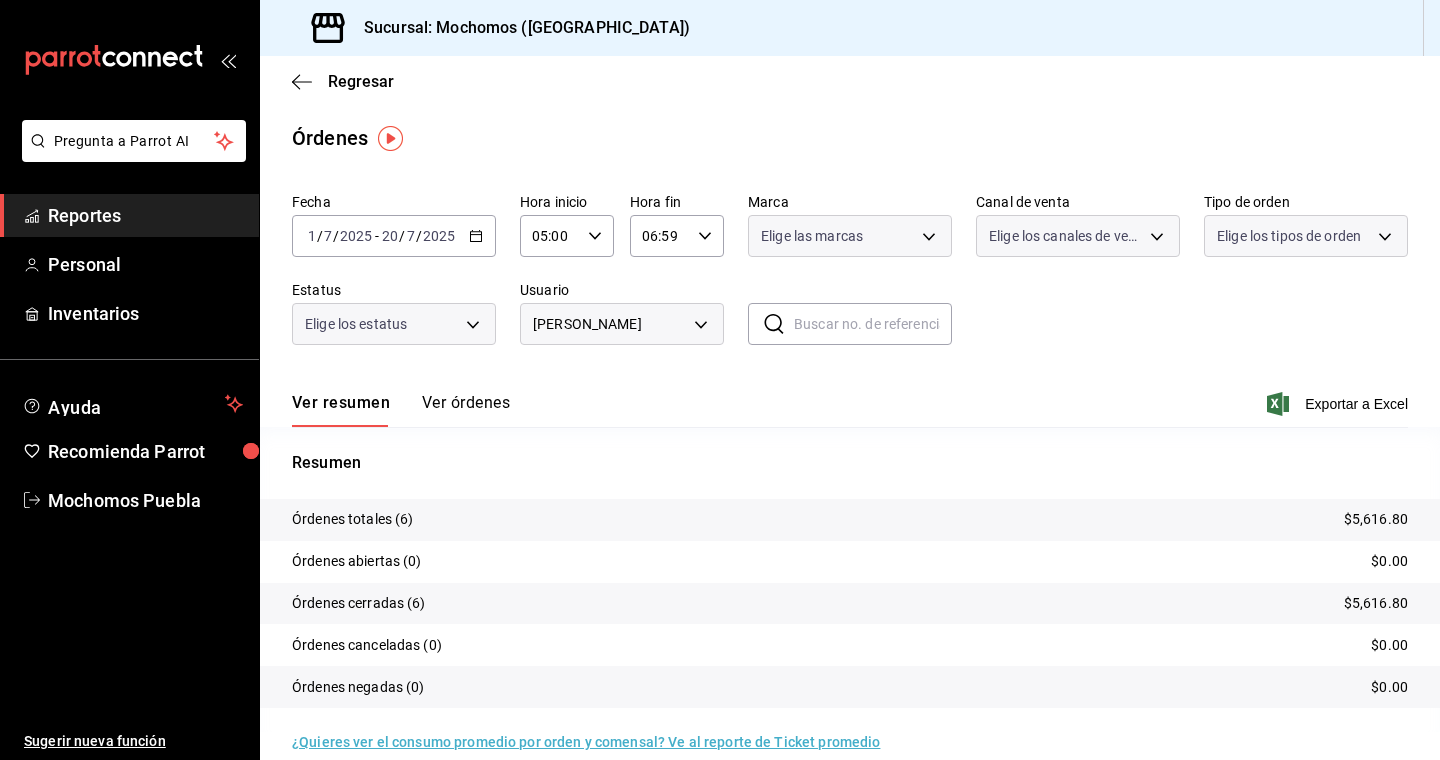 type on "c374e2b7-9624-4374-9134-436e9c915b5c" 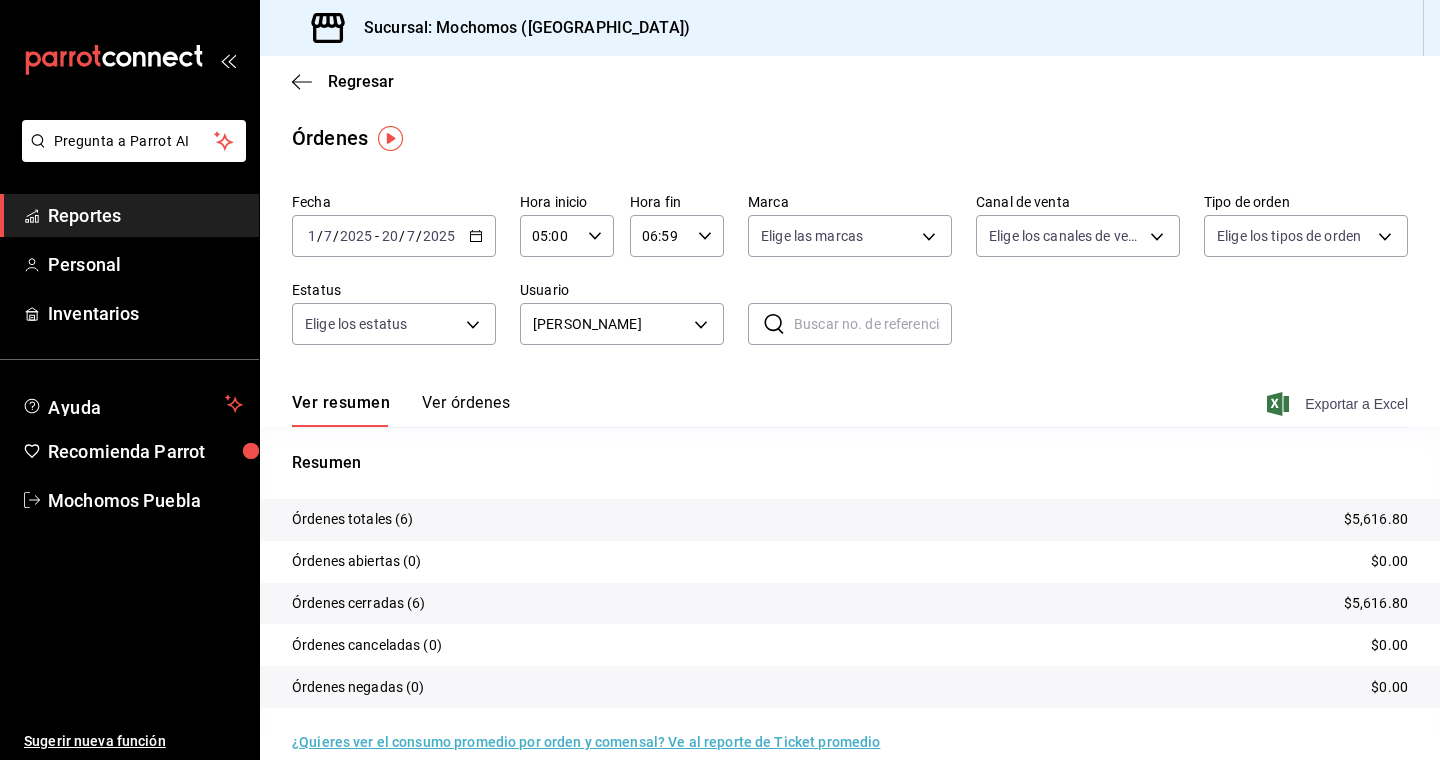click on "Exportar a Excel" at bounding box center (1339, 404) 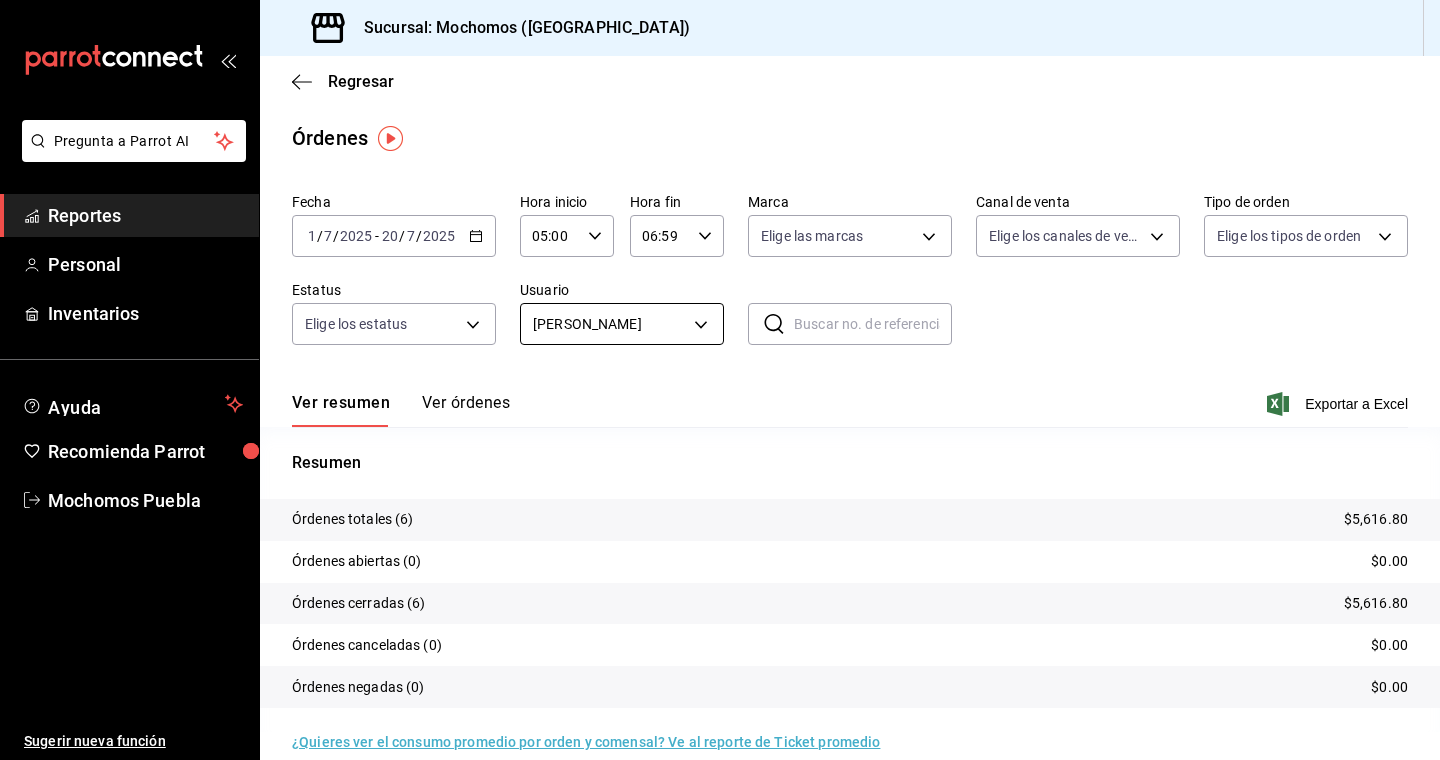 click on "Pregunta a Parrot AI Reportes   Personal   Inventarios   Ayuda Recomienda Parrot   Mochomos Puebla   Sugerir nueva función   Sucursal: Mochomos (Puebla) Regresar Órdenes Fecha 2025-07-01 1 / 7 / 2025 - 2025-07-20 20 / 7 / 2025 Hora inicio 05:00 Hora inicio Hora fin 06:59 Hora fin Marca Elige las marcas Canal de venta Elige los canales de venta Tipo de orden Elige los tipos de orden Estatus Elige los estatus Usuario Javier Moreno Melendez c374e2b7-9624-4374-9134-436e9c915b5c ​ ​ Ver resumen Ver órdenes Exportar a Excel Resumen Órdenes totales (6) $5,616.80 Órdenes abiertas (0) $0.00 Órdenes cerradas (6) $5,616.80 Órdenes canceladas (0) $0.00 Órdenes negadas (0) $0.00 ¿Quieres ver el consumo promedio por orden y comensal? Ve al reporte de Ticket promedio Pregunta a Parrot AI Reportes   Personal   Inventarios   Ayuda Recomienda Parrot   Mochomos Puebla   Sugerir nueva función   GANA 1 MES GRATIS EN TU SUSCRIPCIÓN AQUÍ Ver video tutorial Ir a video Visitar centro de ayuda (81) 2046 6363" at bounding box center (720, 380) 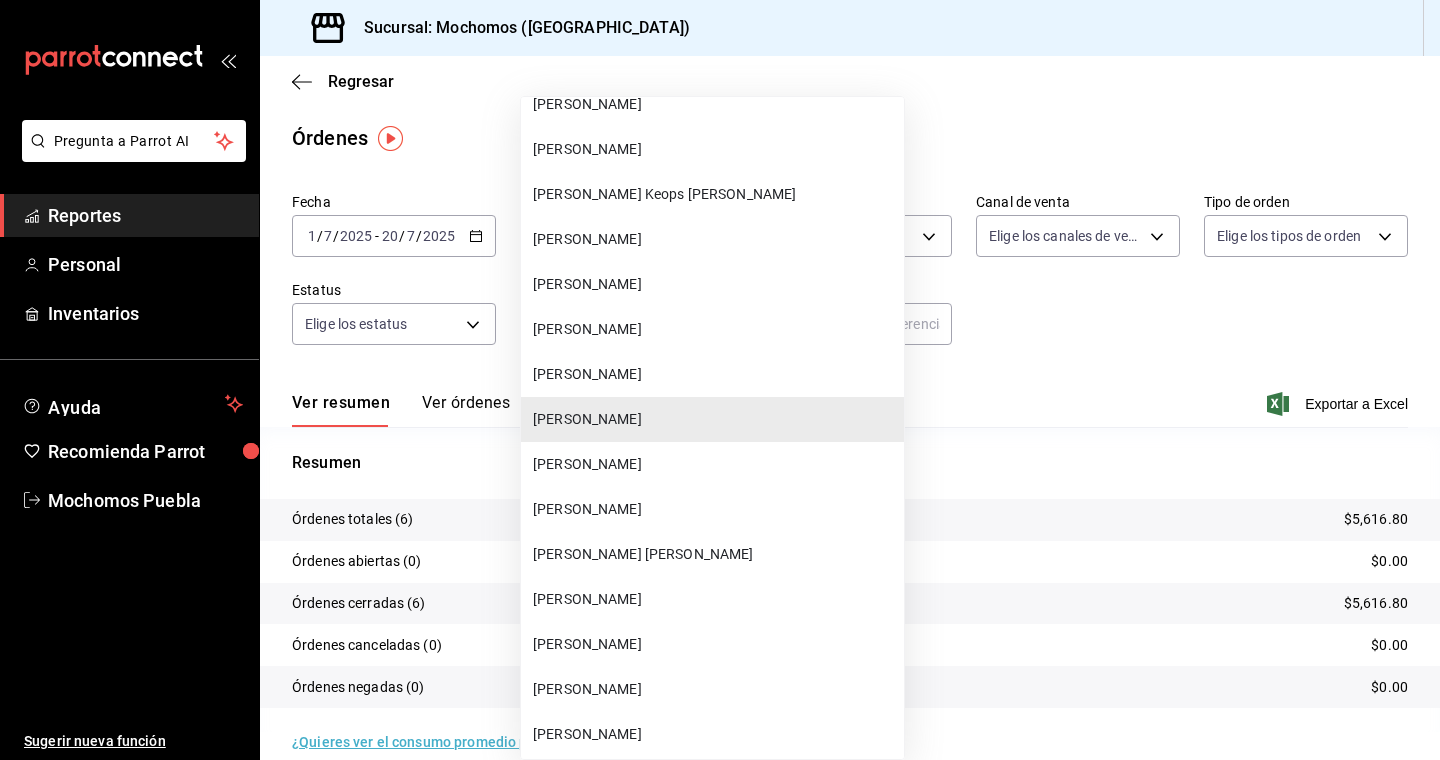 scroll, scrollTop: 33307, scrollLeft: 0, axis: vertical 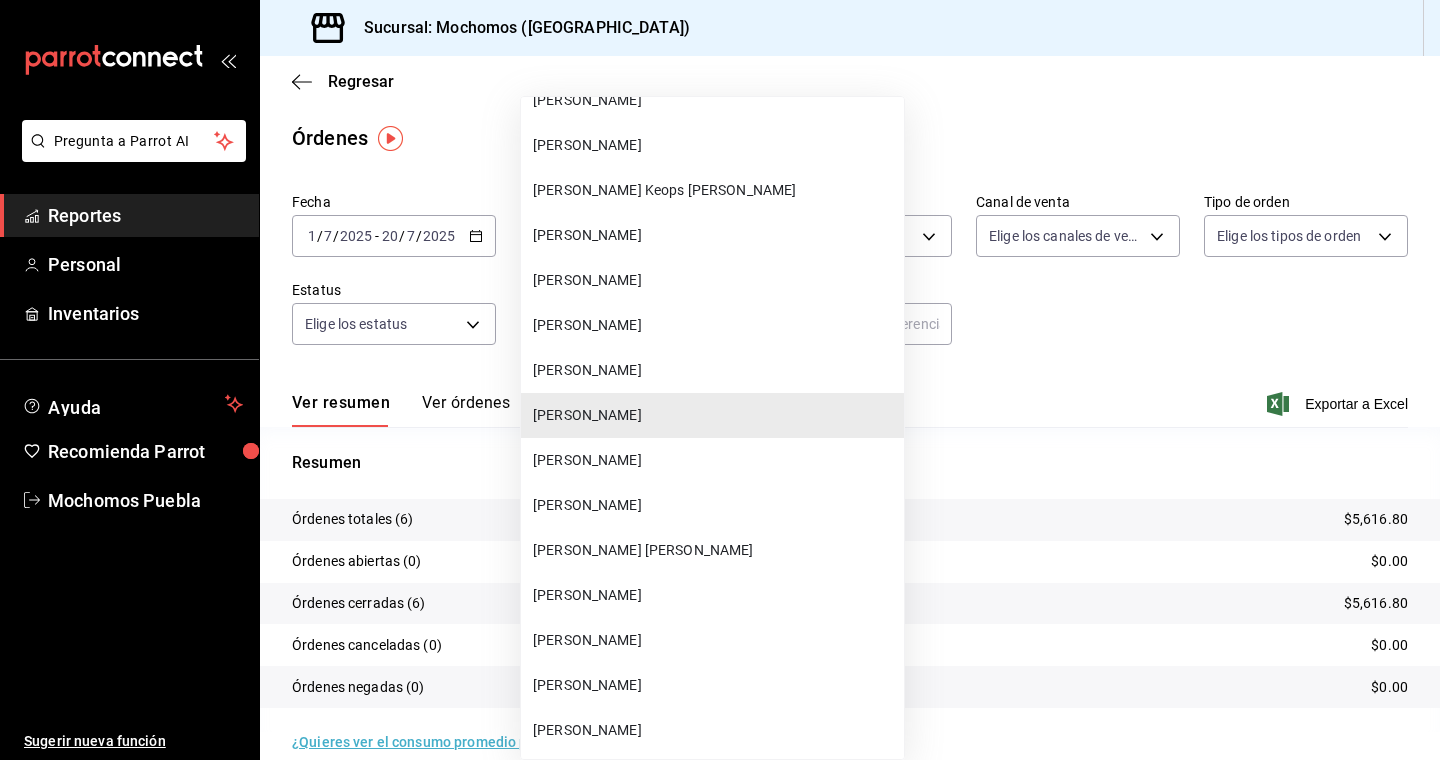 type 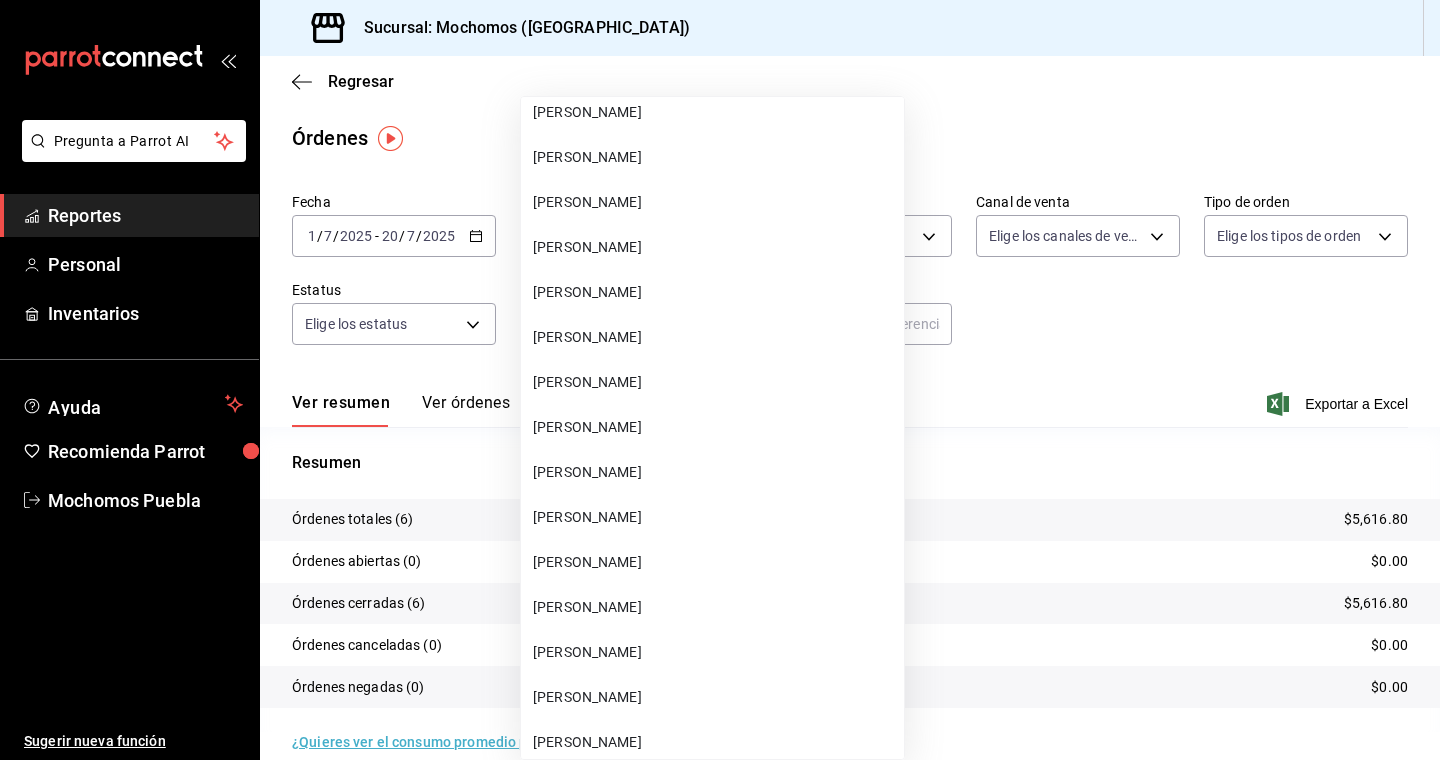 type 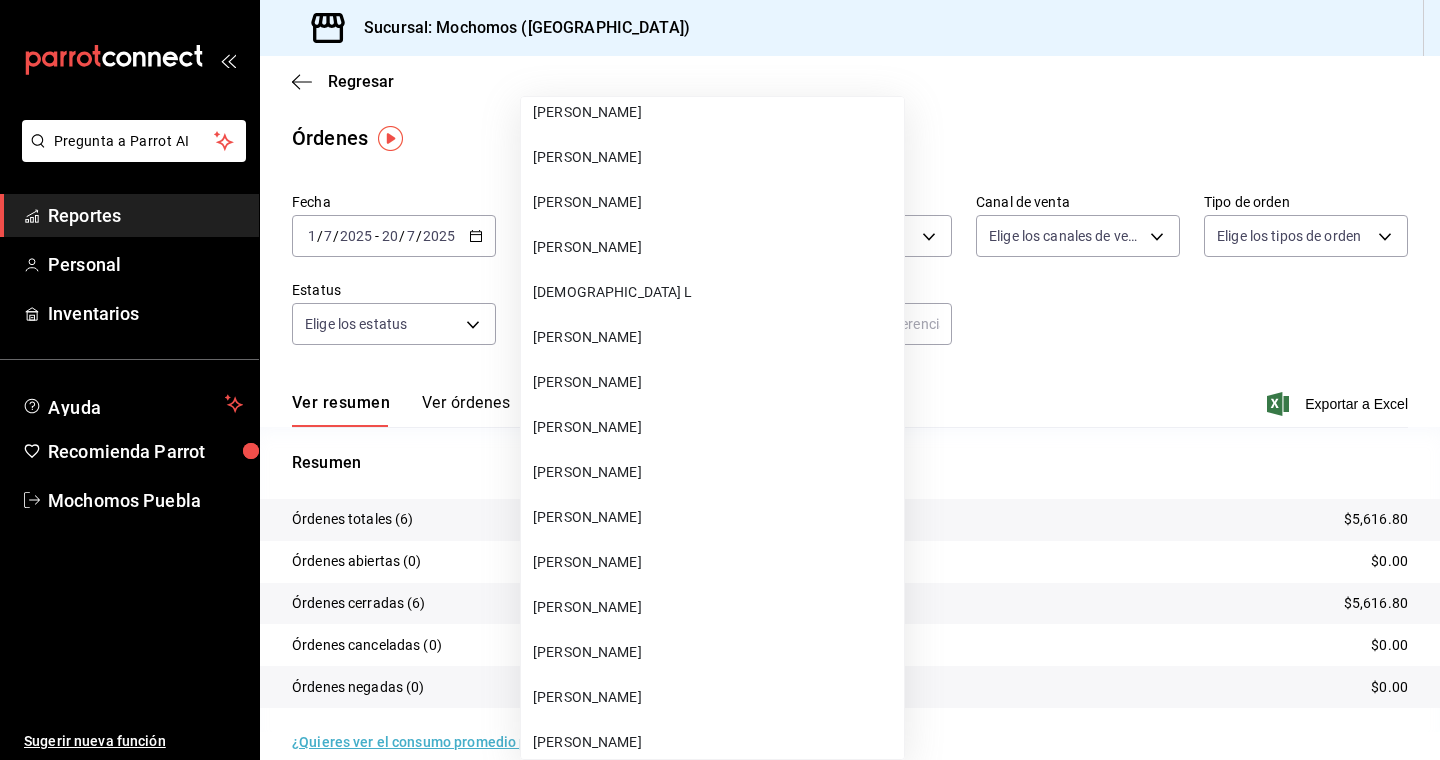 type 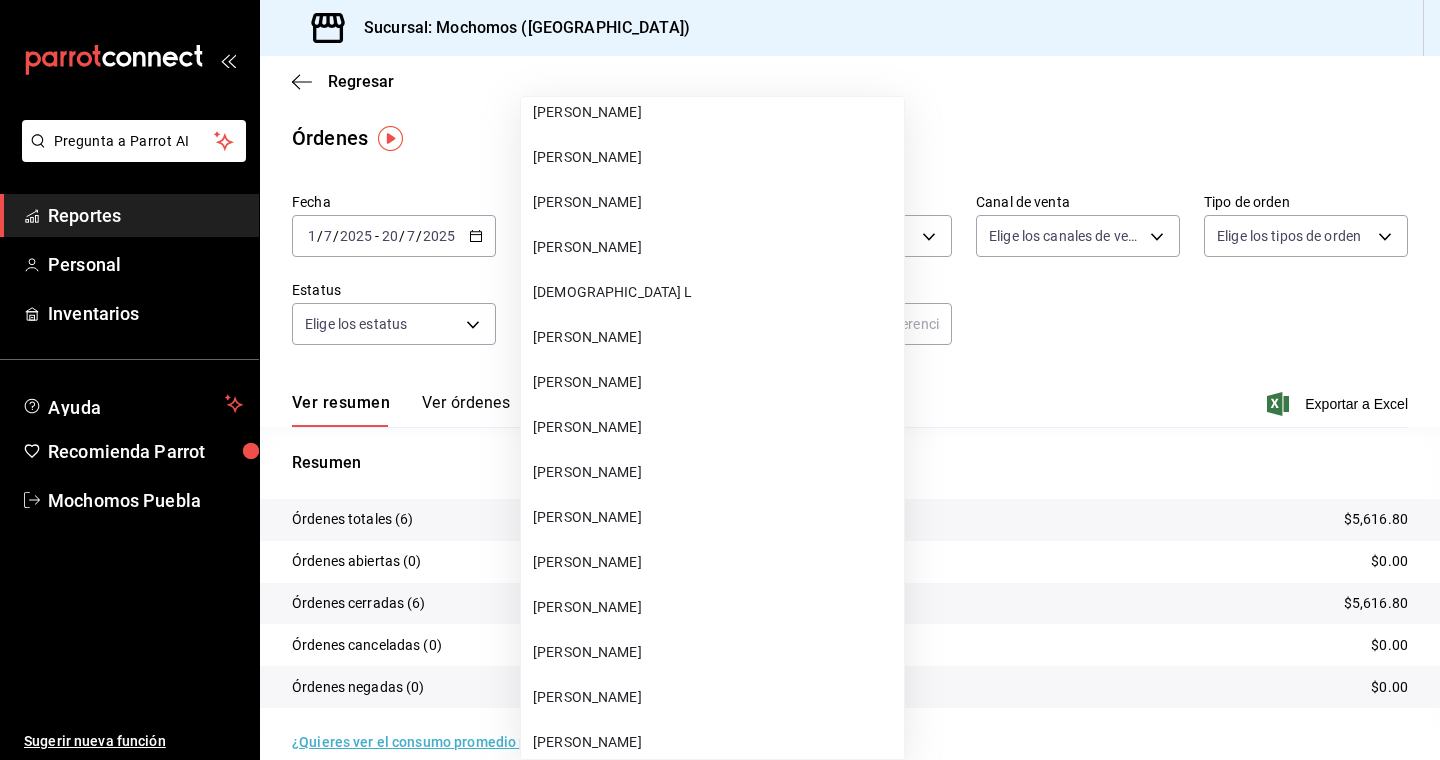 type 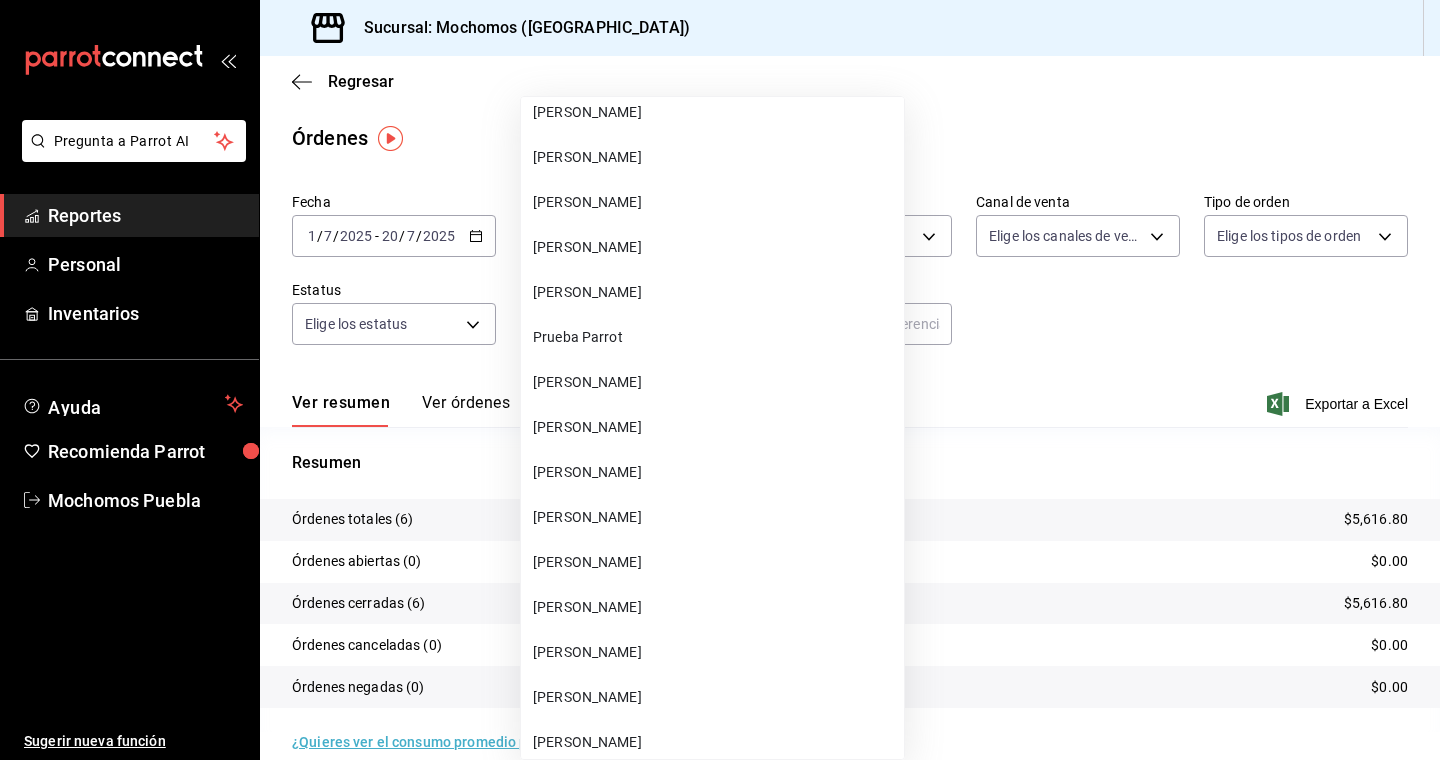 type 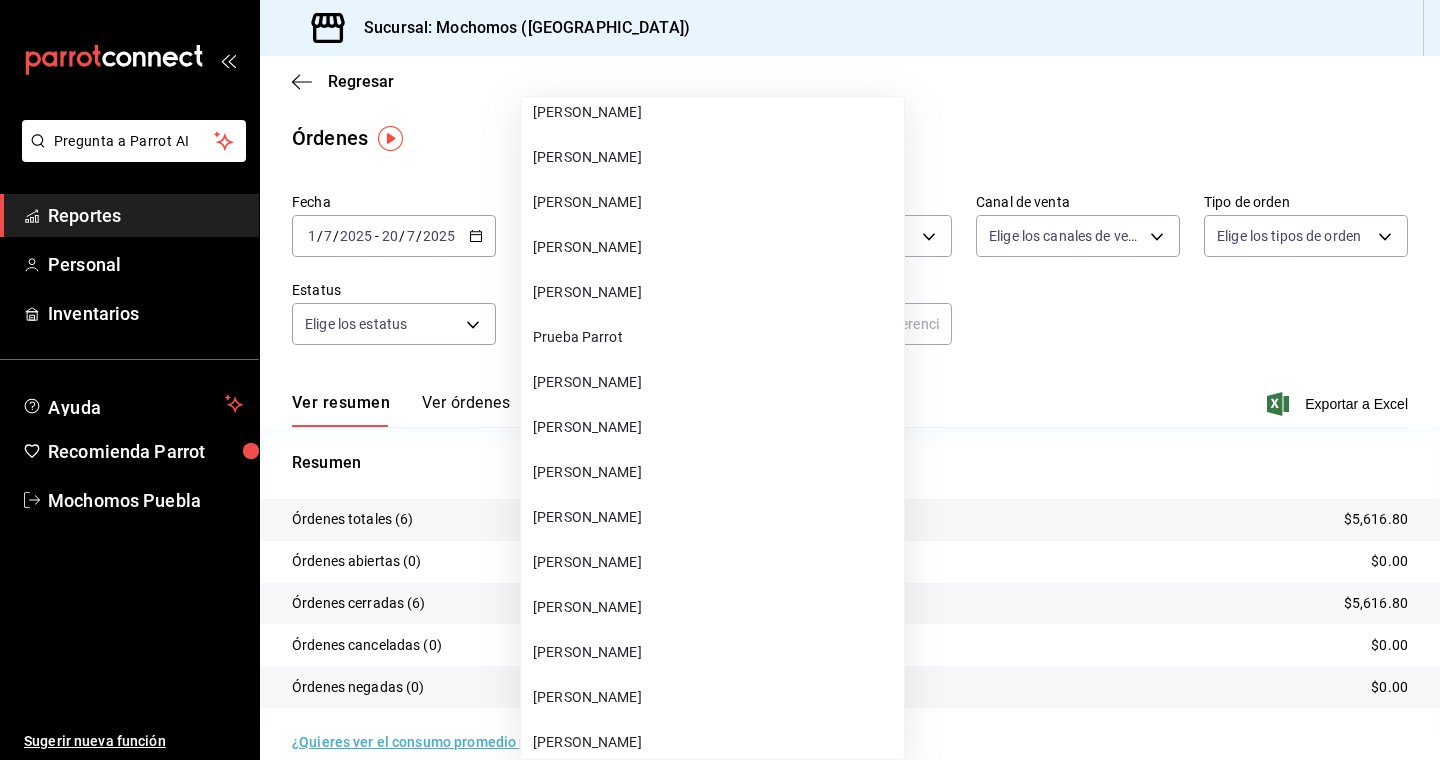 scroll, scrollTop: 35230, scrollLeft: 0, axis: vertical 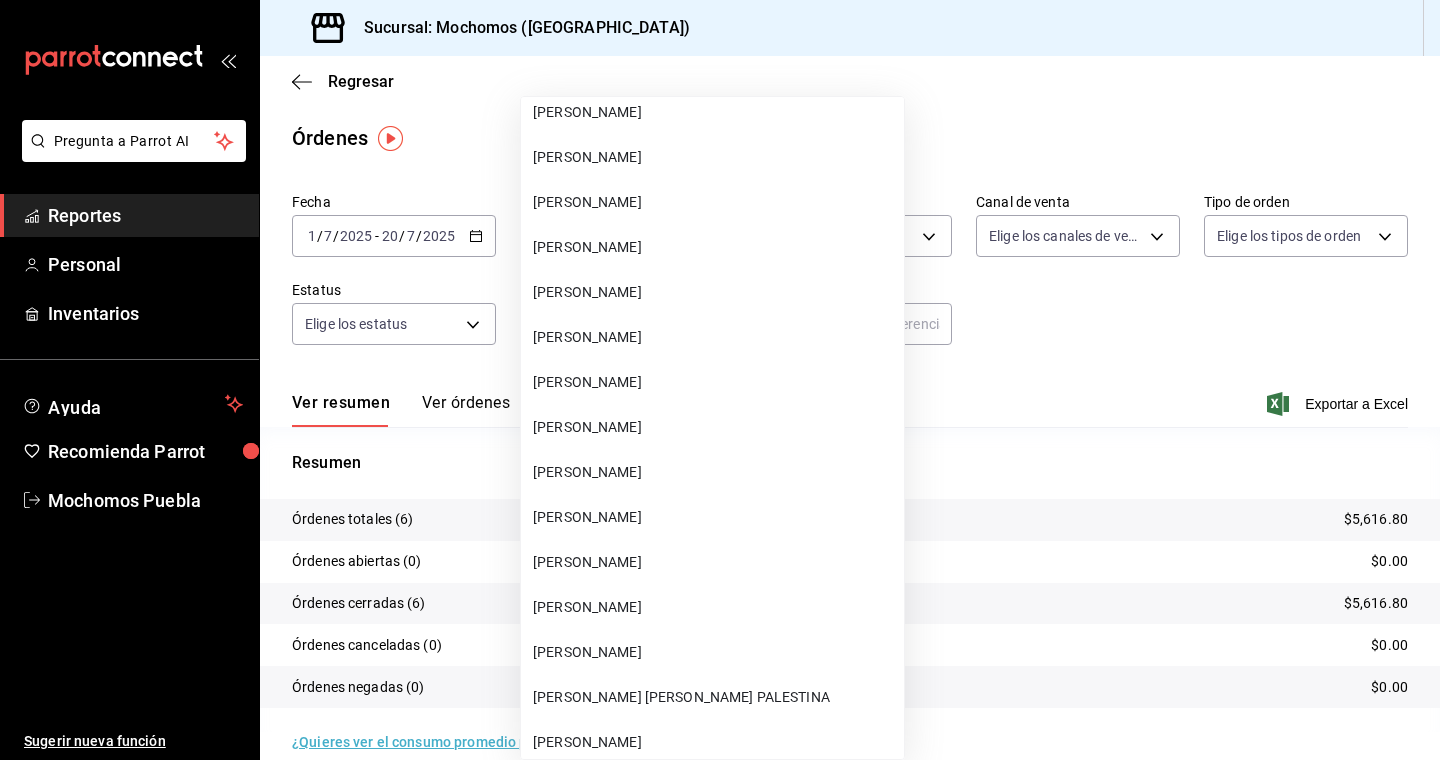 type 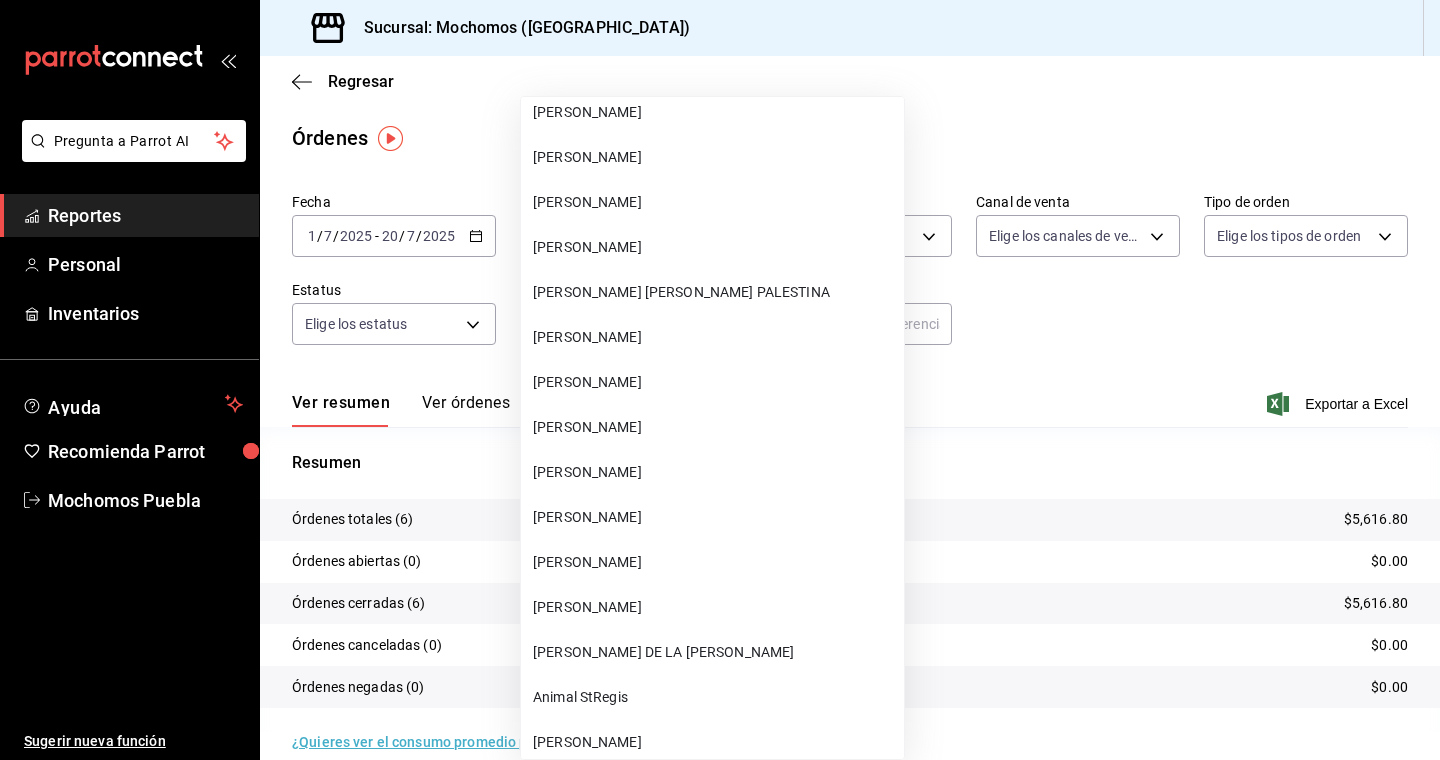 type 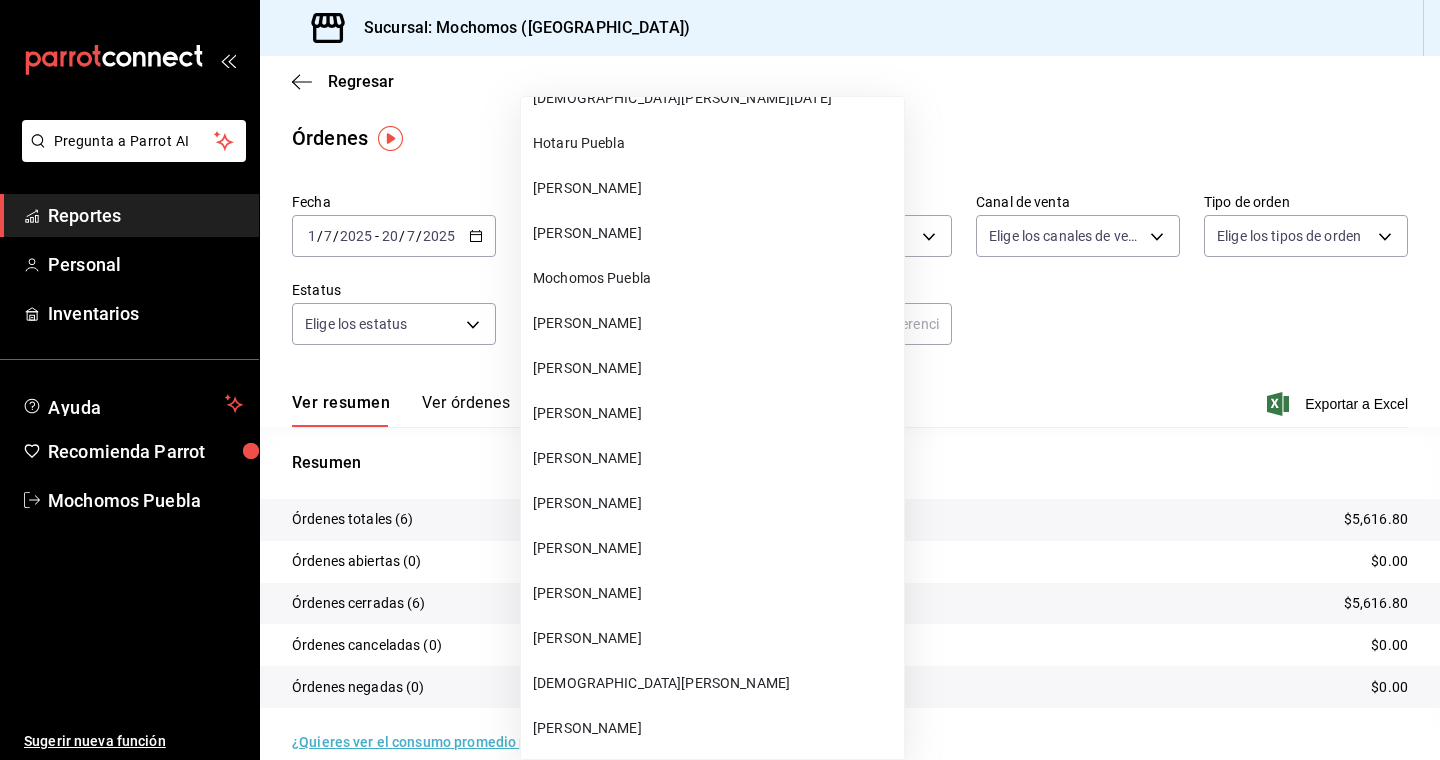 scroll, scrollTop: 31498, scrollLeft: 0, axis: vertical 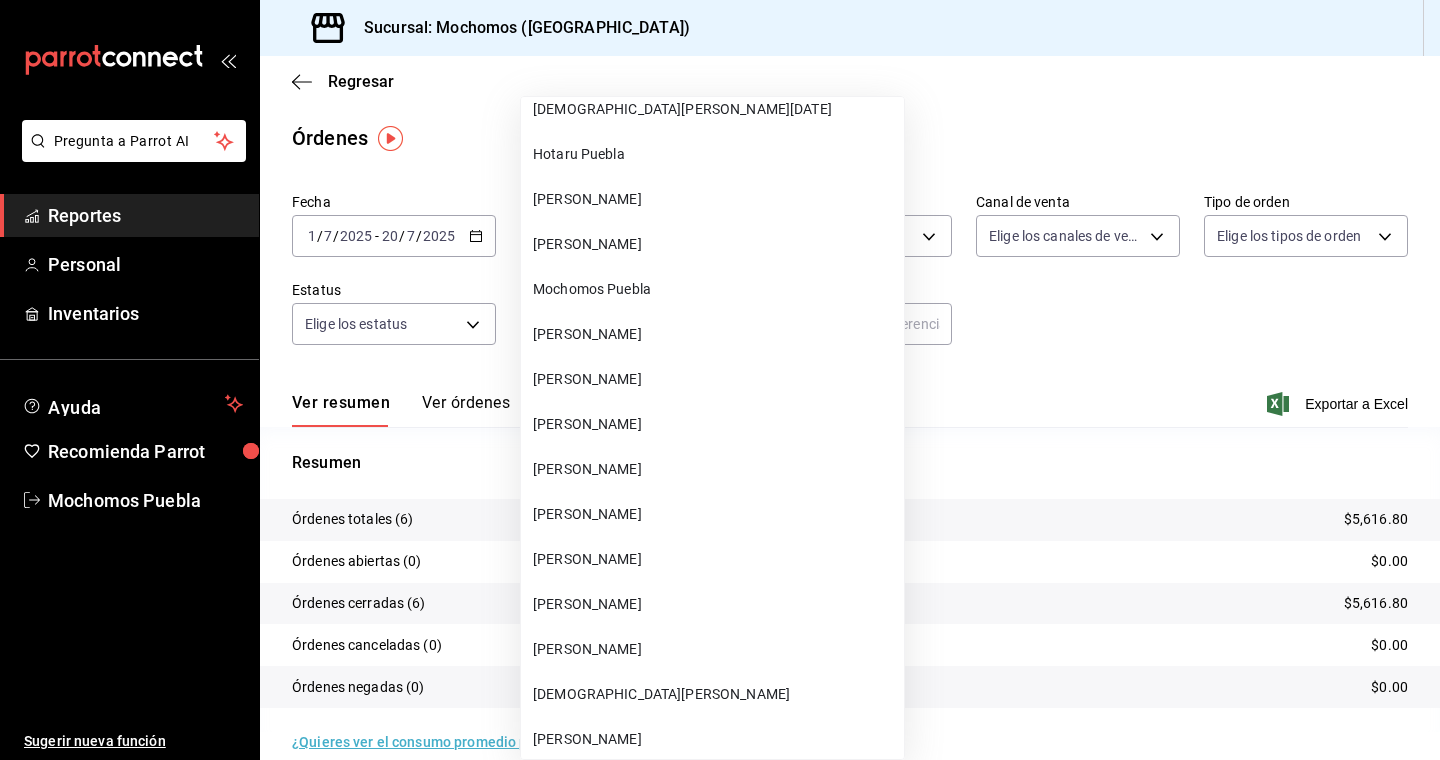 click on "Alma Santiago" at bounding box center (714, 199) 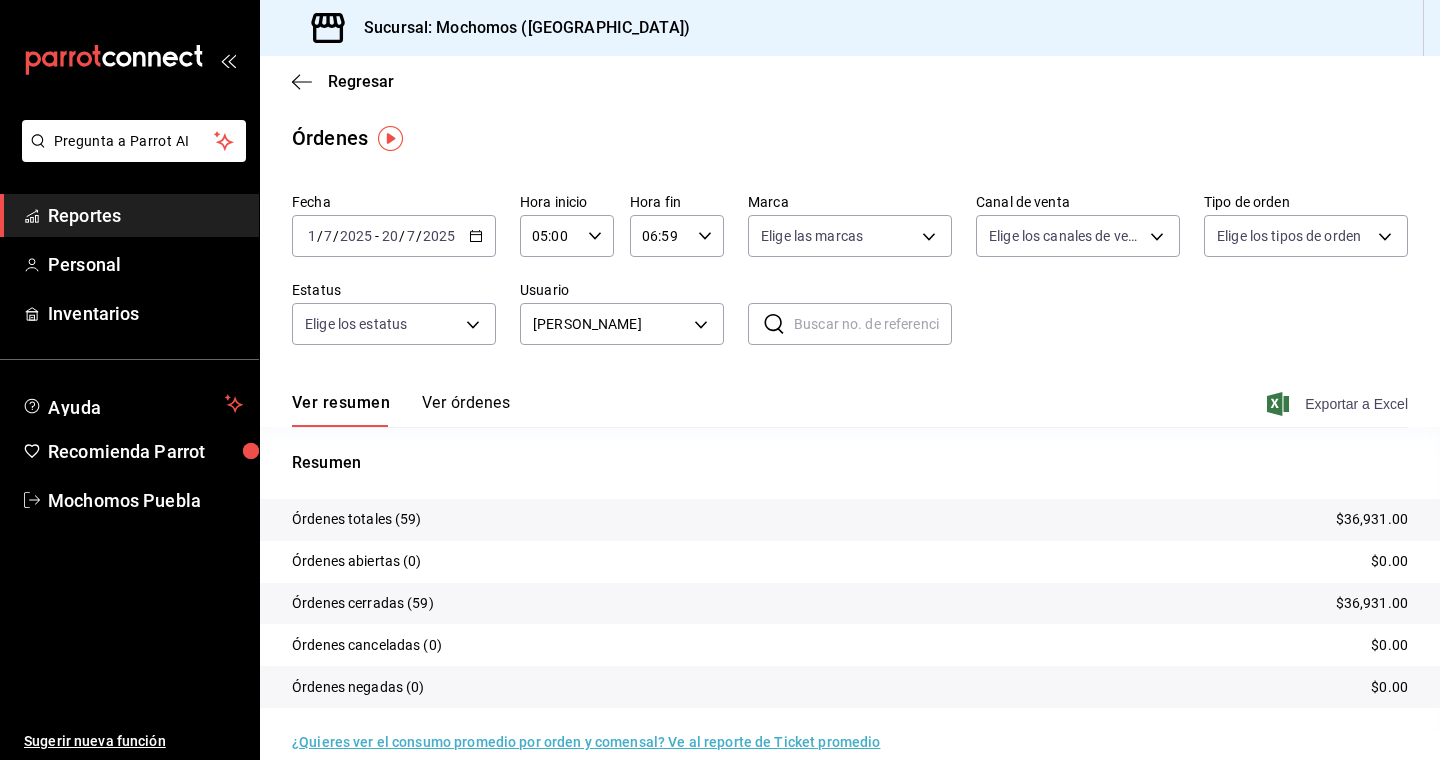 click on "Exportar a Excel" at bounding box center (1339, 404) 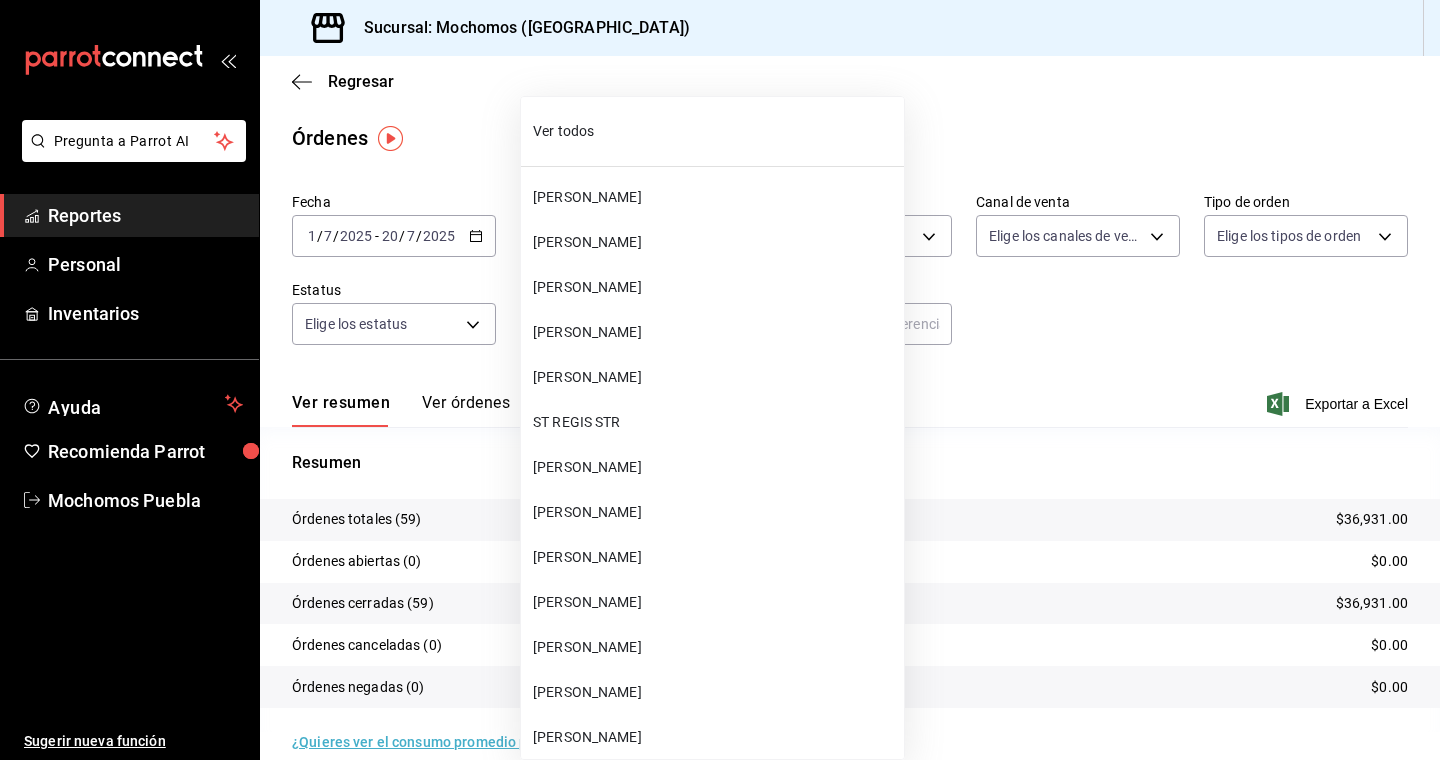 click on "Pregunta a Parrot AI Reportes   Personal   Inventarios   Ayuda Recomienda Parrot   Mochomos Puebla   Sugerir nueva función   Sucursal: Mochomos (Puebla) Regresar Órdenes Fecha 2025-07-01 1 / 7 / 2025 - 2025-07-20 20 / 7 / 2025 Hora inicio 05:00 Hora inicio Hora fin 06:59 Hora fin Marca Elige las marcas Canal de venta Elige los canales de venta Tipo de orden Elige los tipos de orden Estatus Elige los estatus Usuario Alma Santiago a4eb0dc3-6456-4f39-989a-73a724b8612c ​ ​ Ver resumen Ver órdenes Exportar a Excel Resumen Órdenes totales (59) $36,931.00 Órdenes abiertas (0) $0.00 Órdenes cerradas (59) $36,931.00 Órdenes canceladas (0) $0.00 Órdenes negadas (0) $0.00 ¿Quieres ver el consumo promedio por orden y comensal? Ve al reporte de Ticket promedio Pregunta a Parrot AI Reportes   Personal   Inventarios   Ayuda Recomienda Parrot   Mochomos Puebla   Sugerir nueva función   GANA 1 MES GRATIS EN TU SUSCRIPCIÓN AQUÍ Ver video tutorial Ir a video Visitar centro de ayuda (81) 2046 6363 (81) 2046 6363" at bounding box center [720, 380] 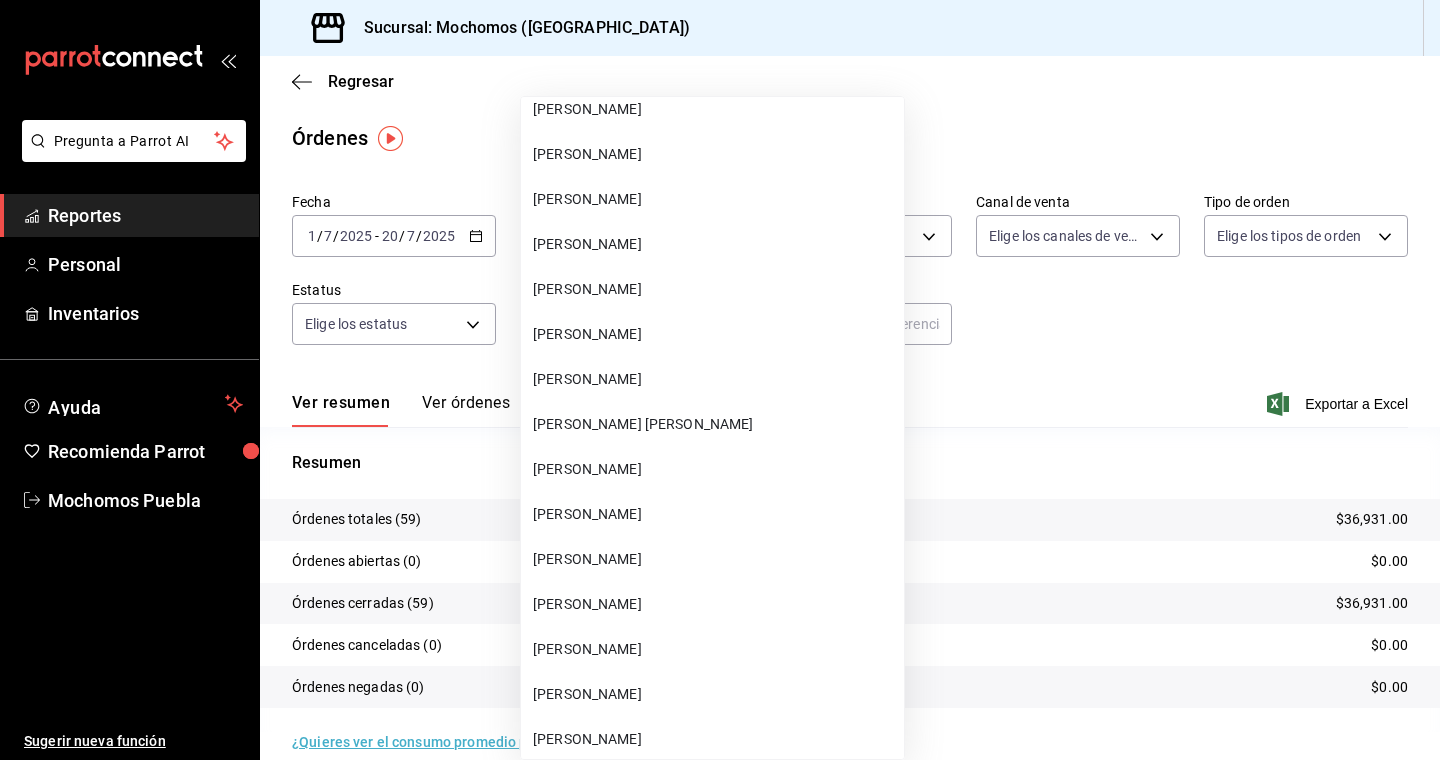 scroll, scrollTop: 33434, scrollLeft: 0, axis: vertical 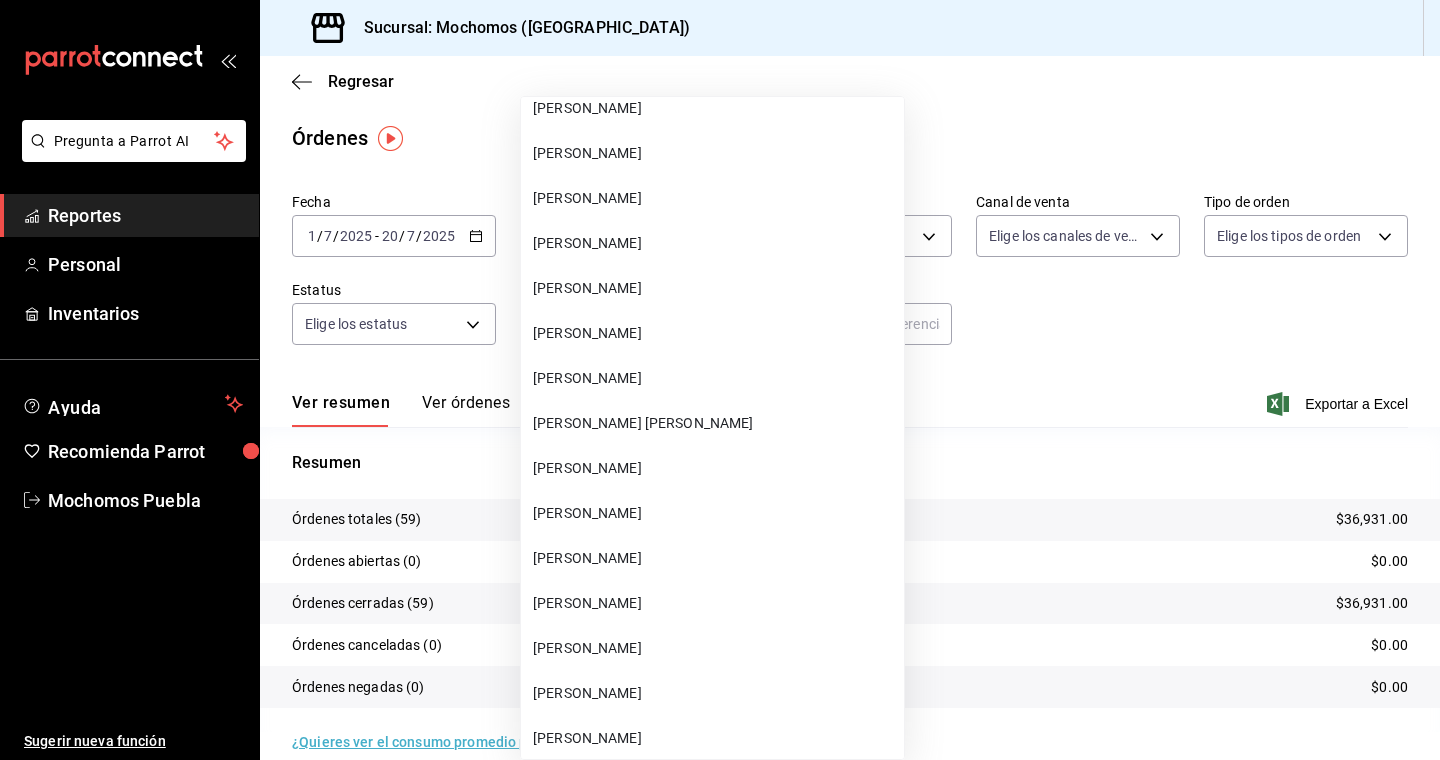 click on "Luis Carlos Cortez Rodriguez" at bounding box center (714, 513) 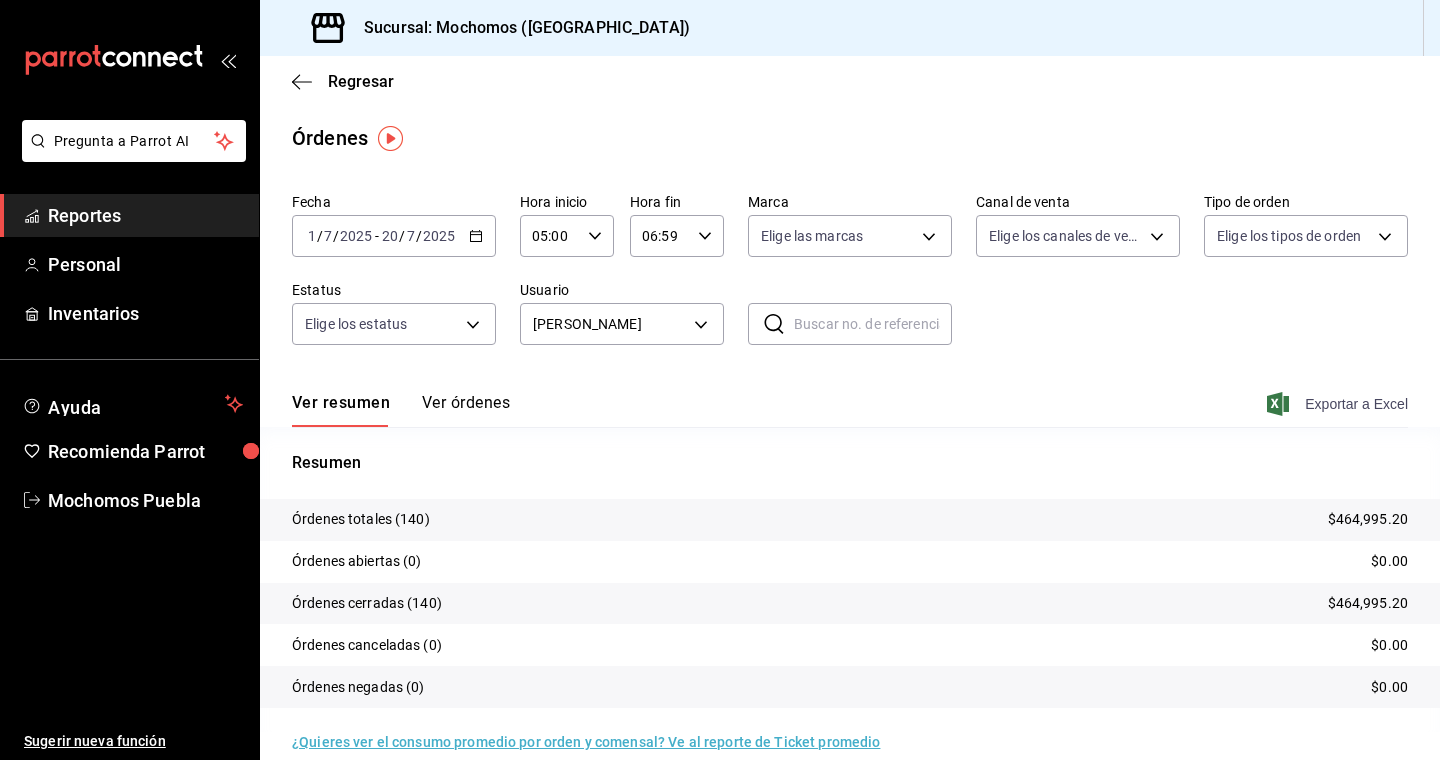 click on "Exportar a Excel" at bounding box center (1339, 404) 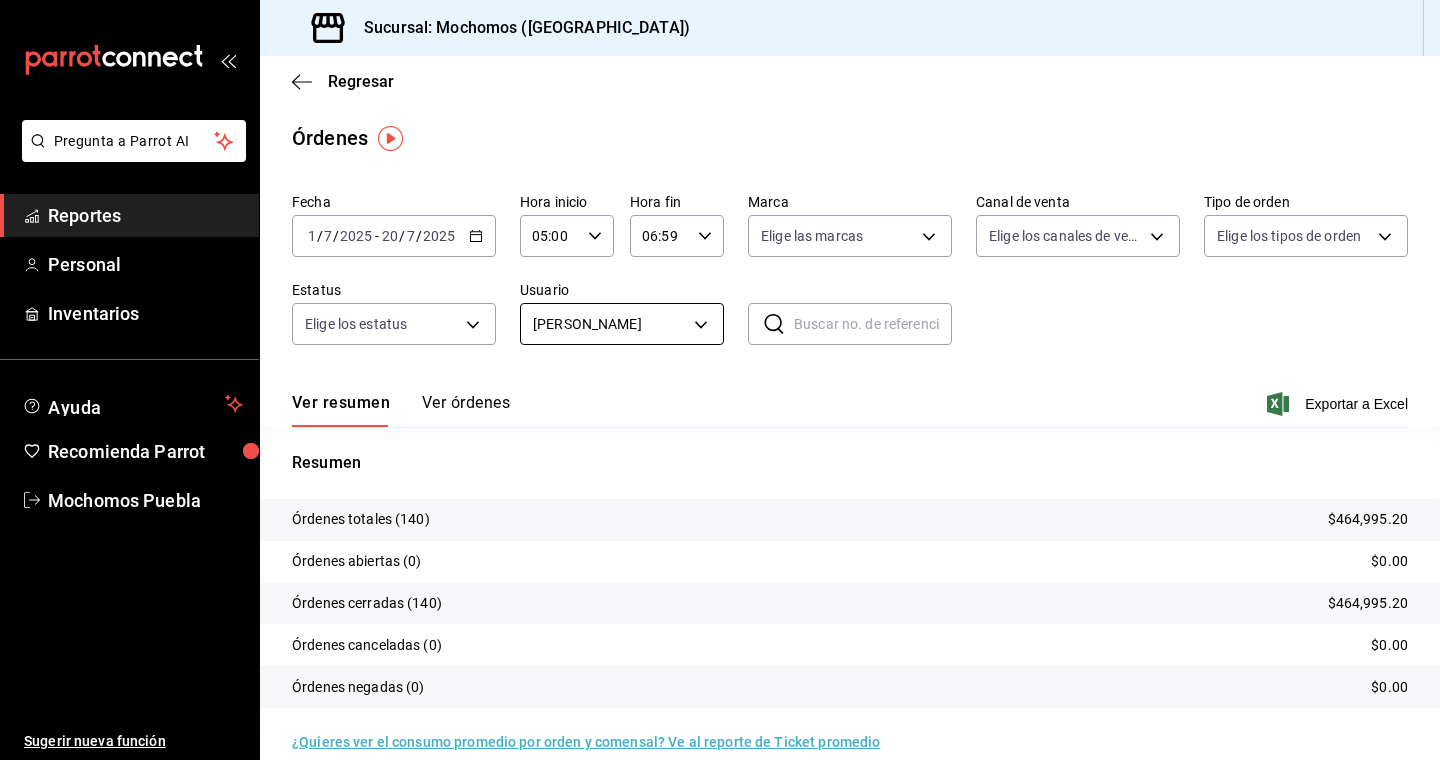 click on "Pregunta a Parrot AI Reportes   Personal   Inventarios   Ayuda Recomienda Parrot   Mochomos Puebla   Sugerir nueva función   Sucursal: Mochomos (Puebla) Regresar Órdenes Fecha 2025-07-01 1 / 7 / 2025 - 2025-07-20 20 / 7 / 2025 Hora inicio 05:00 Hora inicio Hora fin 06:59 Hora fin Marca Elige las marcas Canal de venta Elige los canales de venta Tipo de orden Elige los tipos de orden Estatus Elige los estatus Usuario Luis Carlos Cortez Rodriguez ba8dd043-6507-4043-aac5-b4e2aaaba990 ​ ​ Ver resumen Ver órdenes Exportar a Excel Resumen Órdenes totales (140) $464,995.20 Órdenes abiertas (0) $0.00 Órdenes cerradas (140) $464,995.20 Órdenes canceladas (0) $0.00 Órdenes negadas (0) $0.00 ¿Quieres ver el consumo promedio por orden y comensal? Ve al reporte de Ticket promedio Pregunta a Parrot AI Reportes   Personal   Inventarios   Ayuda Recomienda Parrot   Mochomos Puebla   Sugerir nueva función   GANA 1 MES GRATIS EN TU SUSCRIPCIÓN AQUÍ Ver video tutorial Ir a video Visitar centro de ayuda" at bounding box center (720, 380) 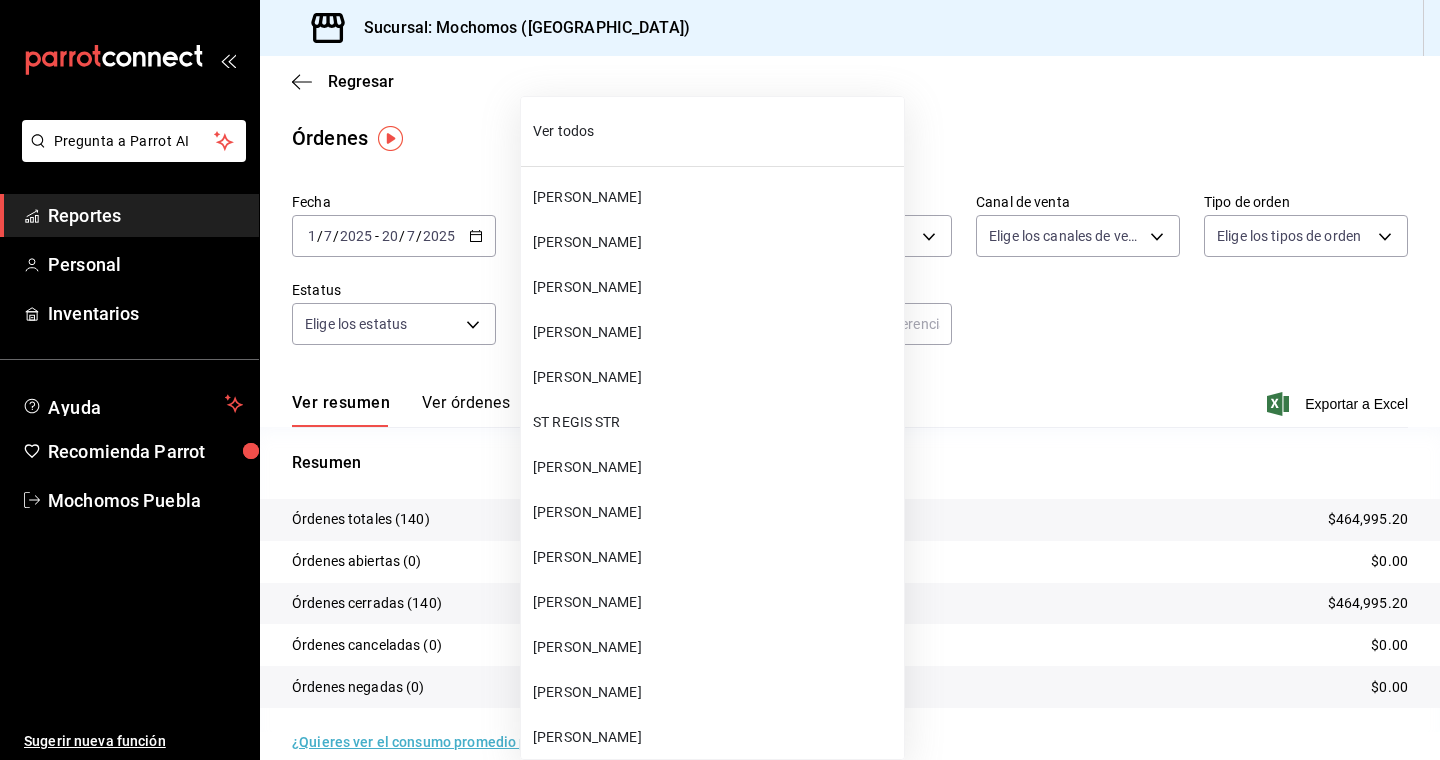 scroll, scrollTop: 33520, scrollLeft: 0, axis: vertical 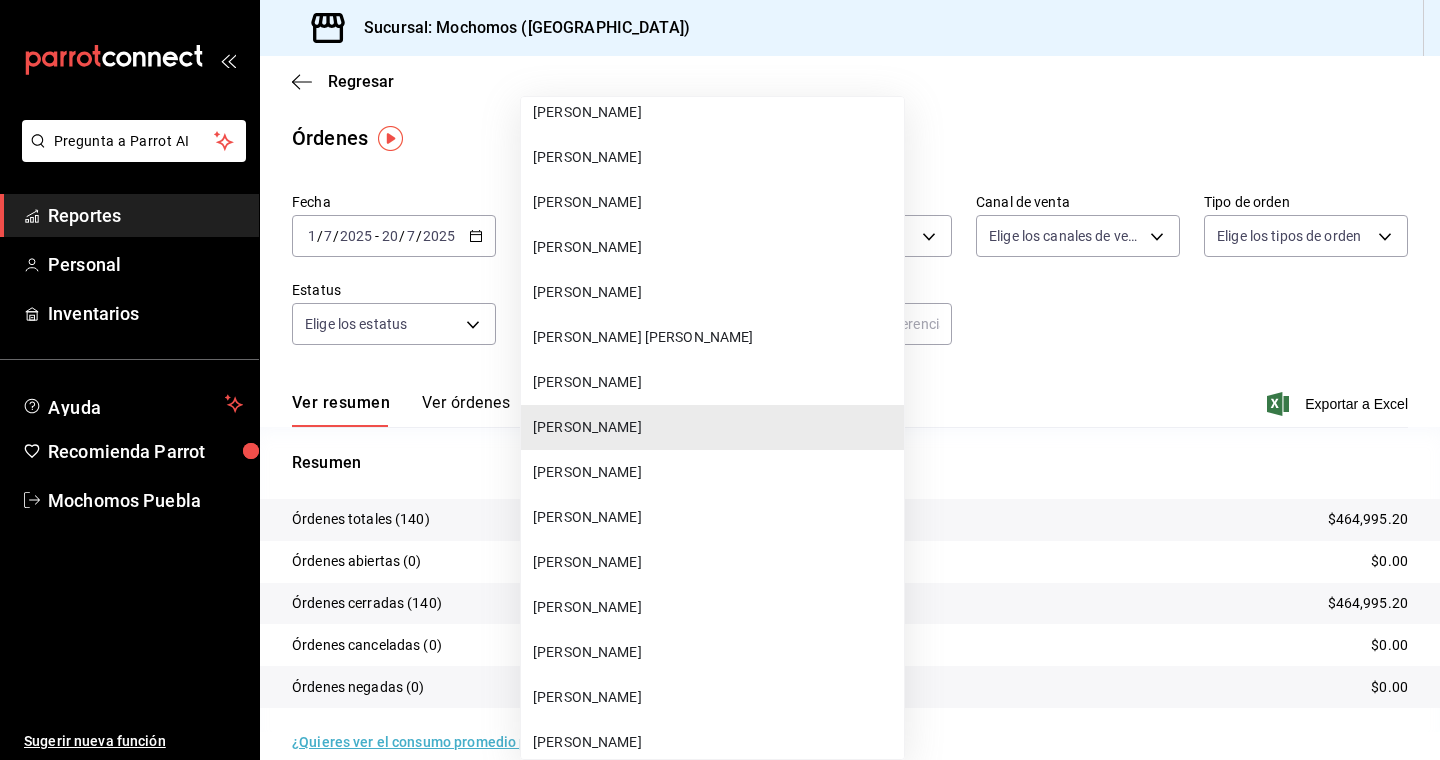 click on "Gabriela Espinosa Diaz" at bounding box center [714, 607] 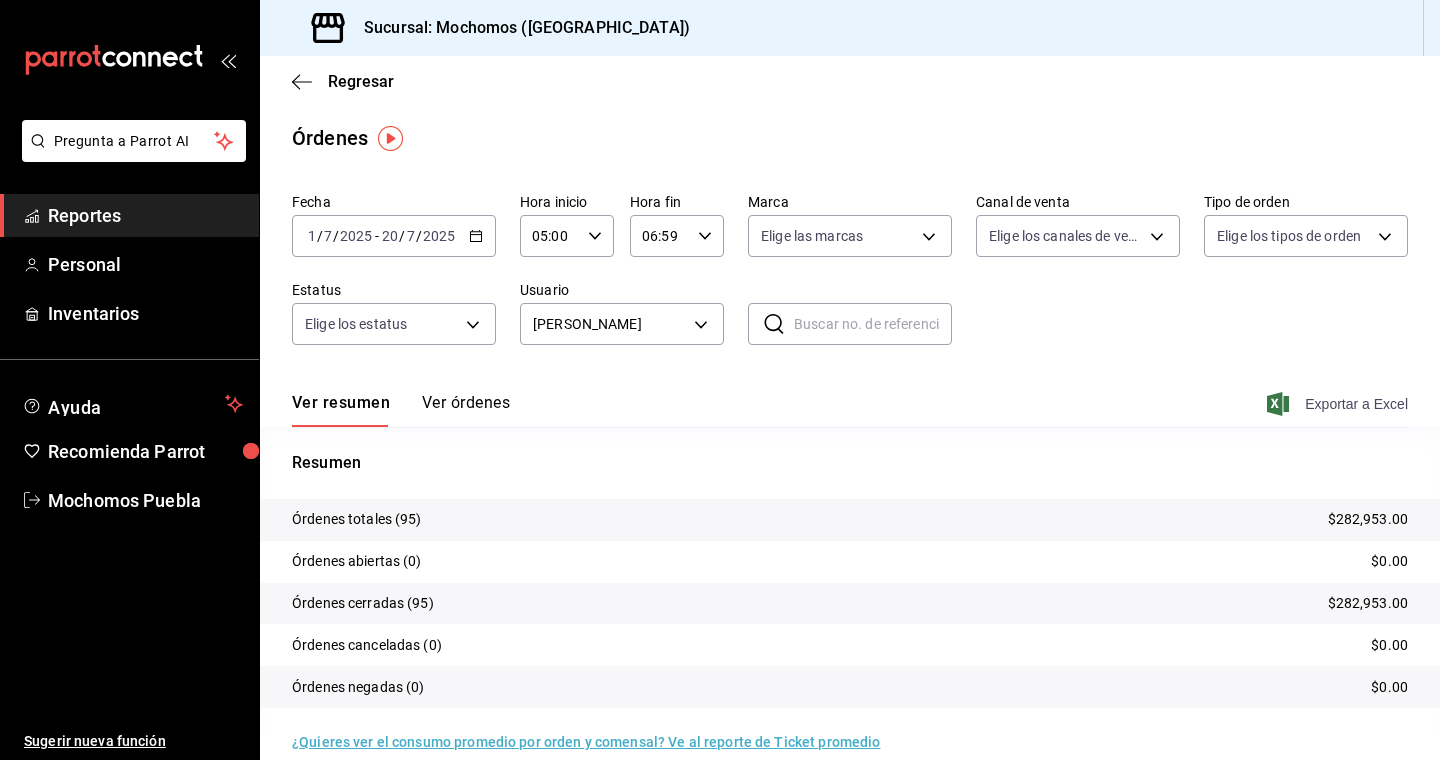 click on "Exportar a Excel" at bounding box center [1339, 404] 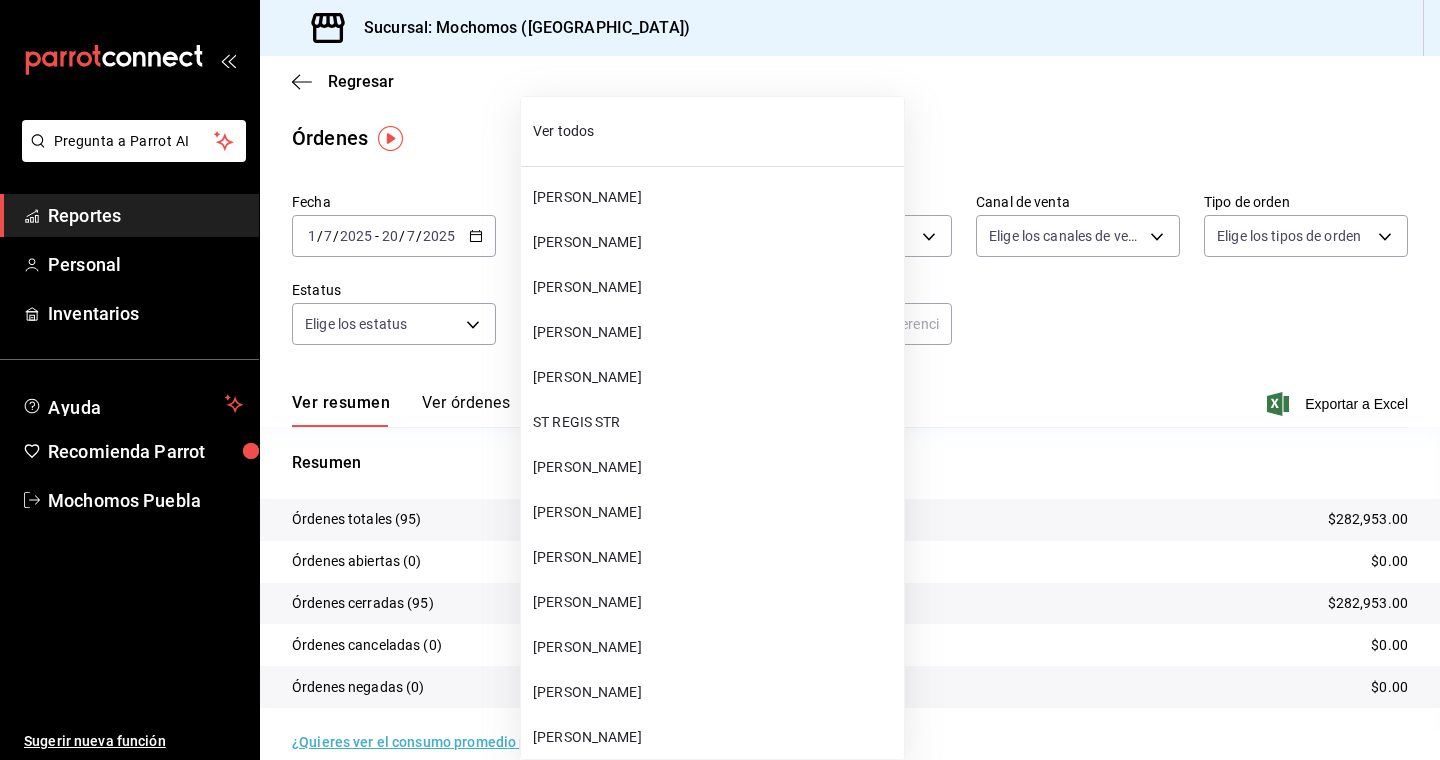 click on "Pregunta a Parrot AI Reportes   Personal   Inventarios   Ayuda Recomienda Parrot   Mochomos Puebla   Sugerir nueva función   Sucursal: Mochomos (Puebla) Regresar Órdenes Fecha 2025-07-01 1 / 7 / 2025 - 2025-07-20 20 / 7 / 2025 Hora inicio 05:00 Hora inicio Hora fin 06:59 Hora fin Marca Elige las marcas Canal de venta Elige los canales de venta Tipo de orden Elige los tipos de orden Estatus Elige los estatus Usuario Gabriela Espinosa Diaz a1001b7e-7c9b-4452-a595-8716da28d4b9 ​ ​ Ver resumen Ver órdenes Exportar a Excel Resumen Órdenes totales (95) $282,953.00 Órdenes abiertas (0) $0.00 Órdenes cerradas (95) $282,953.00 Órdenes canceladas (0) $0.00 Órdenes negadas (0) $0.00 ¿Quieres ver el consumo promedio por orden y comensal? Ve al reporte de Ticket promedio Pregunta a Parrot AI Reportes   Personal   Inventarios   Ayuda Recomienda Parrot   Mochomos Puebla   Sugerir nueva función   GANA 1 MES GRATIS EN TU SUSCRIPCIÓN AQUÍ Ver video tutorial Ir a video Visitar centro de ayuda (81) 2046 6363" at bounding box center (720, 380) 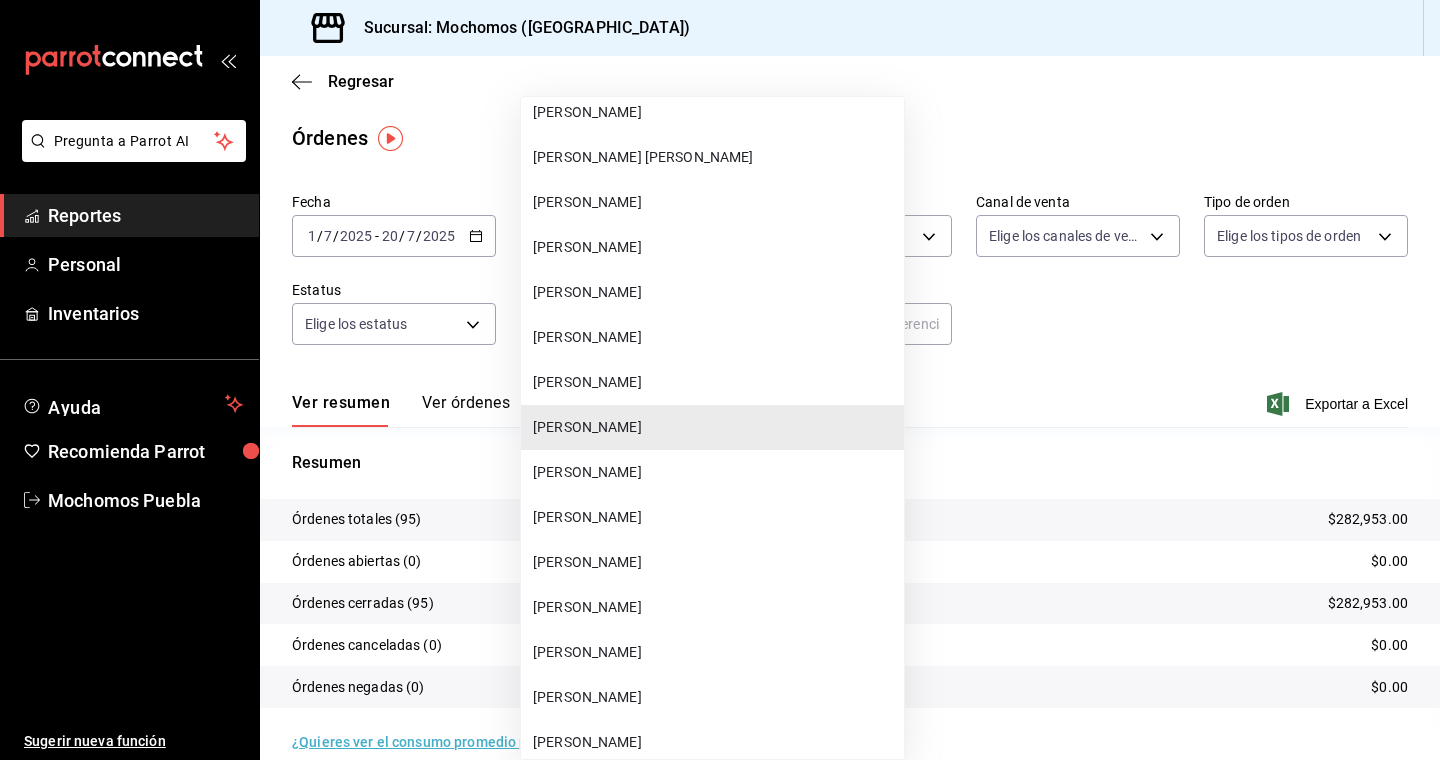 scroll, scrollTop: 33700, scrollLeft: 0, axis: vertical 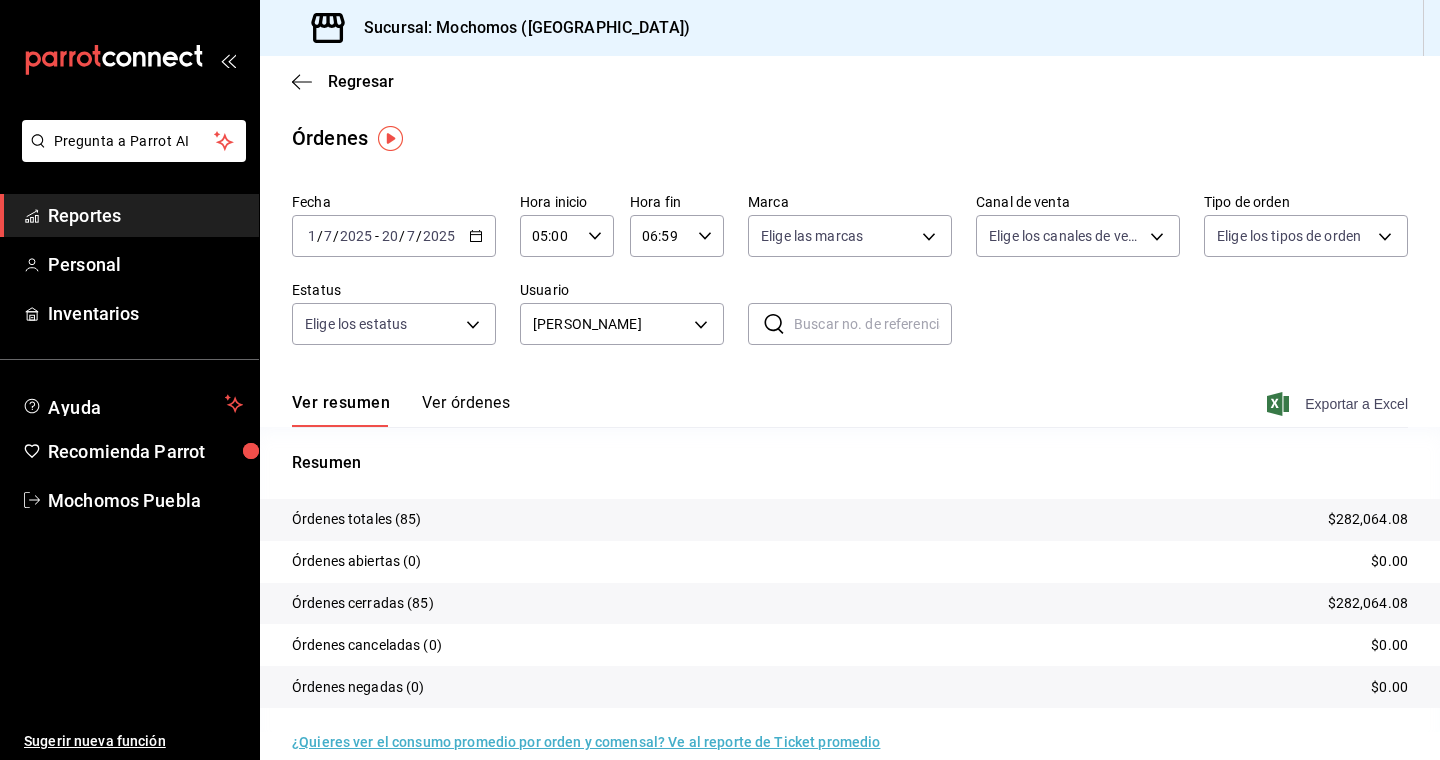 click on "Exportar a Excel" at bounding box center (1339, 404) 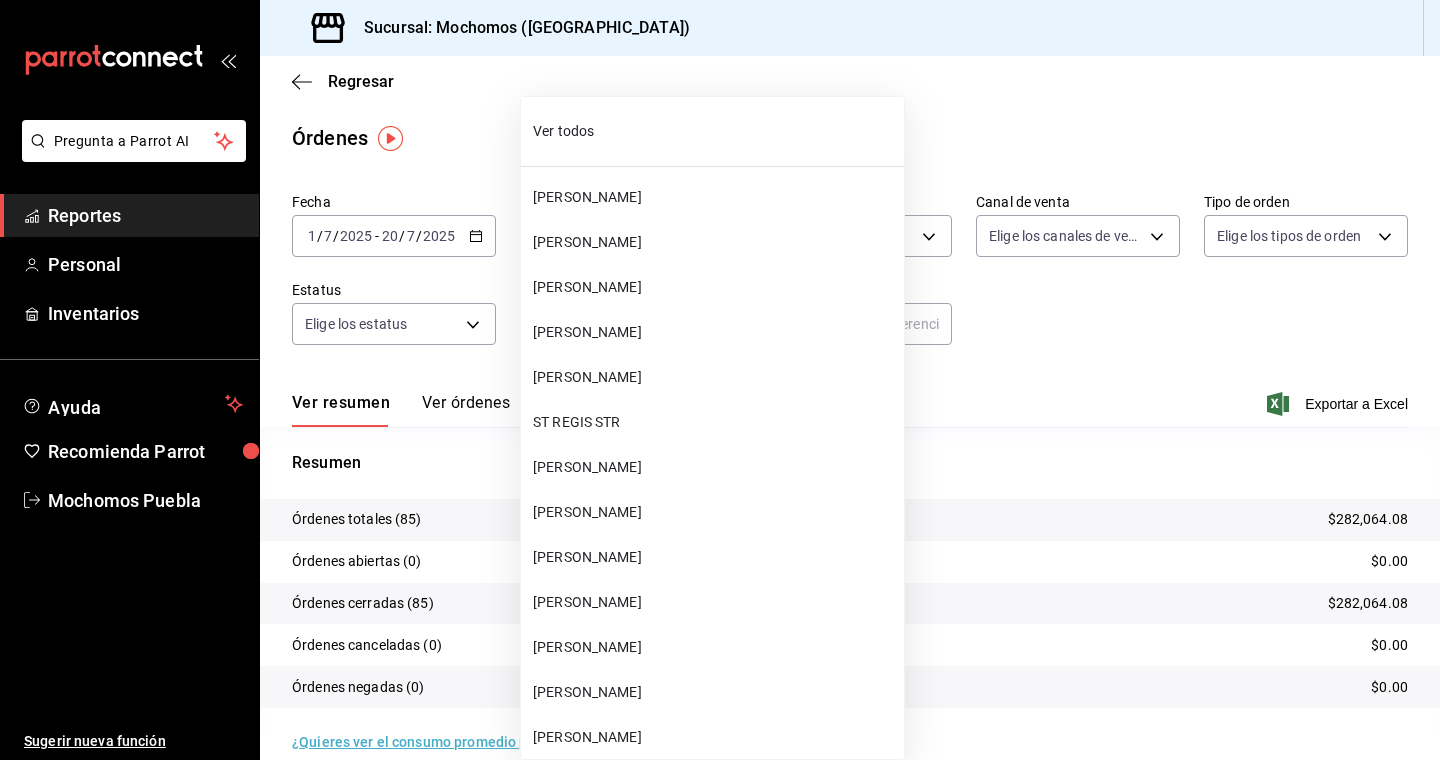 click on "Pregunta a Parrot AI Reportes   Personal   Inventarios   Ayuda Recomienda Parrot   Mochomos Puebla   Sugerir nueva función   Sucursal: Mochomos (Puebla) Regresar Órdenes Fecha 2025-07-01 1 / 7 / 2025 - 2025-07-20 20 / 7 / 2025 Hora inicio 05:00 Hora inicio Hora fin 06:59 Hora fin Marca Elige las marcas Canal de venta Elige los canales de venta Tipo de orden Elige los tipos de orden Estatus Elige los estatus Usuario Manuel Vazquez Soto f573a1b6-440f-4bc6-b954-a99109dcb1e2 ​ ​ Ver resumen Ver órdenes Exportar a Excel Resumen Órdenes totales (85) $282,064.08 Órdenes abiertas (0) $0.00 Órdenes cerradas (85) $282,064.08 Órdenes canceladas (0) $0.00 Órdenes negadas (0) $0.00 ¿Quieres ver el consumo promedio por orden y comensal? Ve al reporte de Ticket promedio Pregunta a Parrot AI Reportes   Personal   Inventarios   Ayuda Recomienda Parrot   Mochomos Puebla   Sugerir nueva función   GANA 1 MES GRATIS EN TU SUSCRIPCIÓN AQUÍ Ver video tutorial Ir a video Visitar centro de ayuda (81) 2046 6363 P Rico" at bounding box center (720, 380) 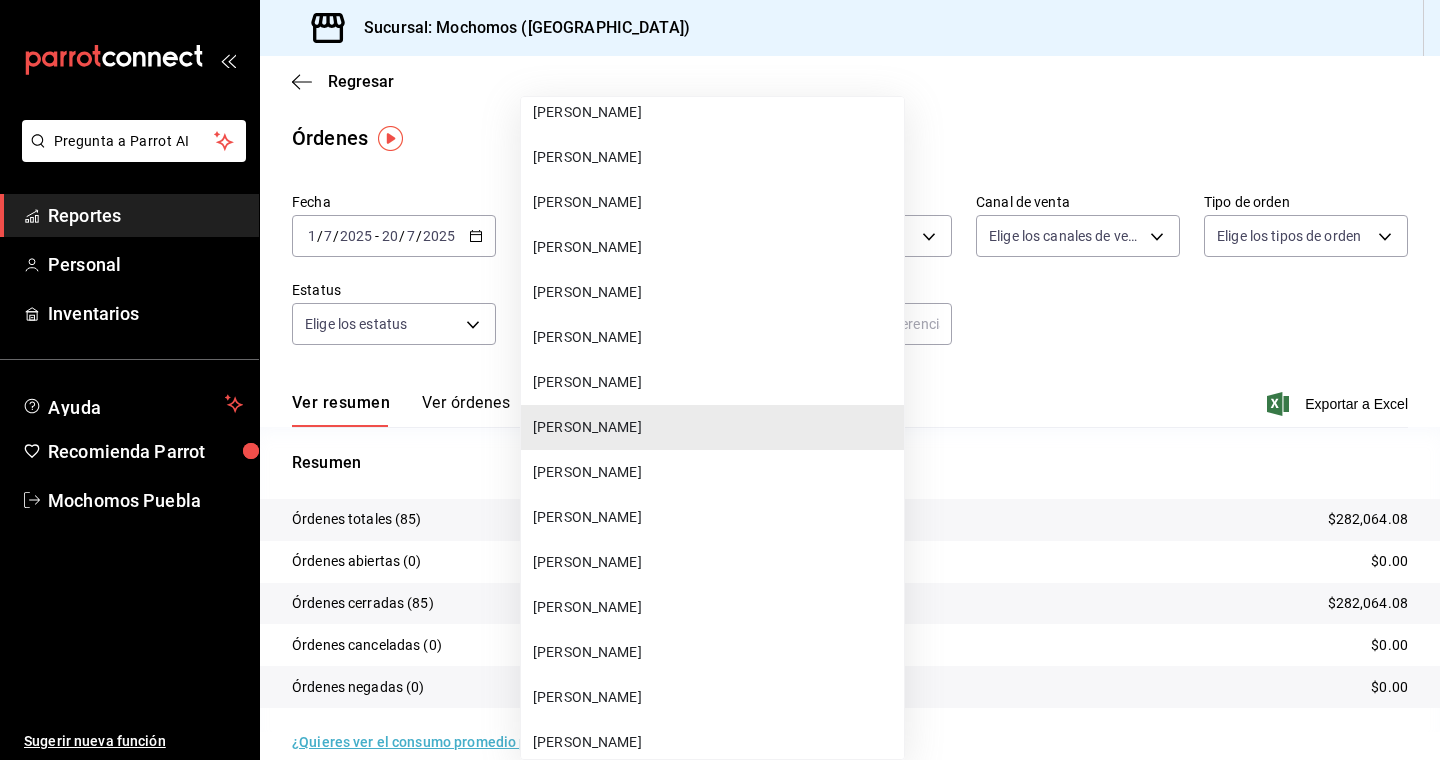 click on "Axel Zuriel Juarez Salazar" at bounding box center [714, 517] 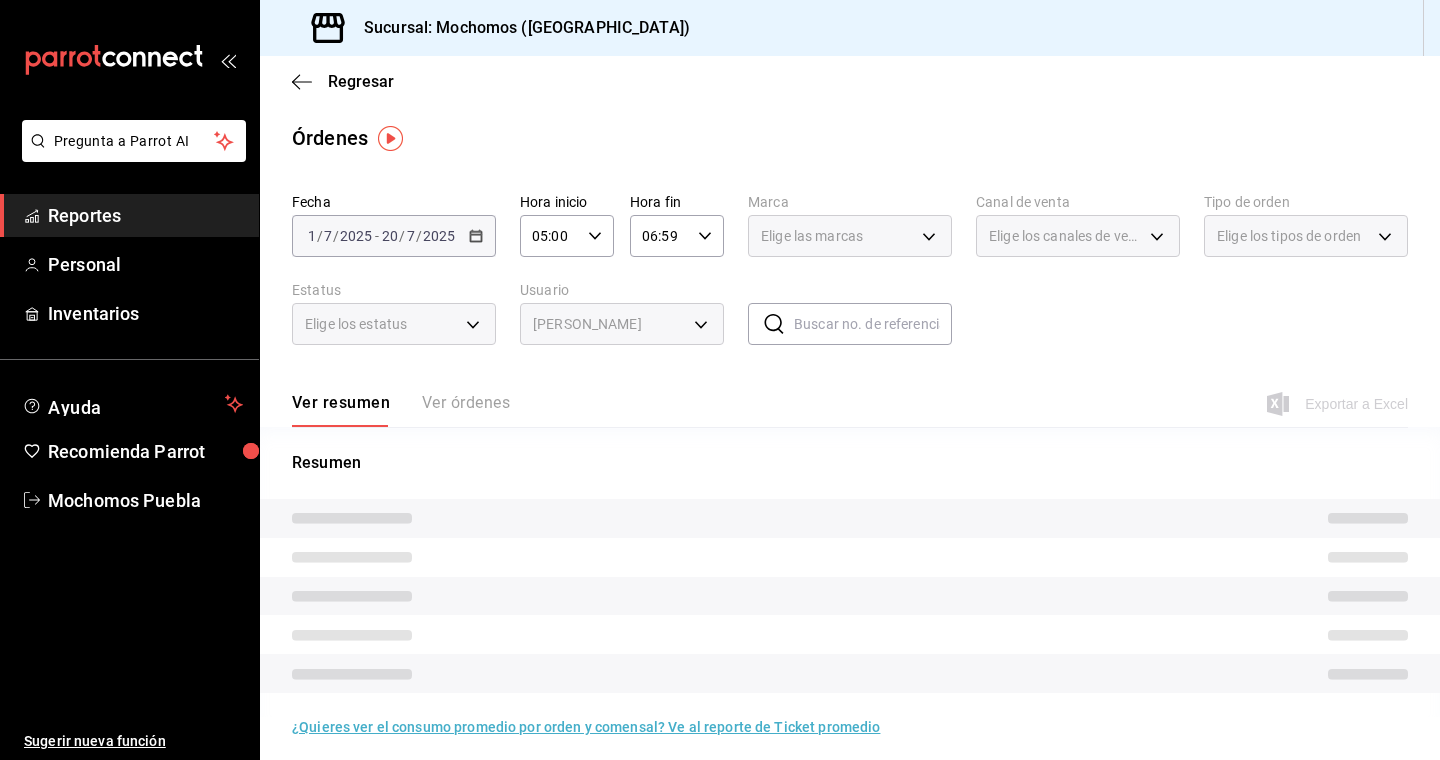 type on "b4ee88db-d54c-44f0-9f3a-42ed26af3a71" 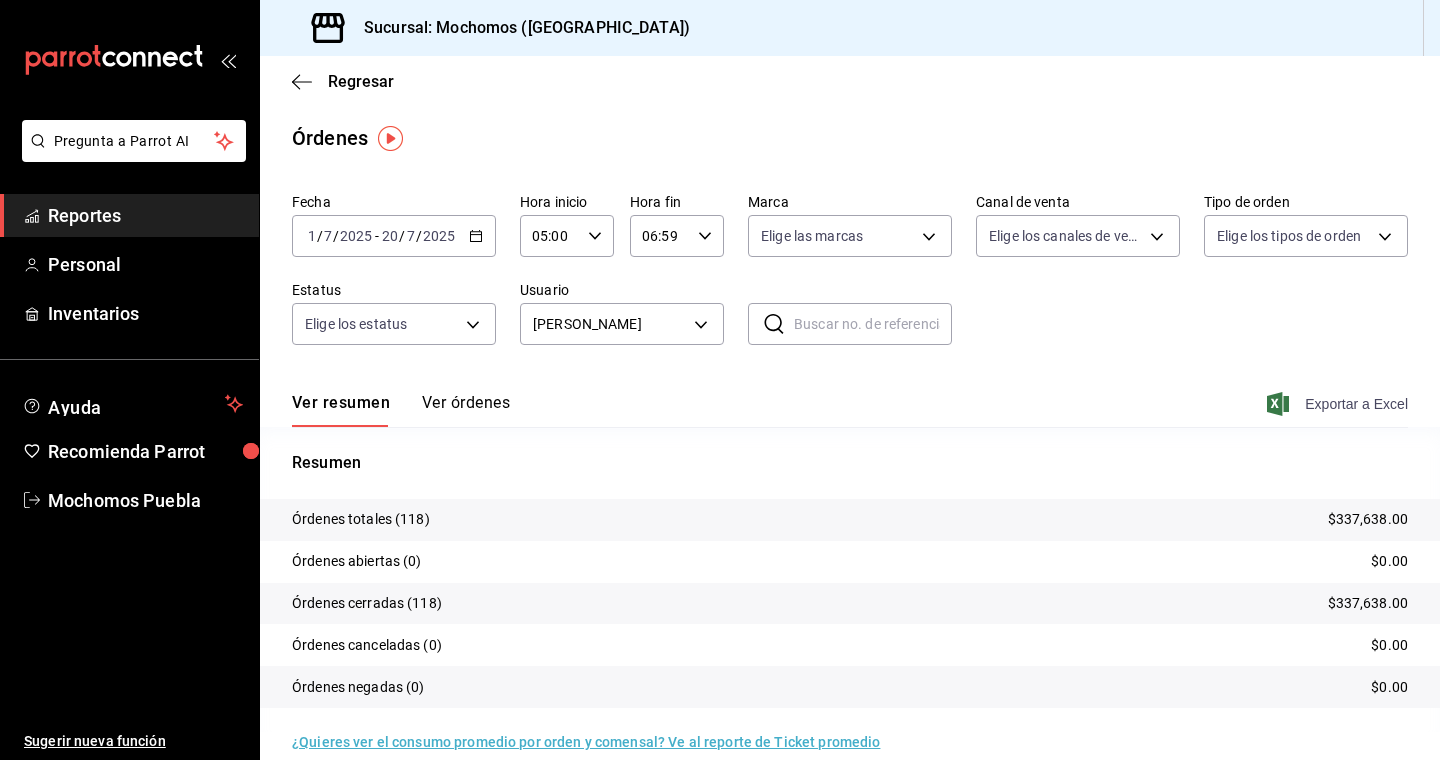 click on "Exportar a Excel" at bounding box center [1339, 404] 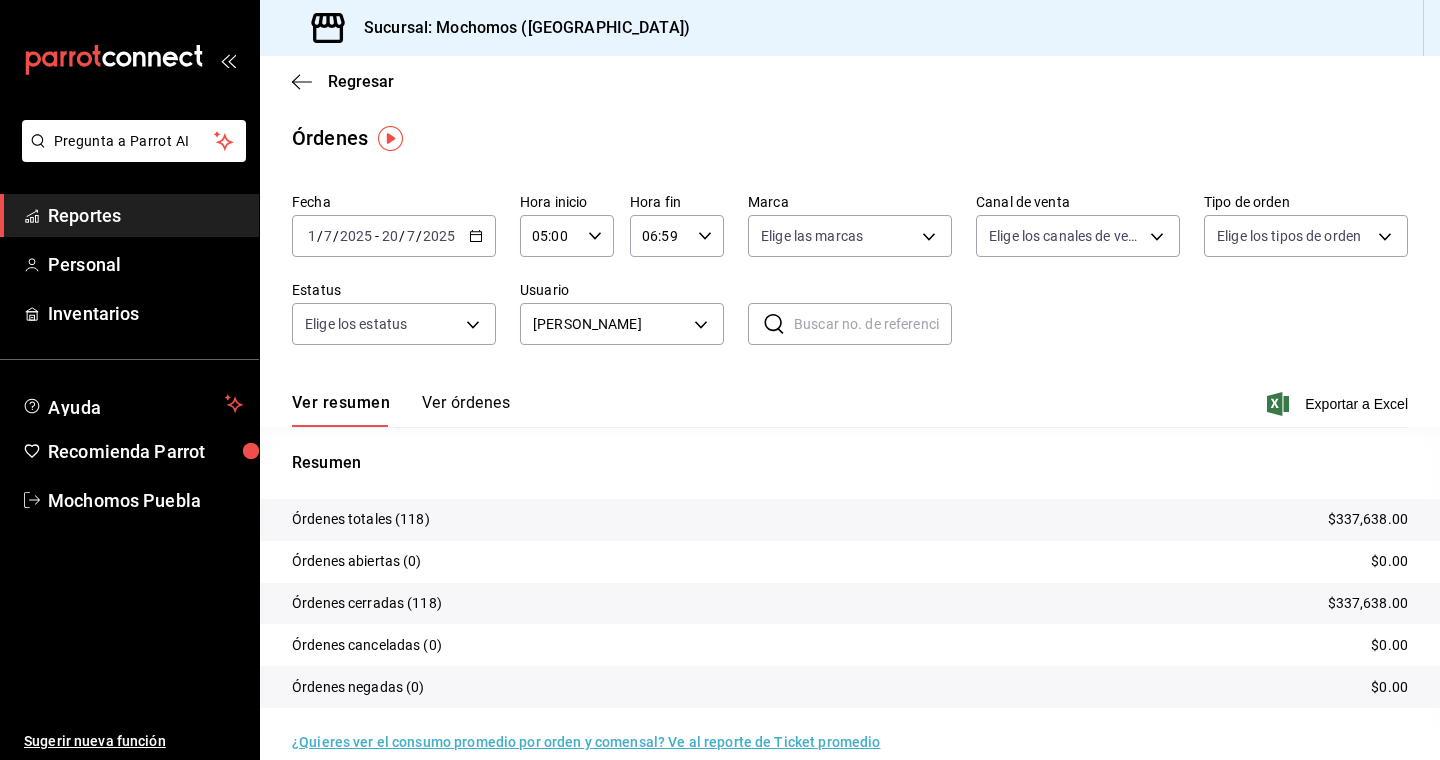 click on "Ver resumen Ver órdenes Exportar a Excel" at bounding box center [850, 398] 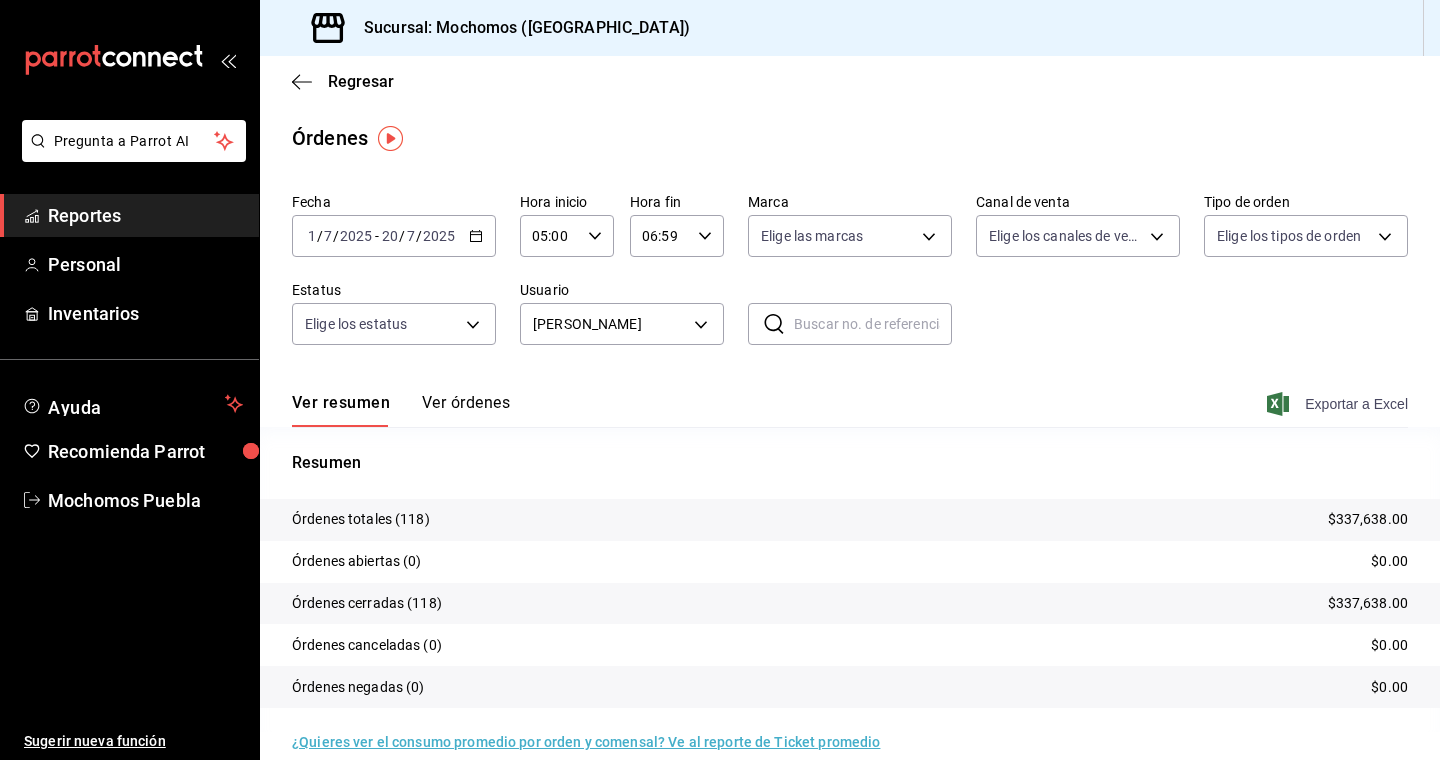 click on "Exportar a Excel" at bounding box center [1339, 404] 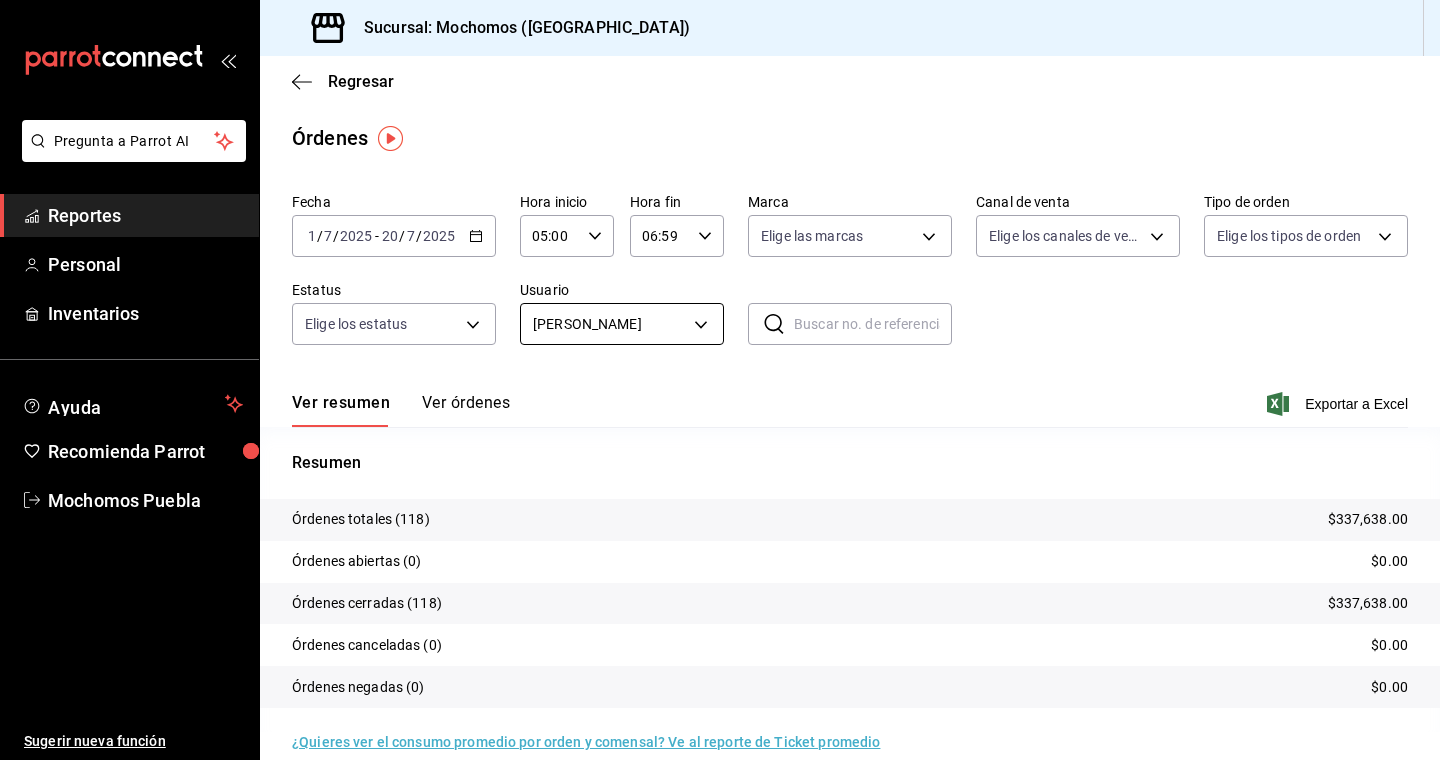 click on "Pregunta a Parrot AI Reportes   Personal   Inventarios   Ayuda Recomienda Parrot   Mochomos Puebla   Sugerir nueva función   Sucursal: Mochomos (Puebla) Regresar Órdenes Fecha 2025-07-01 1 / 7 / 2025 - 2025-07-20 20 / 7 / 2025 Hora inicio 05:00 Hora inicio Hora fin 06:59 Hora fin Marca Elige las marcas Canal de venta Elige los canales de venta Tipo de orden Elige los tipos de orden Estatus Elige los estatus Usuario Axel Zuriel Juarez Salazar b4ee88db-d54c-44f0-9f3a-42ed26af3a71 ​ ​ Ver resumen Ver órdenes Exportar a Excel Resumen Órdenes totales (118) $337,638.00 Órdenes abiertas (0) $0.00 Órdenes cerradas (118) $337,638.00 Órdenes canceladas (0) $0.00 Órdenes negadas (0) $0.00 ¿Quieres ver el consumo promedio por orden y comensal? Ve al reporte de Ticket promedio Pregunta a Parrot AI Reportes   Personal   Inventarios   Ayuda Recomienda Parrot   Mochomos Puebla   Sugerir nueva función   GANA 1 MES GRATIS EN TU SUSCRIPCIÓN AQUÍ Ver video tutorial Ir a video Visitar centro de ayuda" at bounding box center (720, 380) 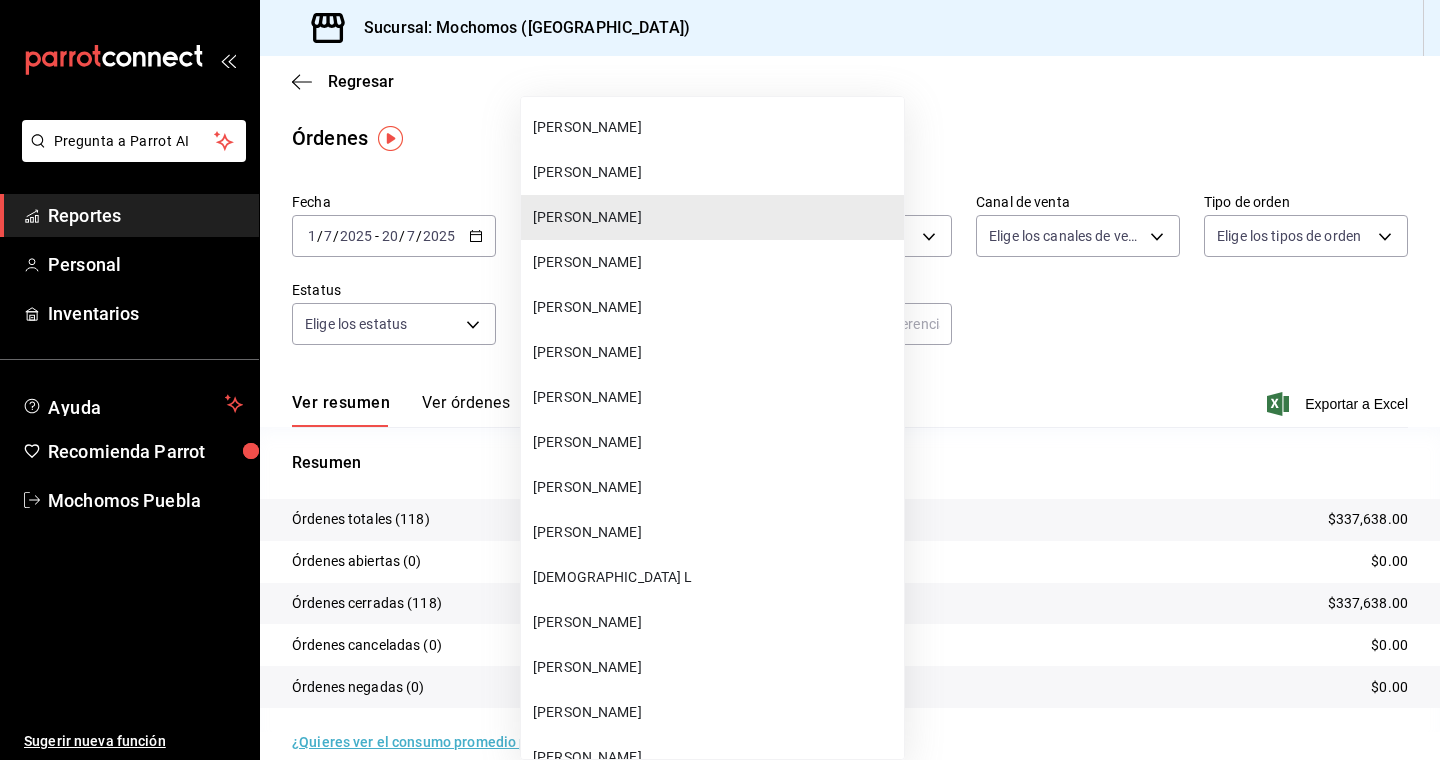 scroll, scrollTop: 34098, scrollLeft: 0, axis: vertical 